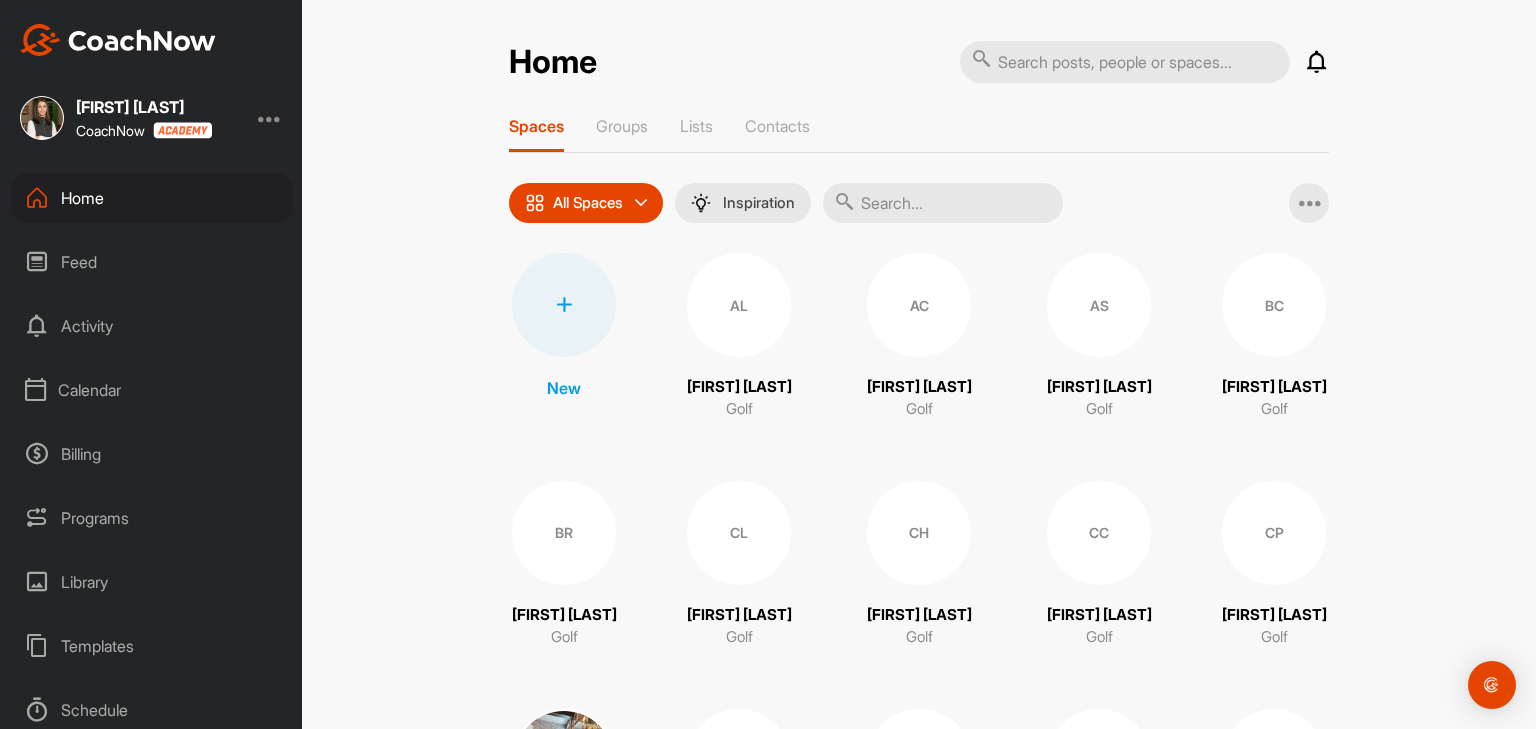 scroll, scrollTop: 0, scrollLeft: 0, axis: both 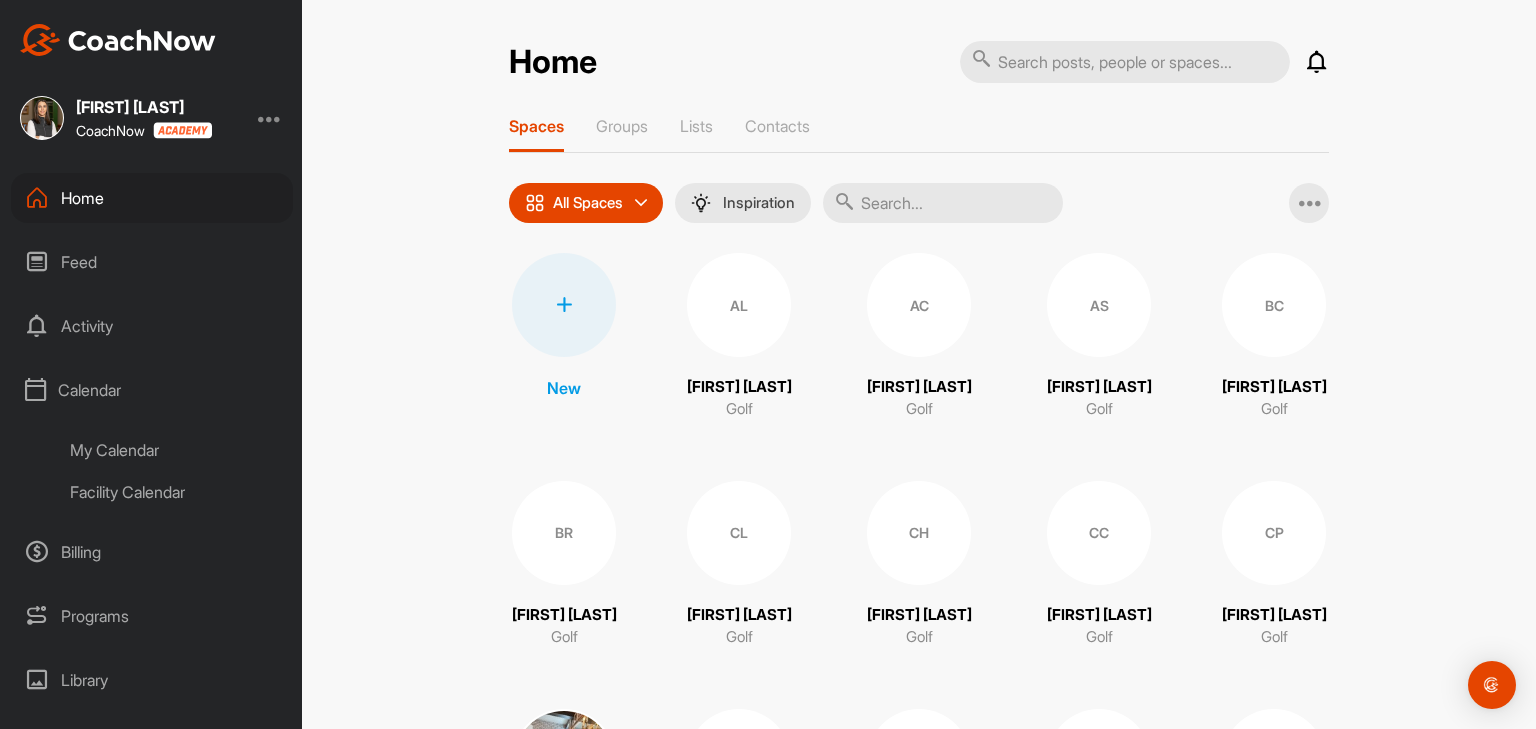 click on "My Calendar" at bounding box center [174, 450] 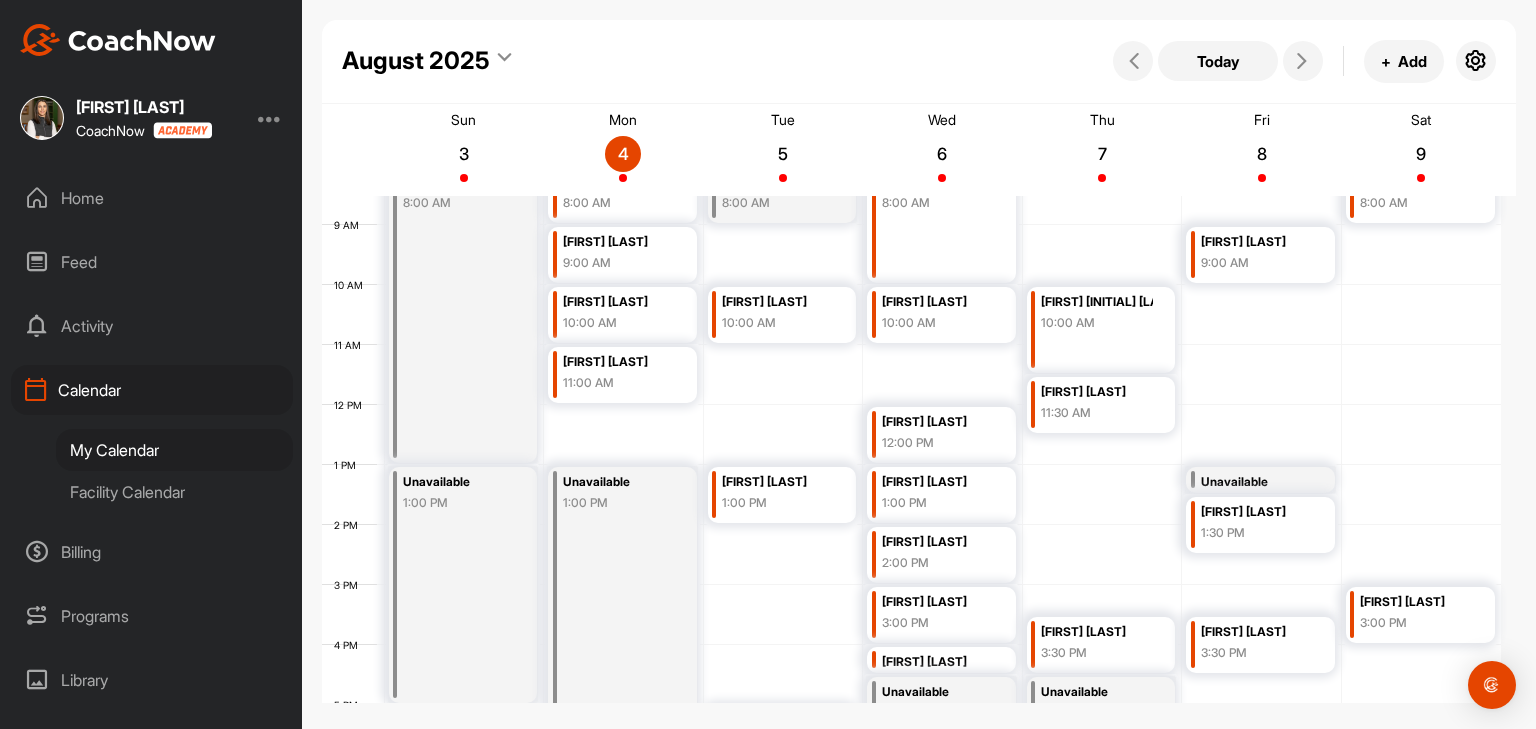 scroll, scrollTop: 447, scrollLeft: 0, axis: vertical 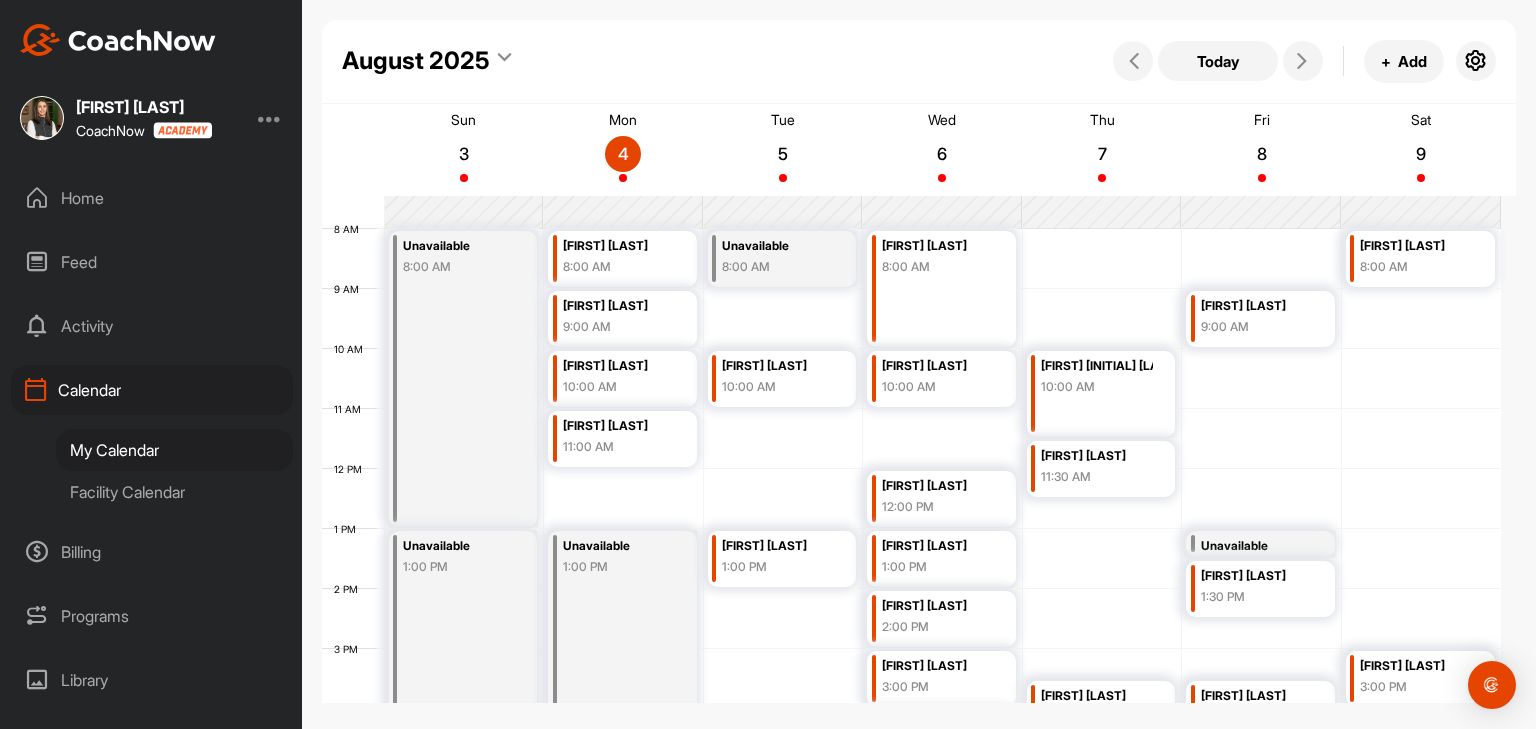 click on "12 AM 1 AM 2 AM 3 AM 4 AM 5 AM 6 AM 7 AM 8 AM 9 AM 10 AM 11 AM 12 PM 1 PM 2 PM 3 PM 4 PM 5 PM 6 PM 7 PM 8 PM 9 PM 10 PM 11 PM Unavailable 8:00 AM Unavailable 1:00 PM [FIRST] [LAST] 8:00 AM [FIRST] [LAST] 9:00 AM [FIRST] [LAST] 10:00 AM [FIRST] [LAST] 11:00 AM Unavailable 1:00 PM Unavailable 8:00 AM [FIRST] [LAST] 10:00 AM [FIRST] [LAST] 1:00 PM [FIRST] [LAST] 5:00 PM Pick-up 6:00 PM [FIRST] [LAST] 8:00 AM [FIRST] [LAST] 10:00 AM [FIRST] [LAST] 12:00 PM [FIRST] [LAST] 1:00 PM [FIRST] [LAST] 2:00 PM [FIRST] [LAST] 3:00 PM [FIRST] [LAST] 4:00 PM Unavailable 4:30 PM [FIRST] [LAST] 10:00 AM [FIRST] [LAST] 11:30 AM [FIRST] [LAST] 3:30 PM Unavailable 4:30 PM [FIRST] [LAST] 9:00 AM Unavailable 1:00 PM [FIRST] [LAST] 1:30 PM [FIRST] [LAST] 3:30 PM Unavailable 5:30 PM [FIRST] [LAST] 8:00 AM [FIRST] [LAST] 3:00 PM" at bounding box center (911, 469) 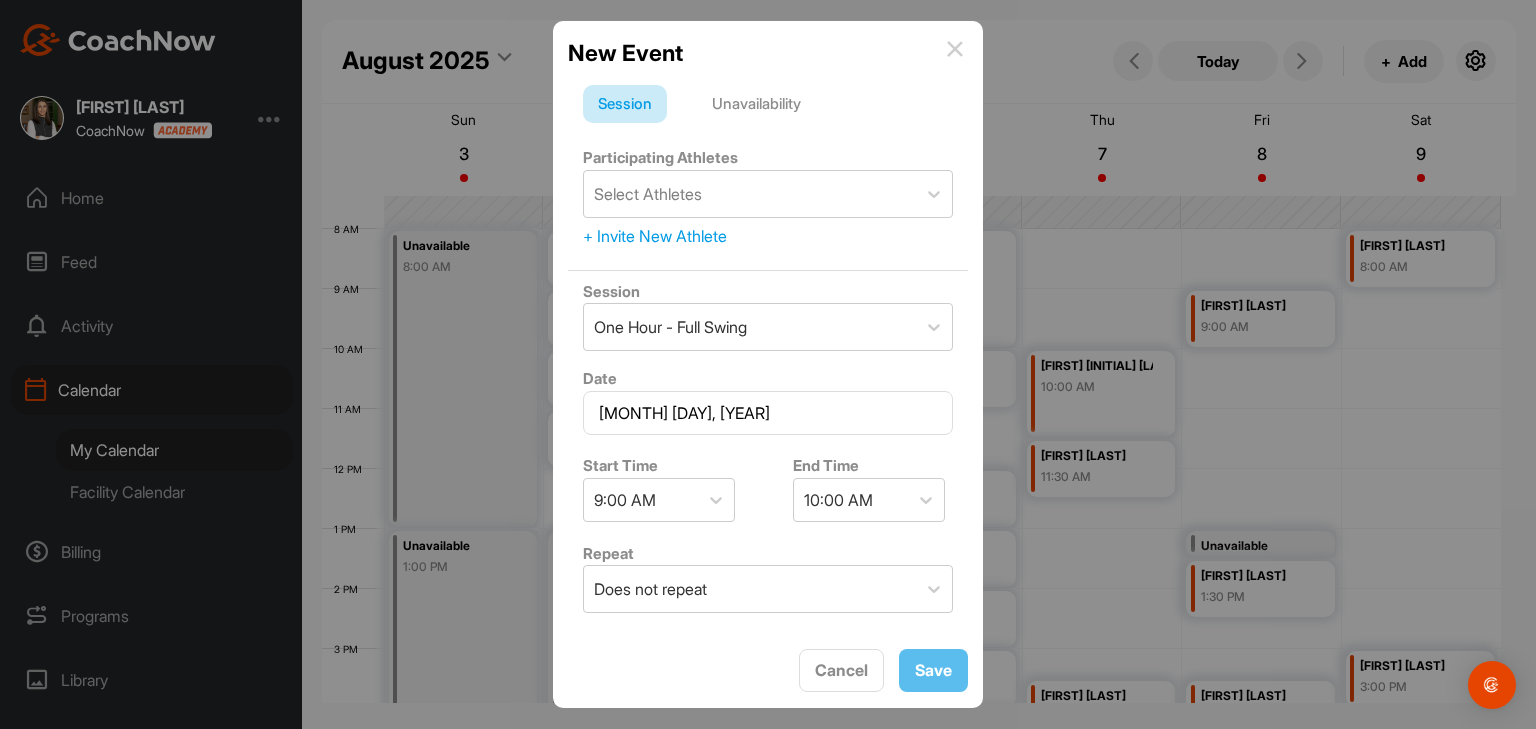 click on "Unavailability" at bounding box center [756, 104] 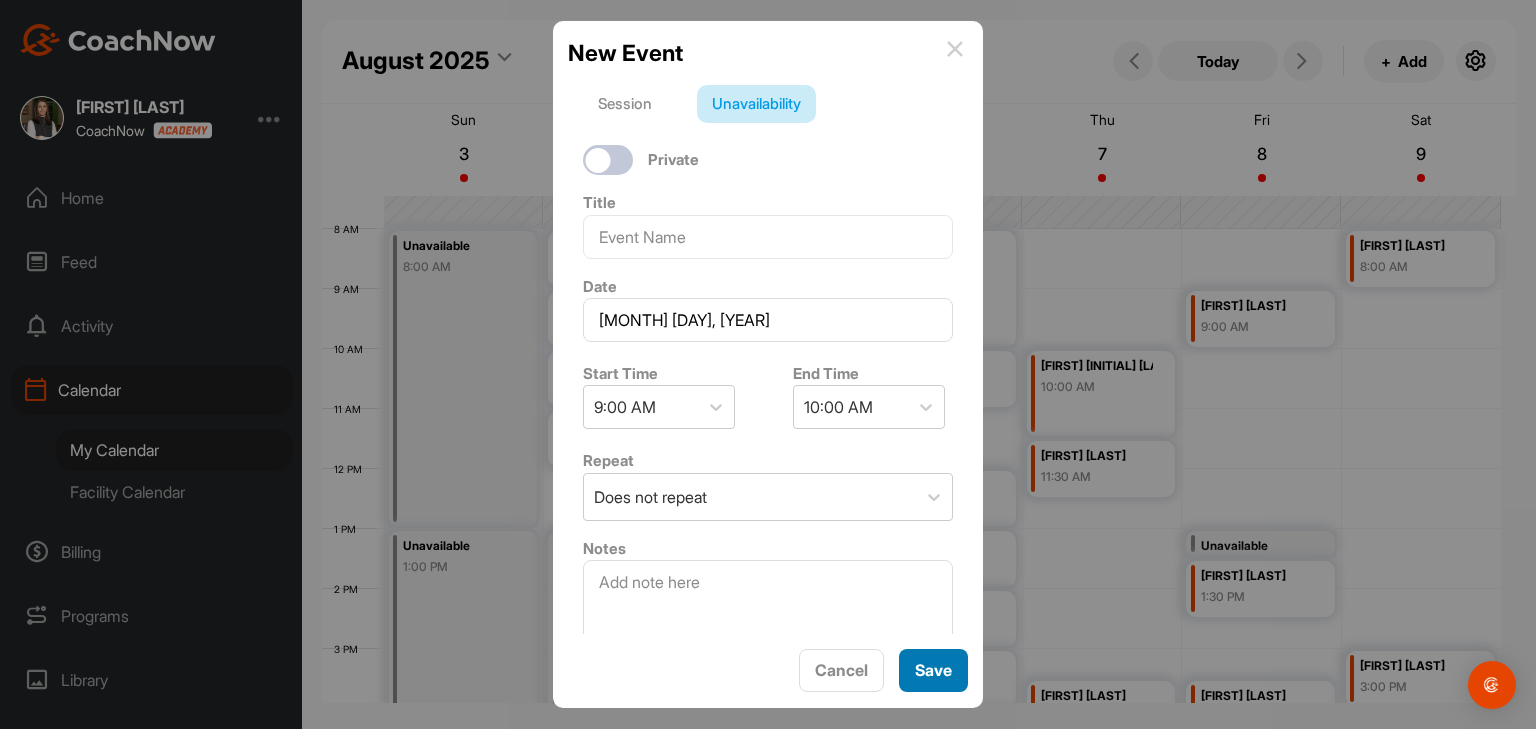 click on "Save" at bounding box center (933, 670) 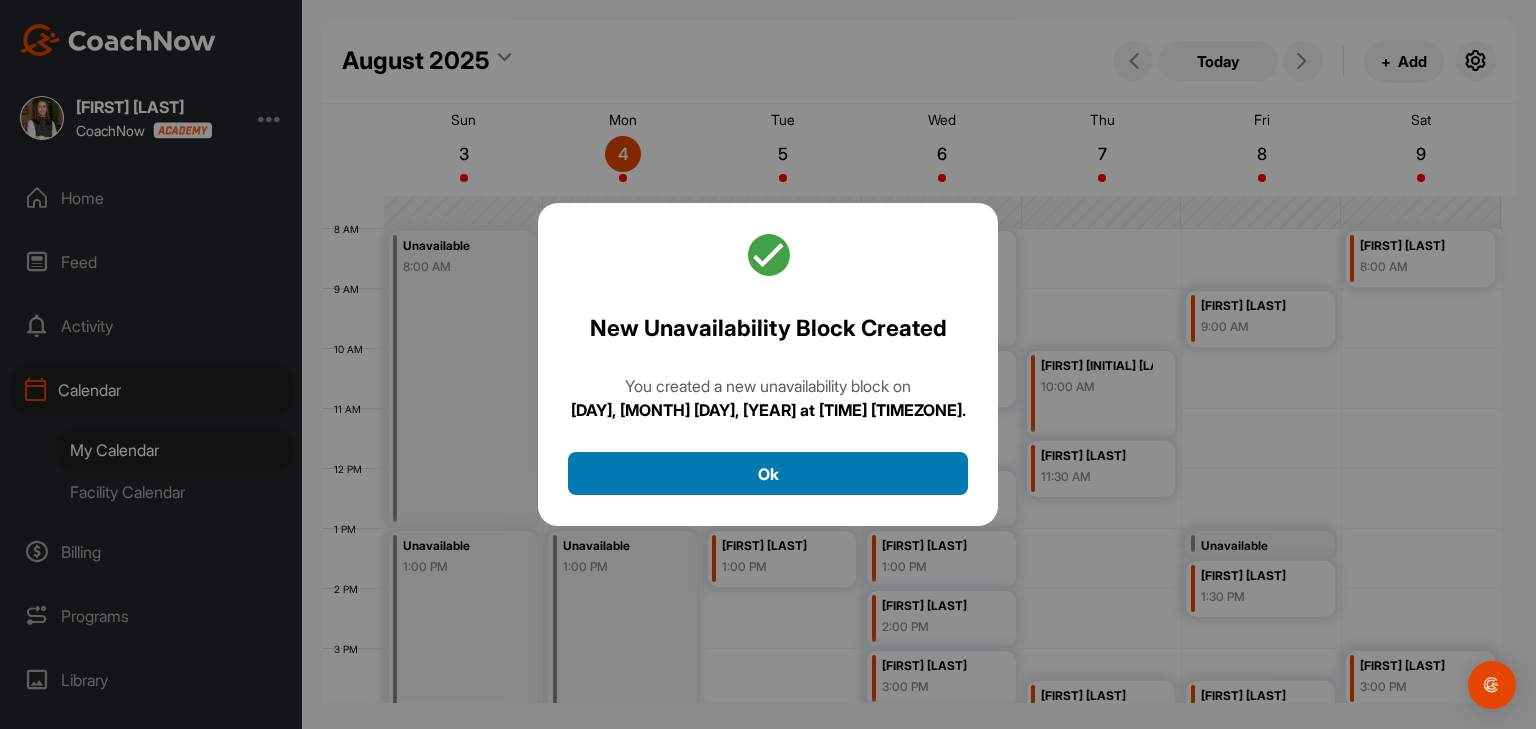 click on "Ok" at bounding box center [768, 473] 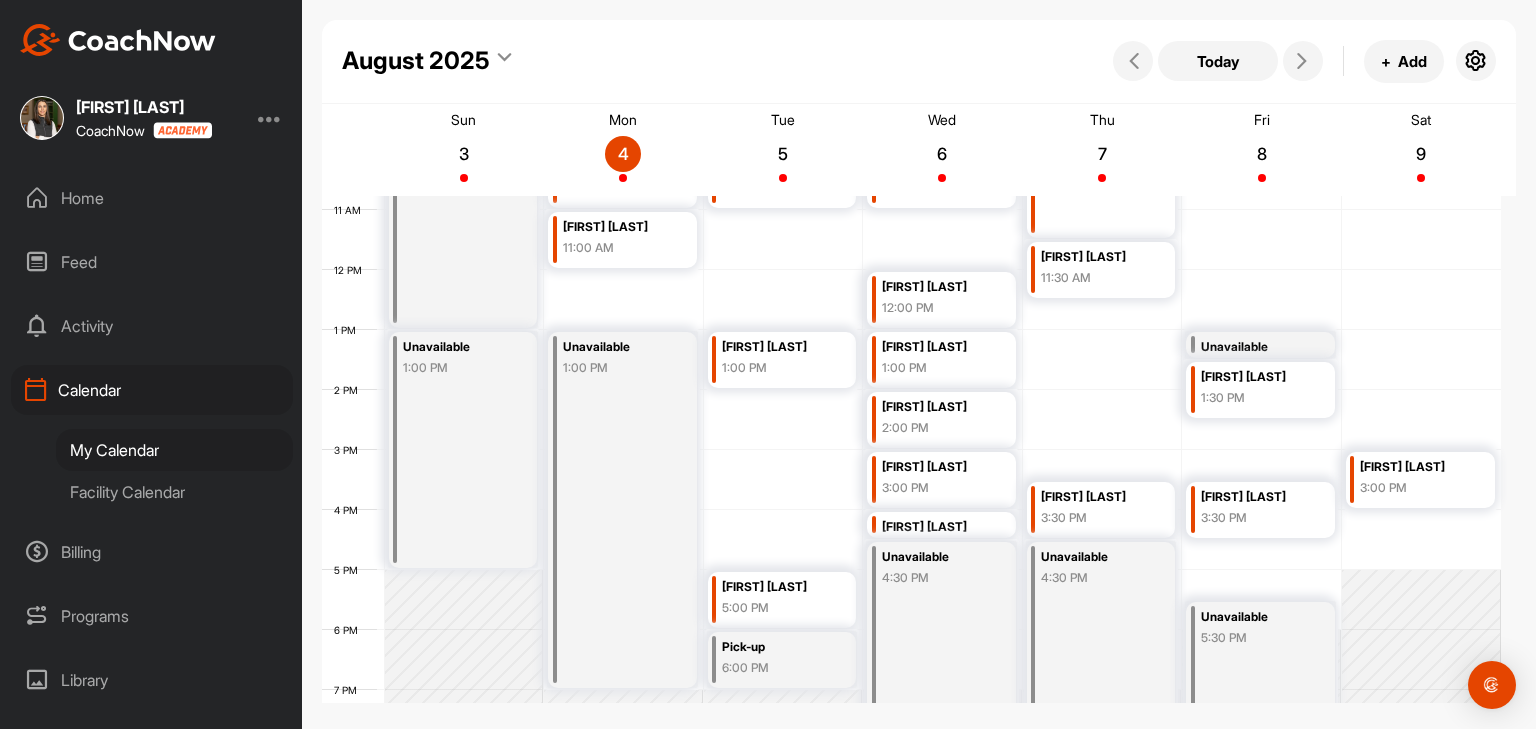 scroll, scrollTop: 647, scrollLeft: 0, axis: vertical 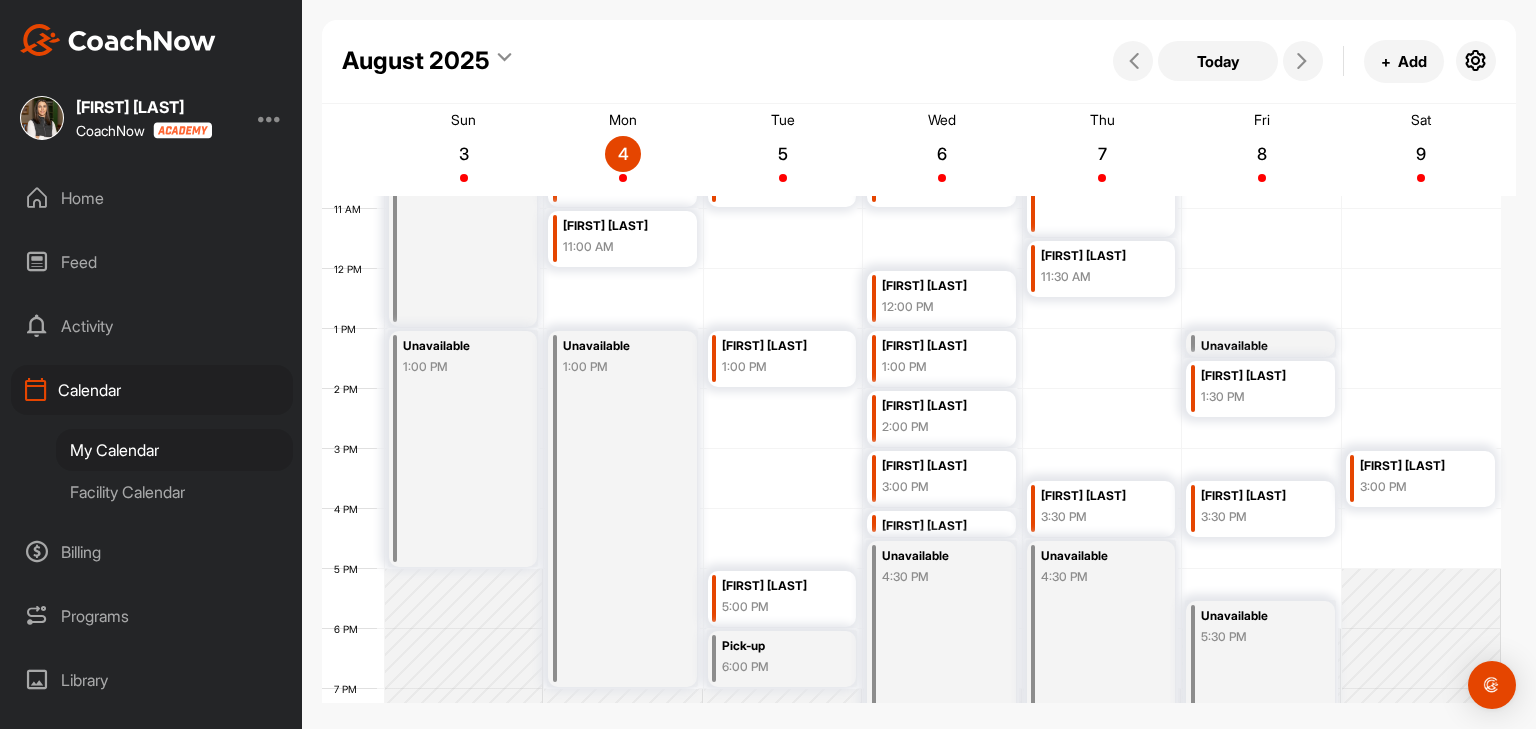 click on "Unavailable [TIME]" at bounding box center [1101, 629] 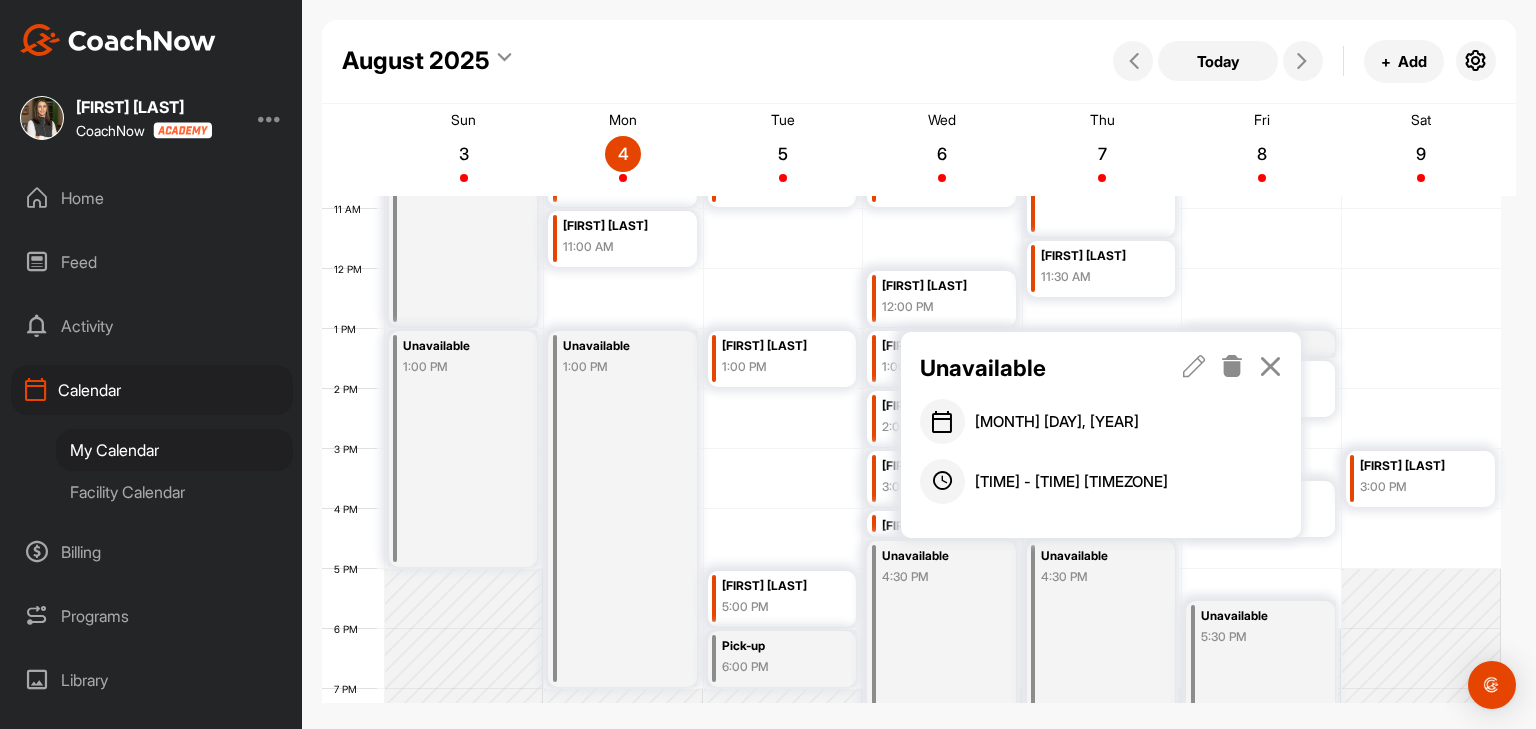 click at bounding box center (1270, 366) 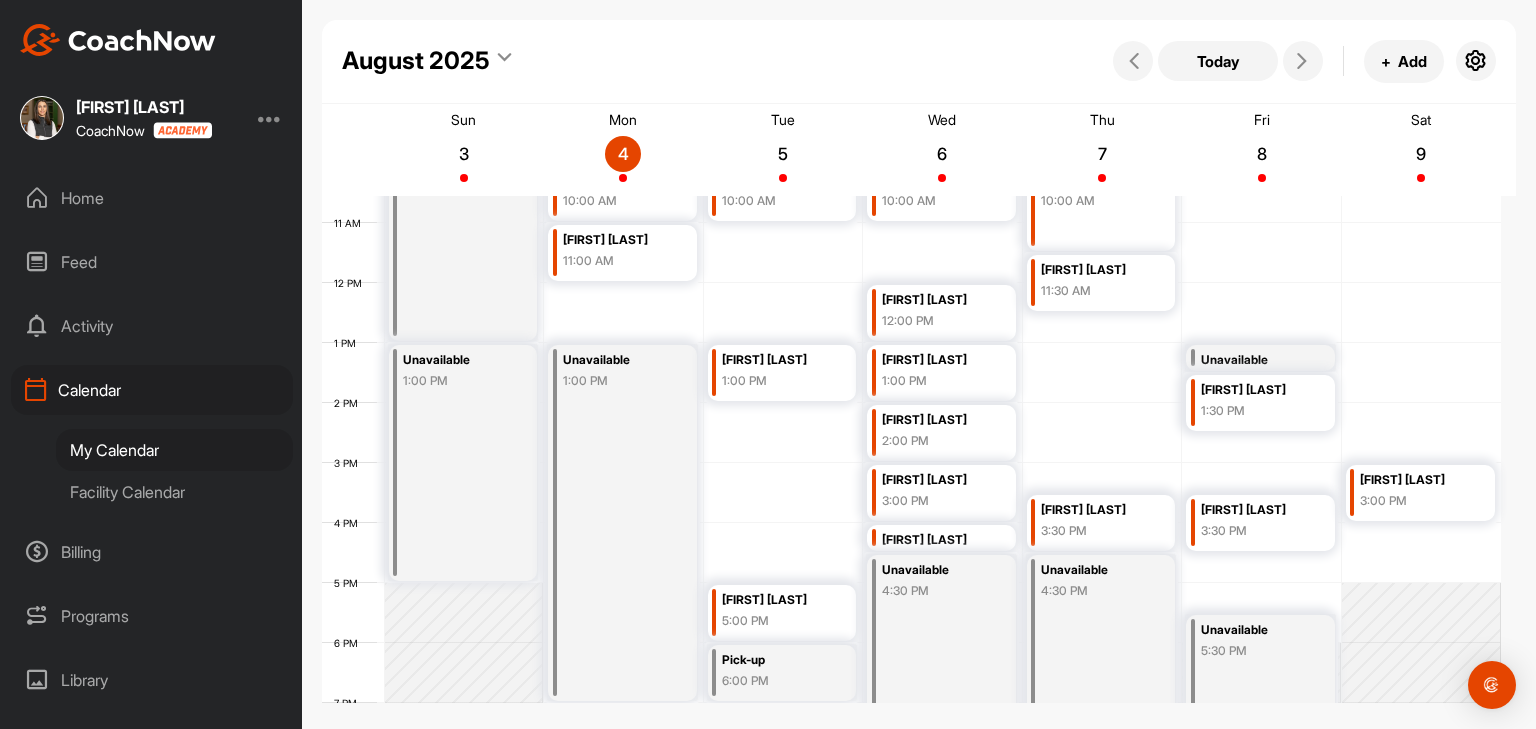 scroll, scrollTop: 647, scrollLeft: 0, axis: vertical 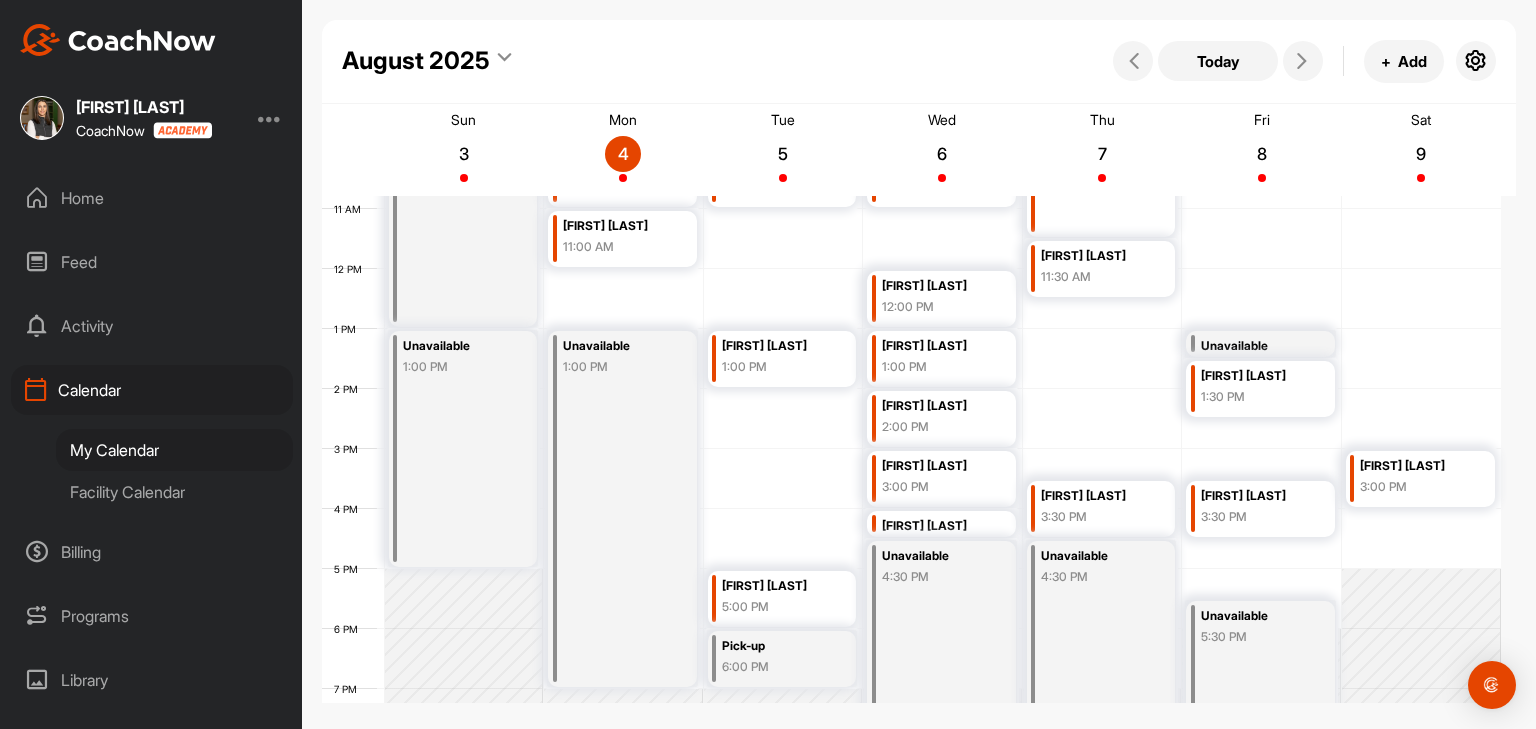 click on "4:30 PM" at bounding box center (1097, 577) 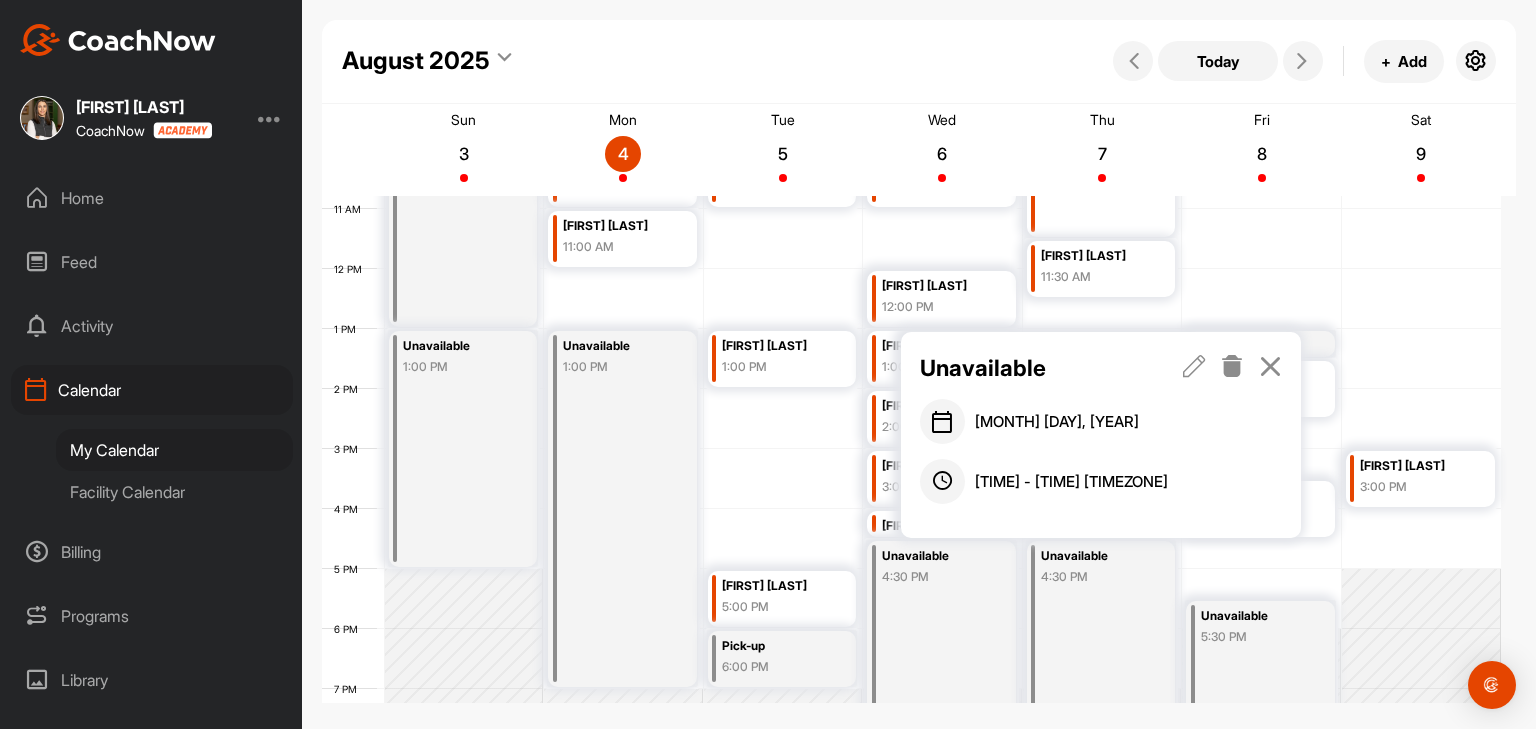 click at bounding box center (1194, 366) 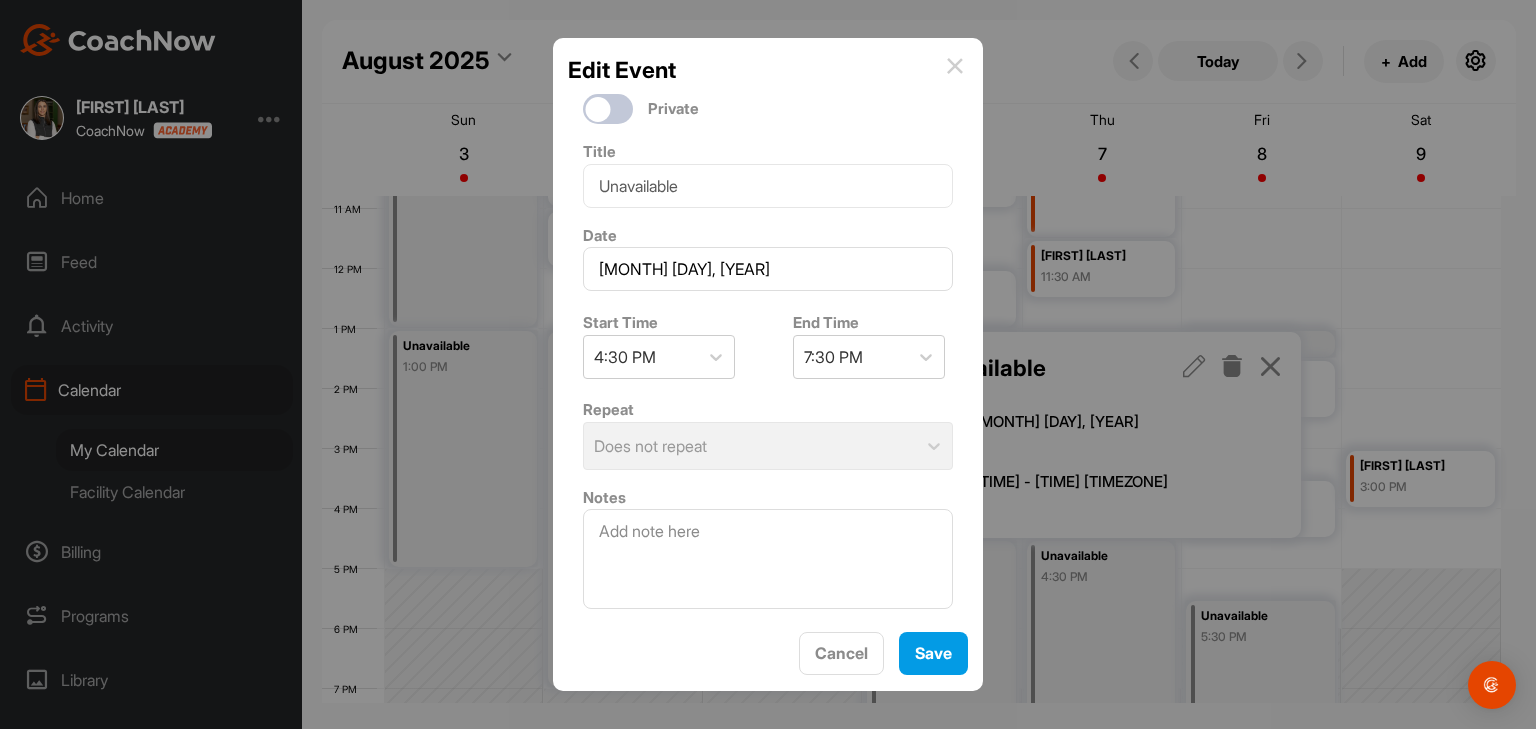 click on "Edit Event" at bounding box center (768, 70) 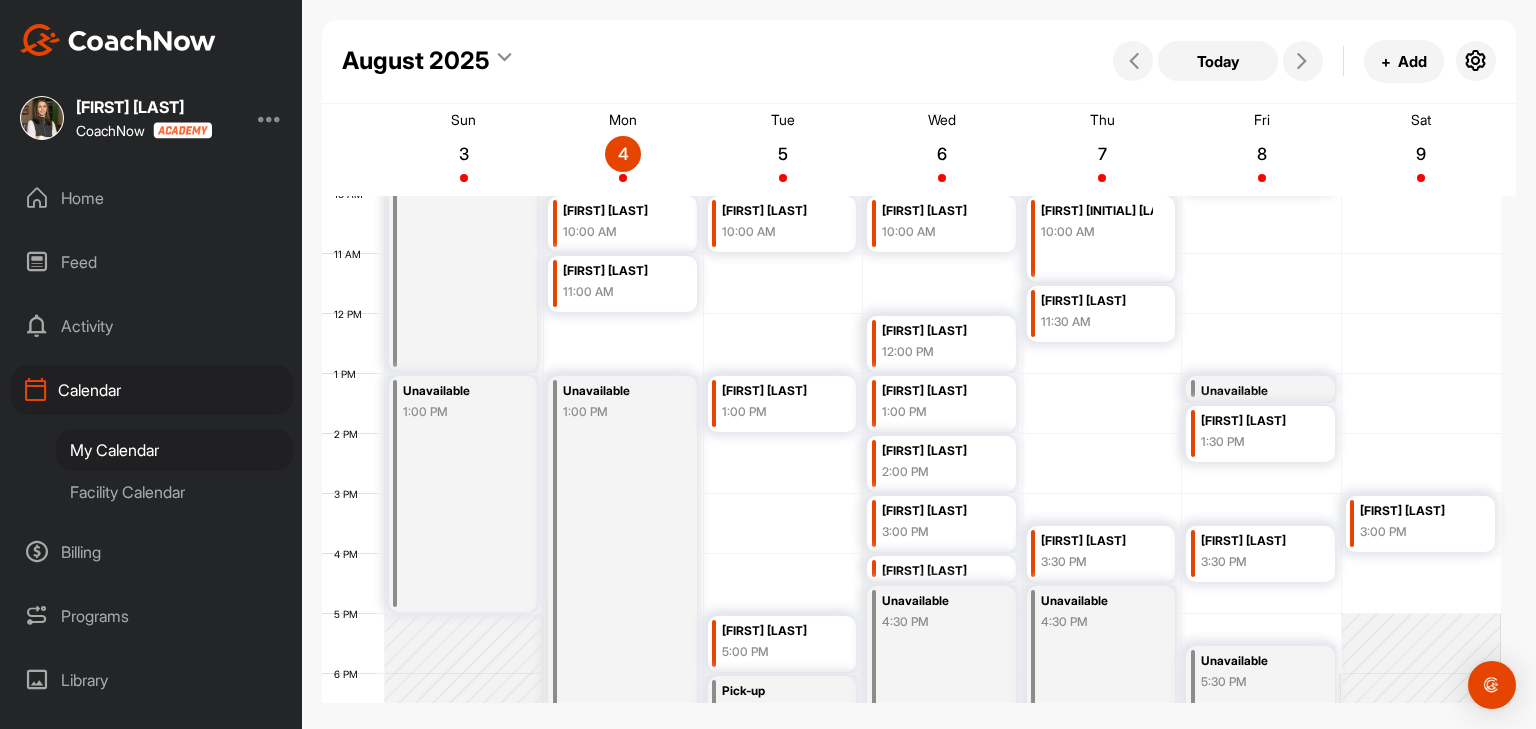 scroll, scrollTop: 647, scrollLeft: 0, axis: vertical 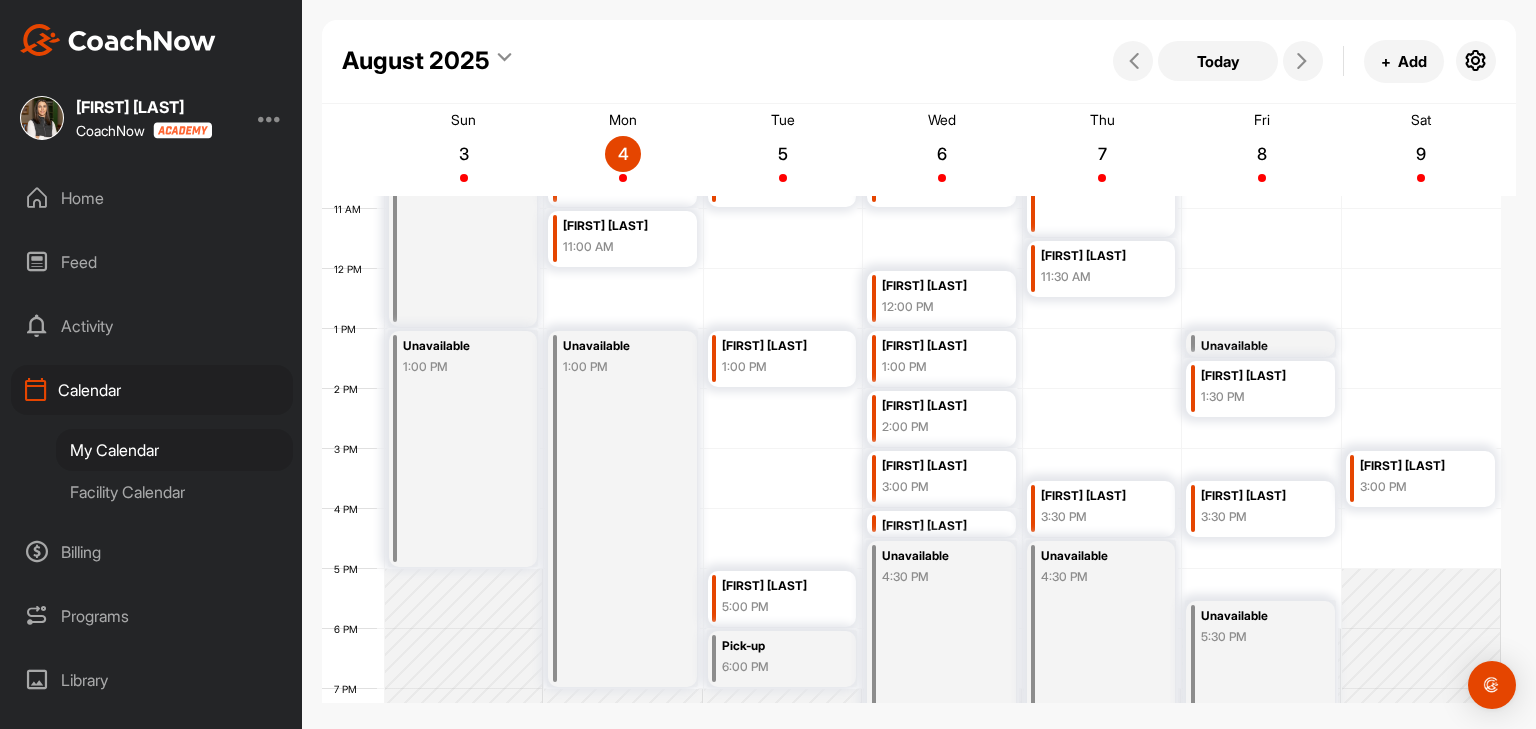 click on "6:00 PM" at bounding box center [778, 667] 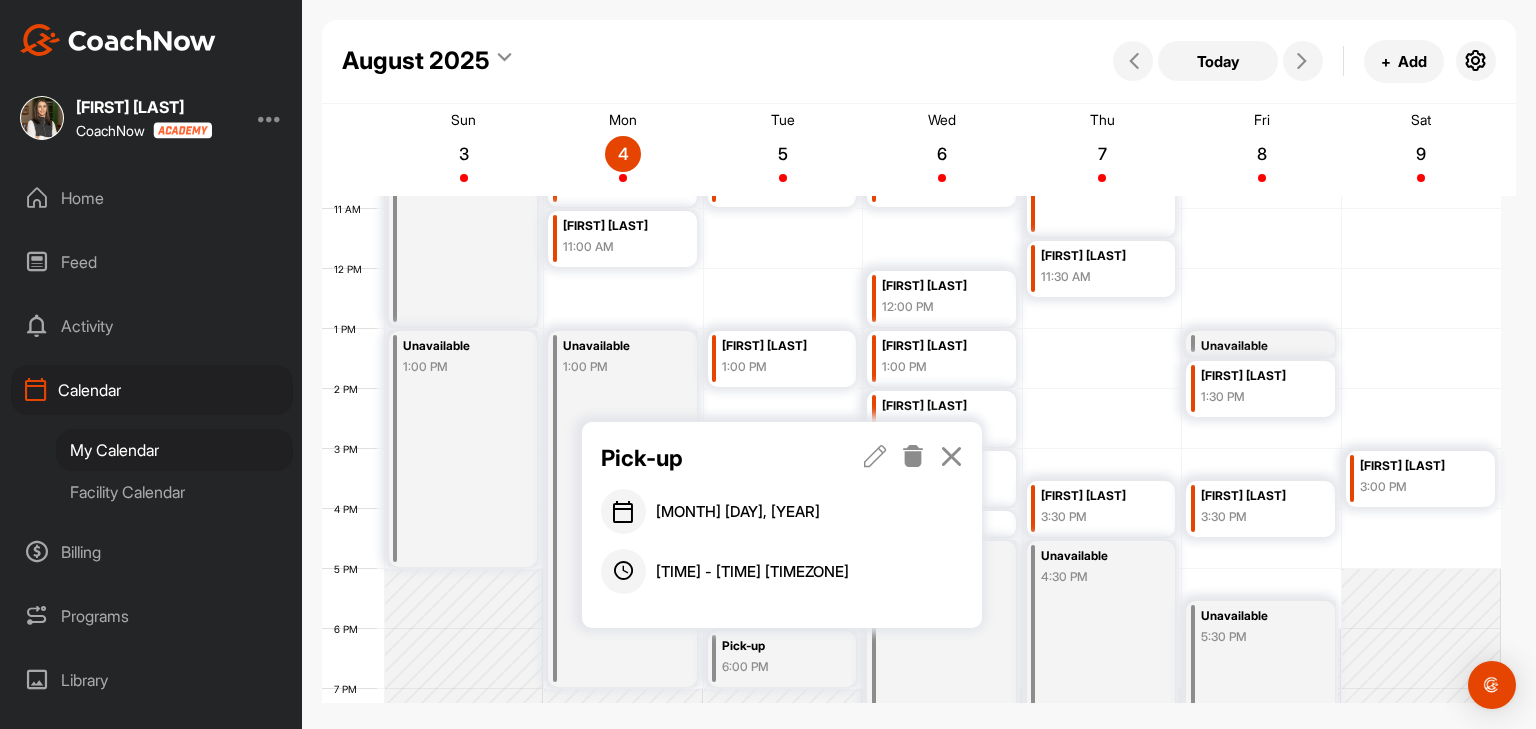 click on "Pick-up" at bounding box center [778, 646] 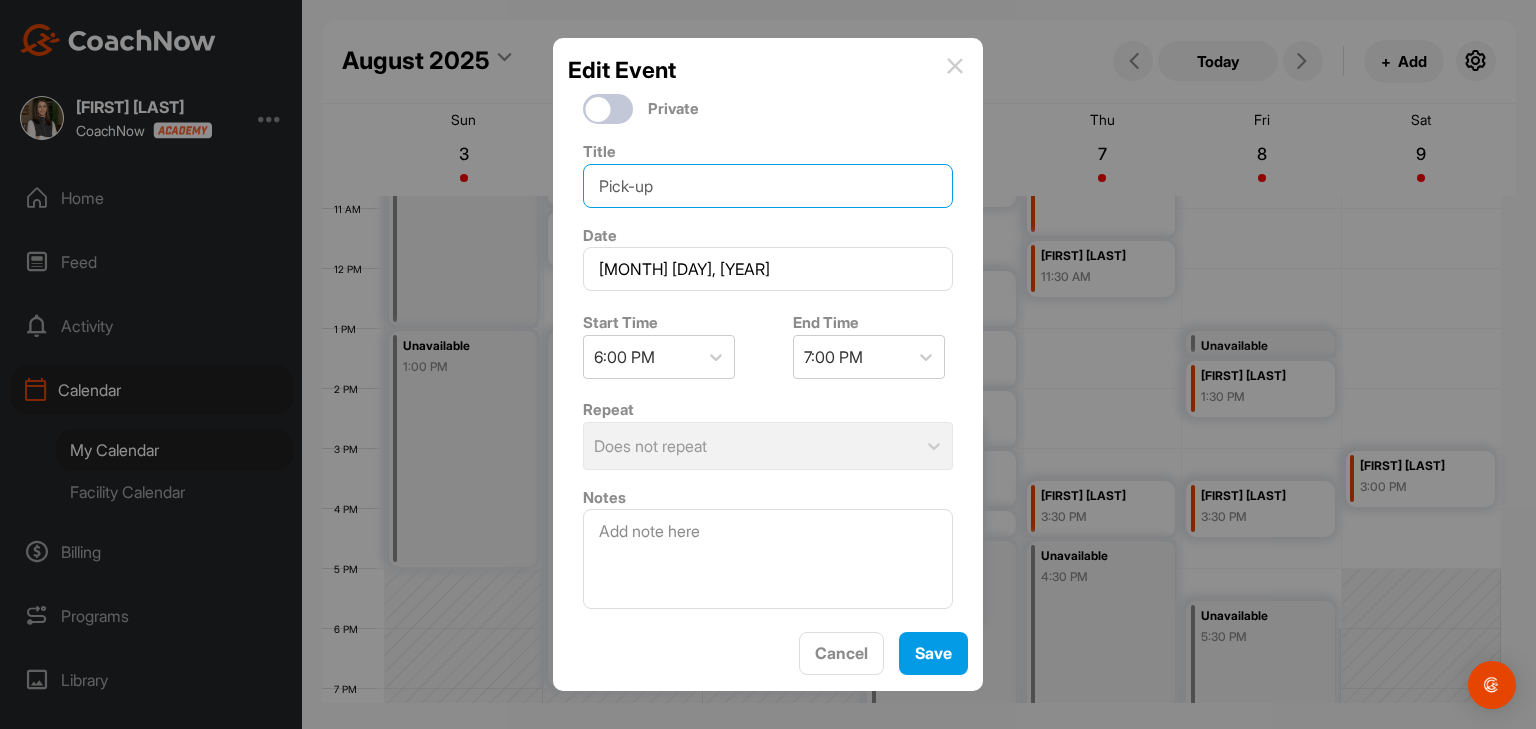drag, startPoint x: 720, startPoint y: 190, endPoint x: 576, endPoint y: 187, distance: 144.03125 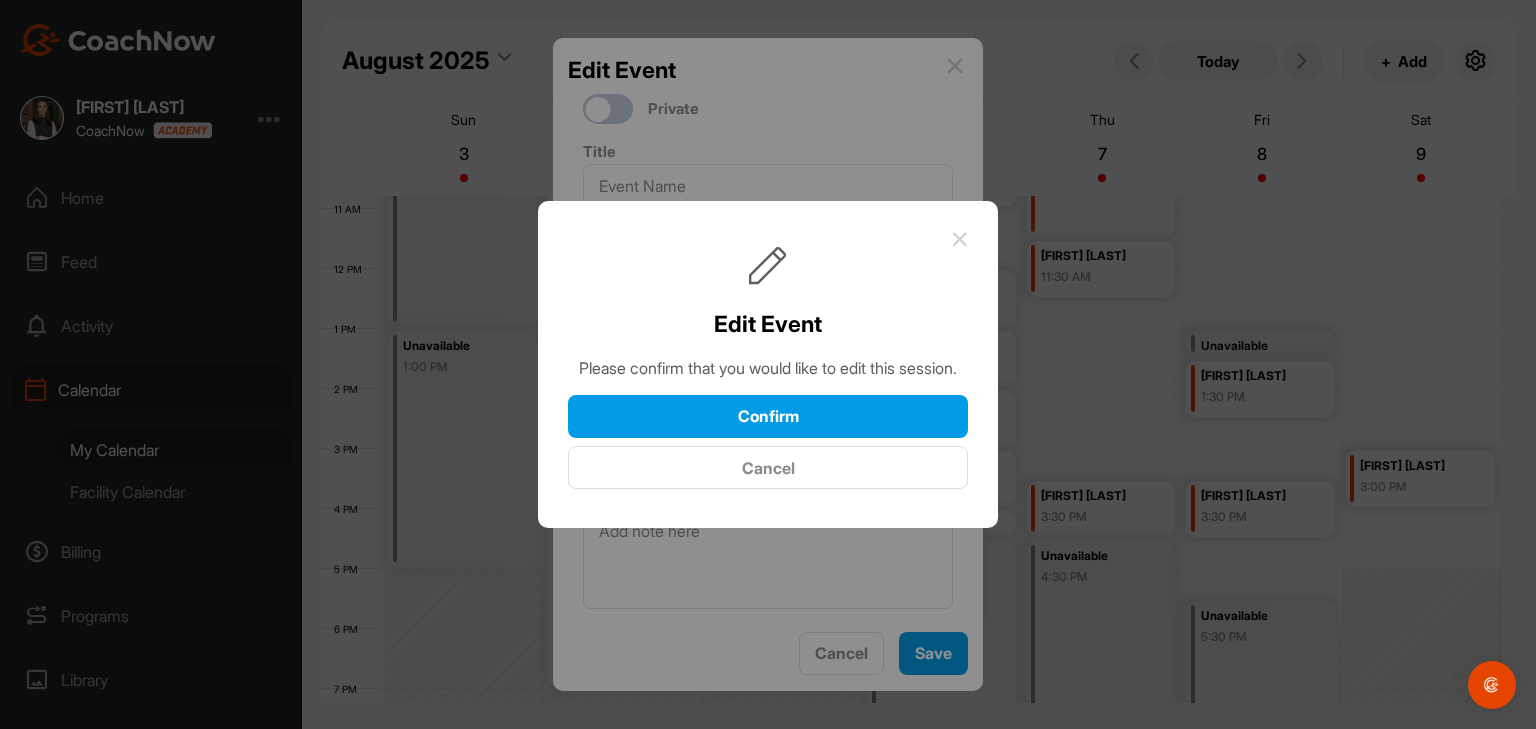 click at bounding box center (768, 364) 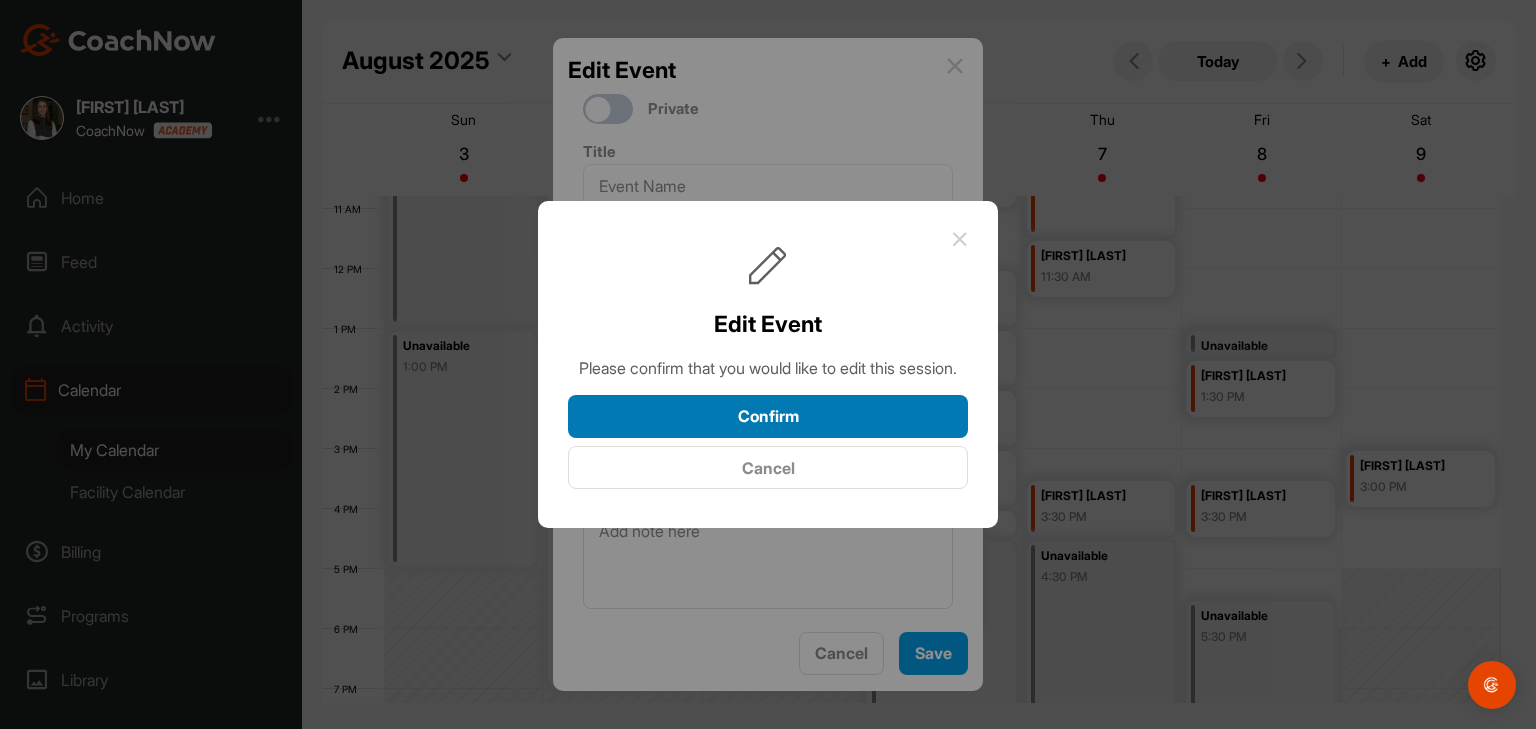 click on "Confirm" at bounding box center (768, 416) 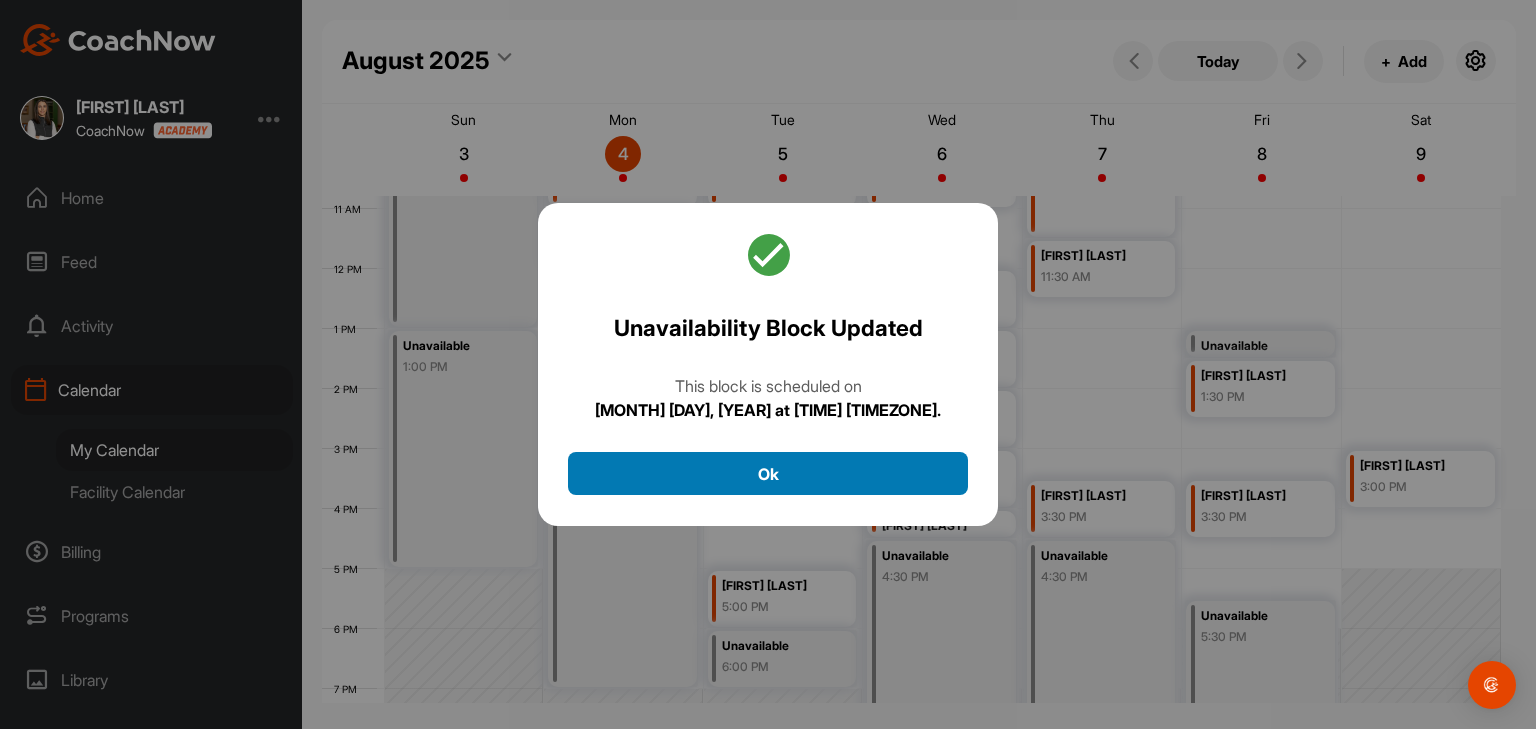 click on "Ok" at bounding box center (768, 473) 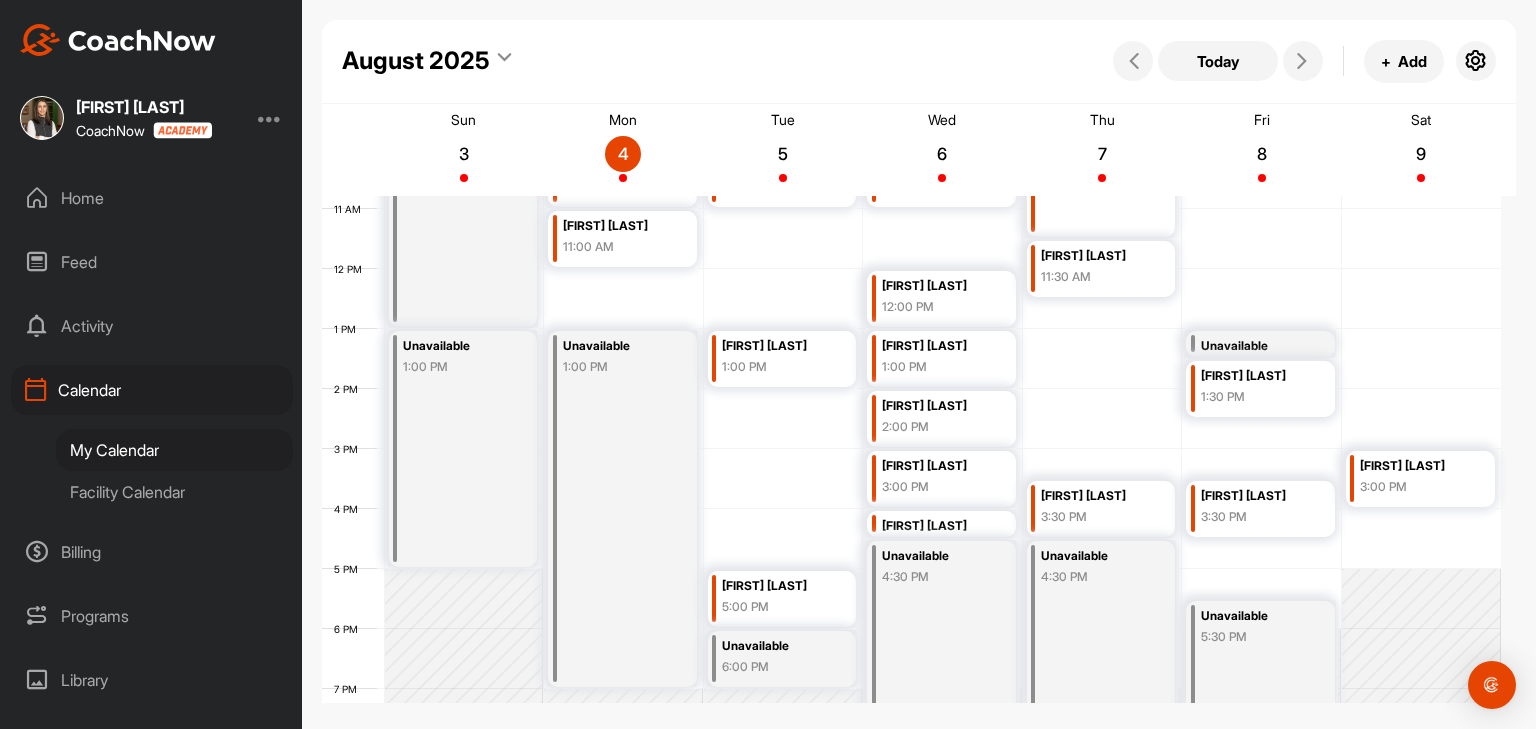 click on "Unavailable" at bounding box center (778, 646) 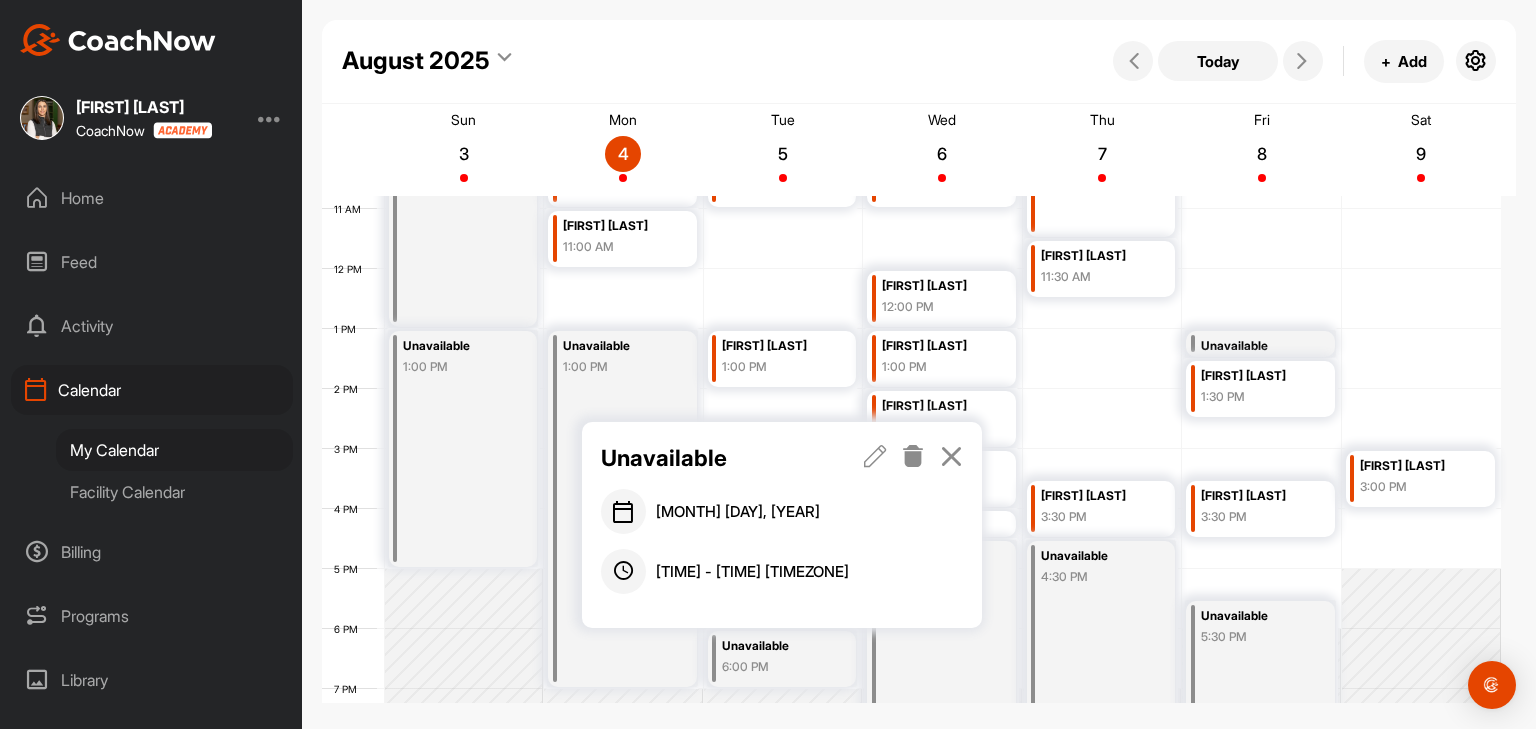 click at bounding box center (913, 458) 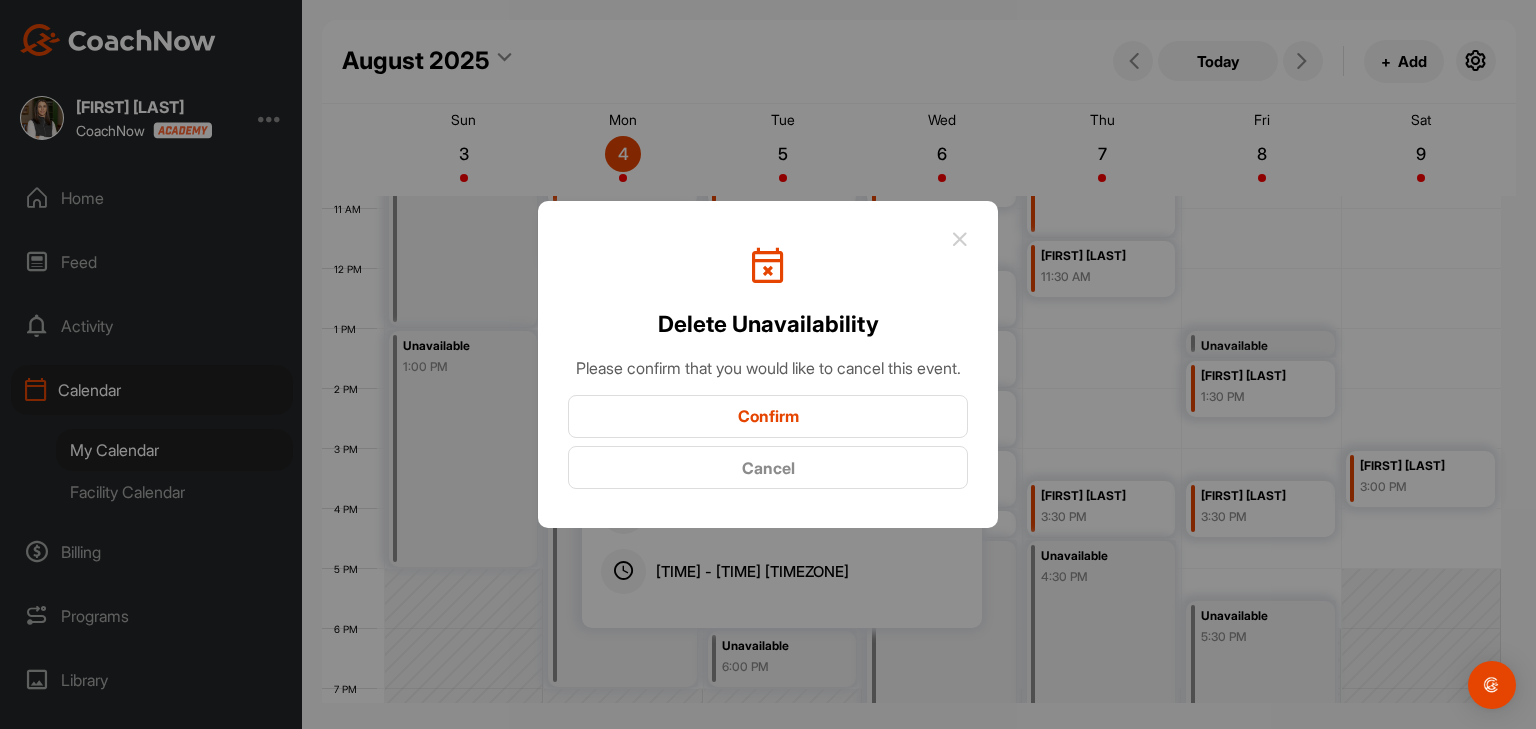 click on "Confirm" at bounding box center [768, 416] 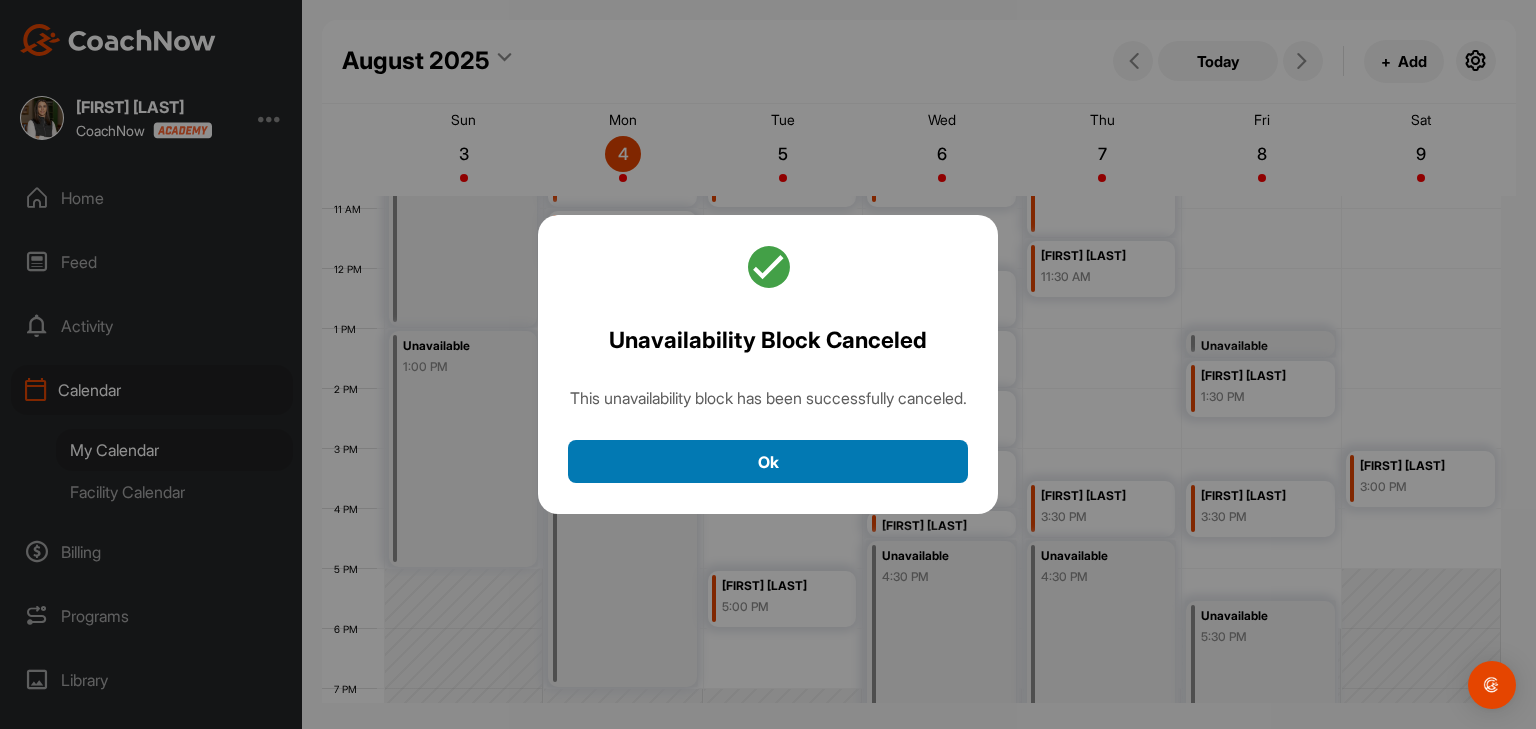 click on "Ok" at bounding box center (768, 461) 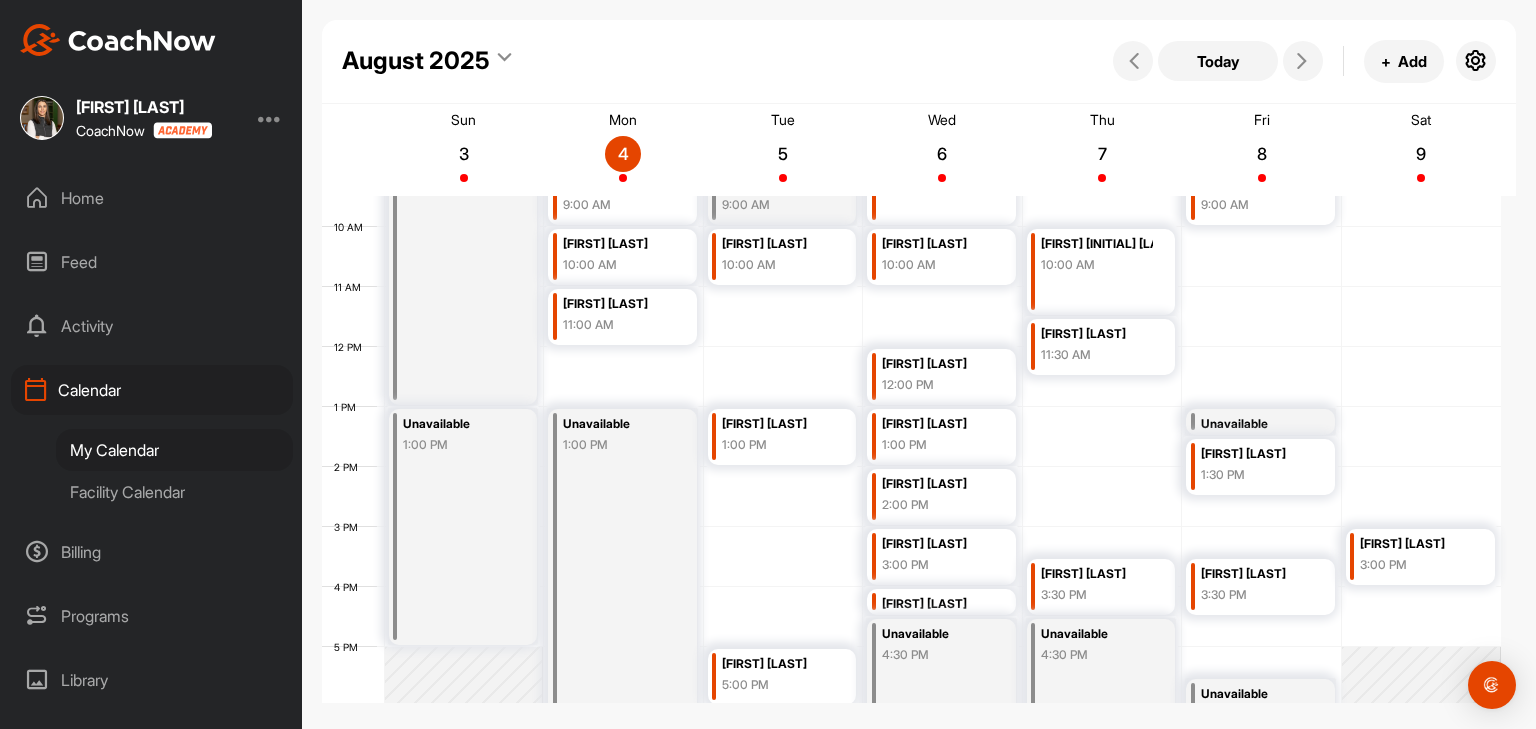 scroll, scrollTop: 447, scrollLeft: 0, axis: vertical 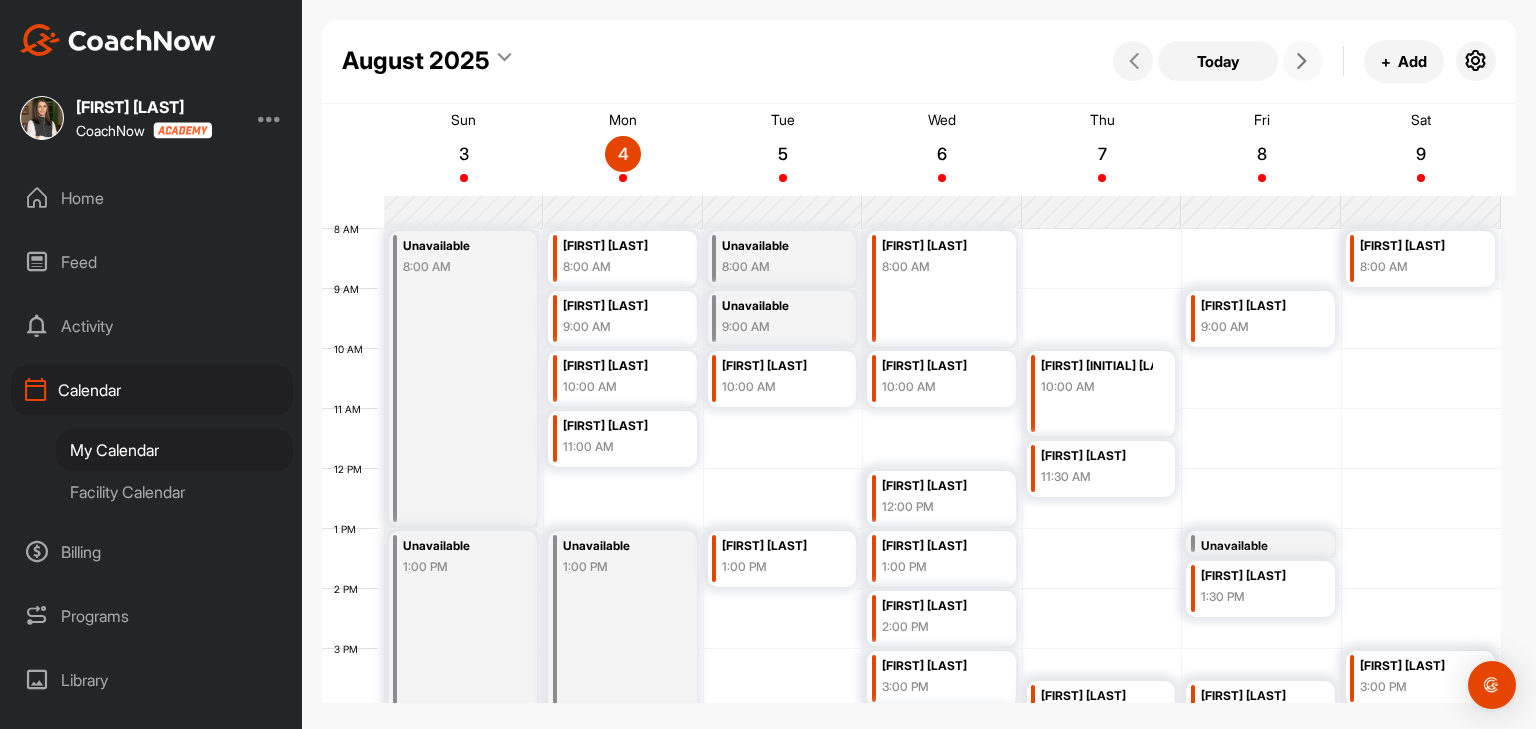 click at bounding box center [1302, 61] 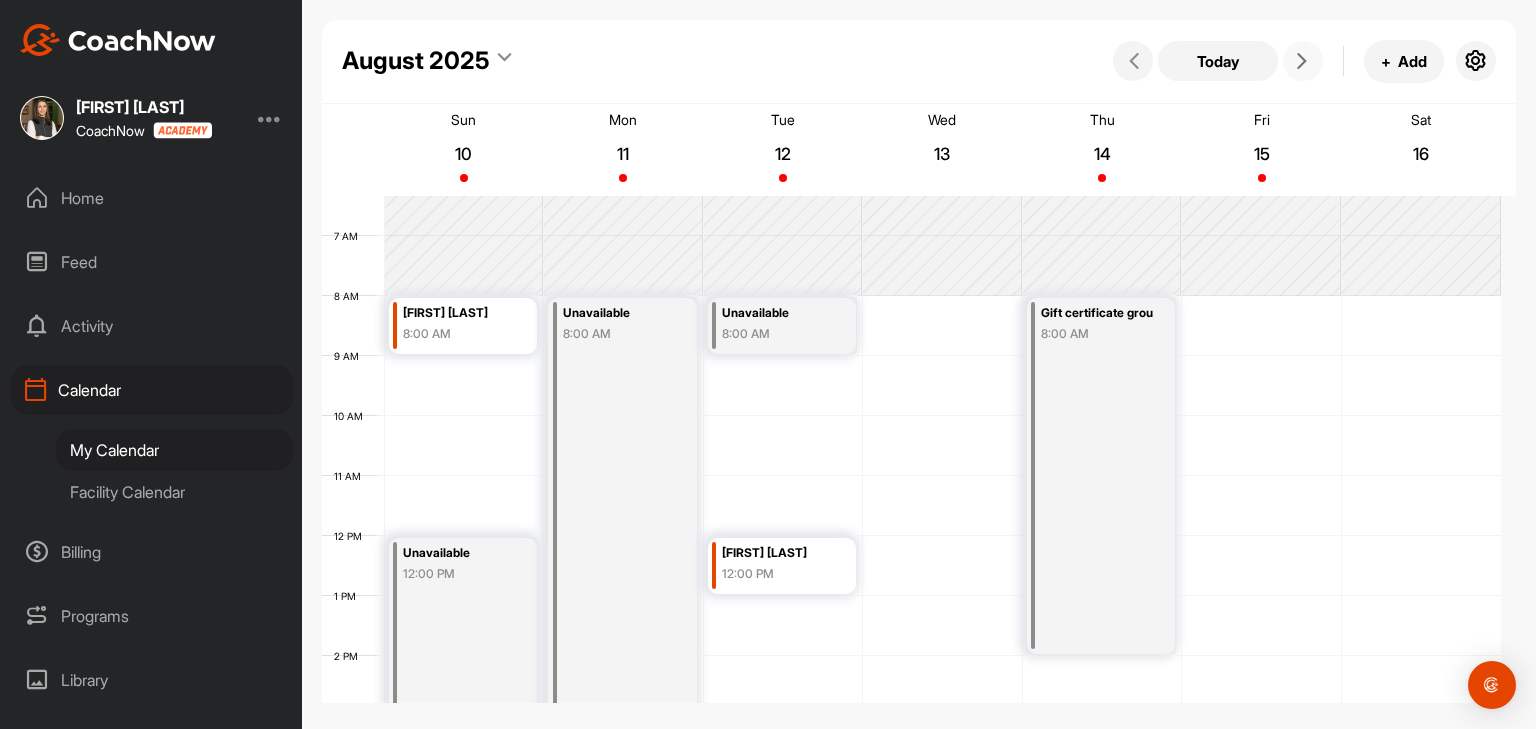 scroll, scrollTop: 346, scrollLeft: 0, axis: vertical 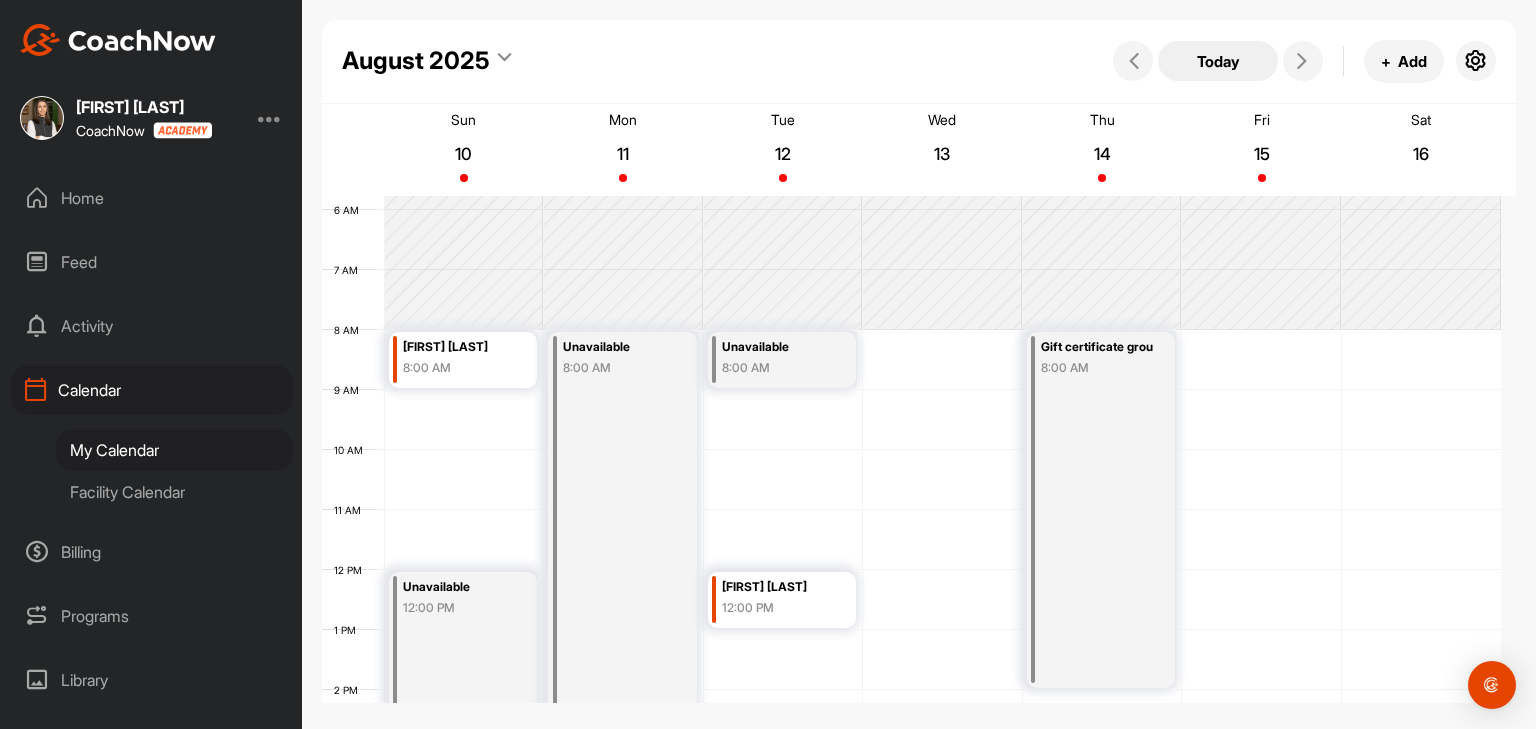 click on "Today" at bounding box center (1218, 61) 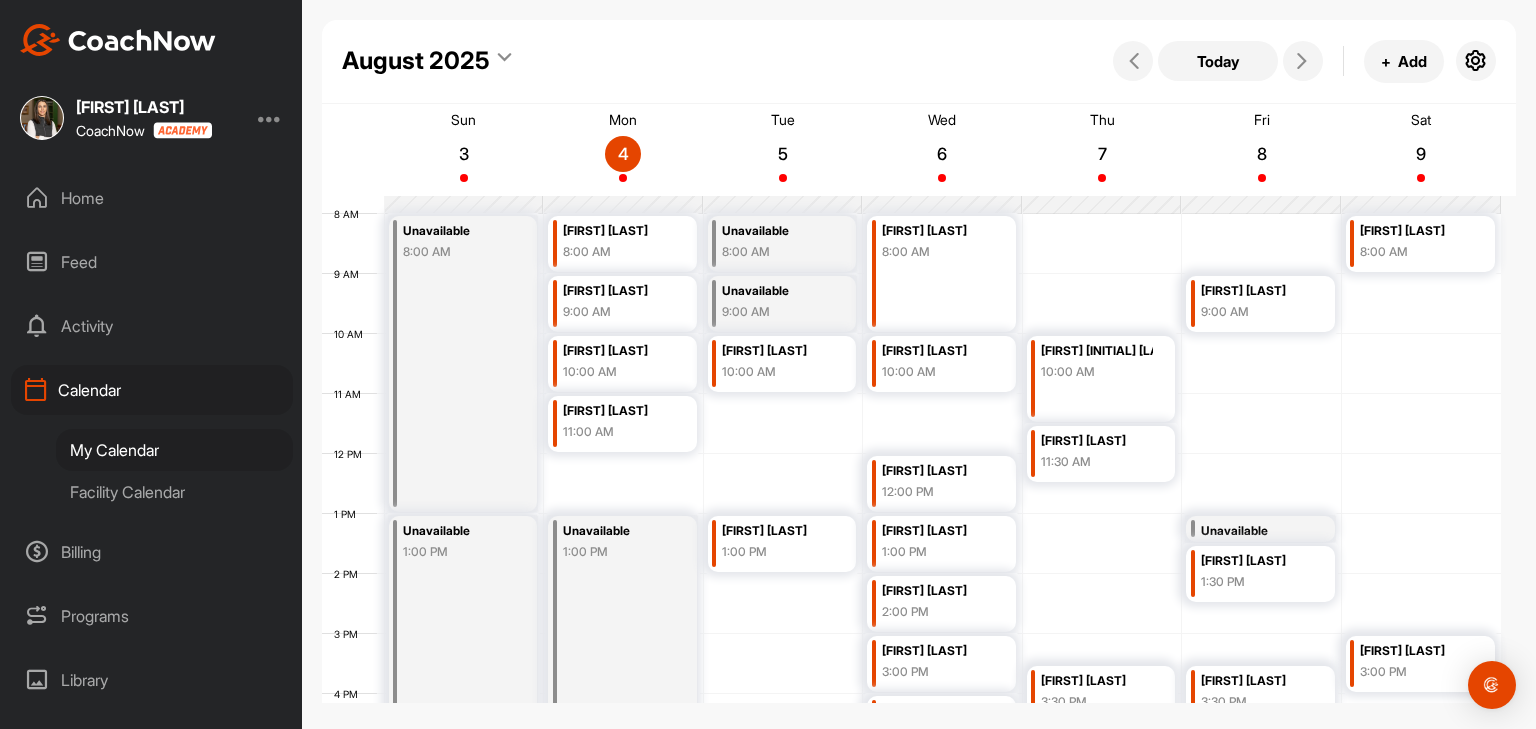 scroll, scrollTop: 446, scrollLeft: 0, axis: vertical 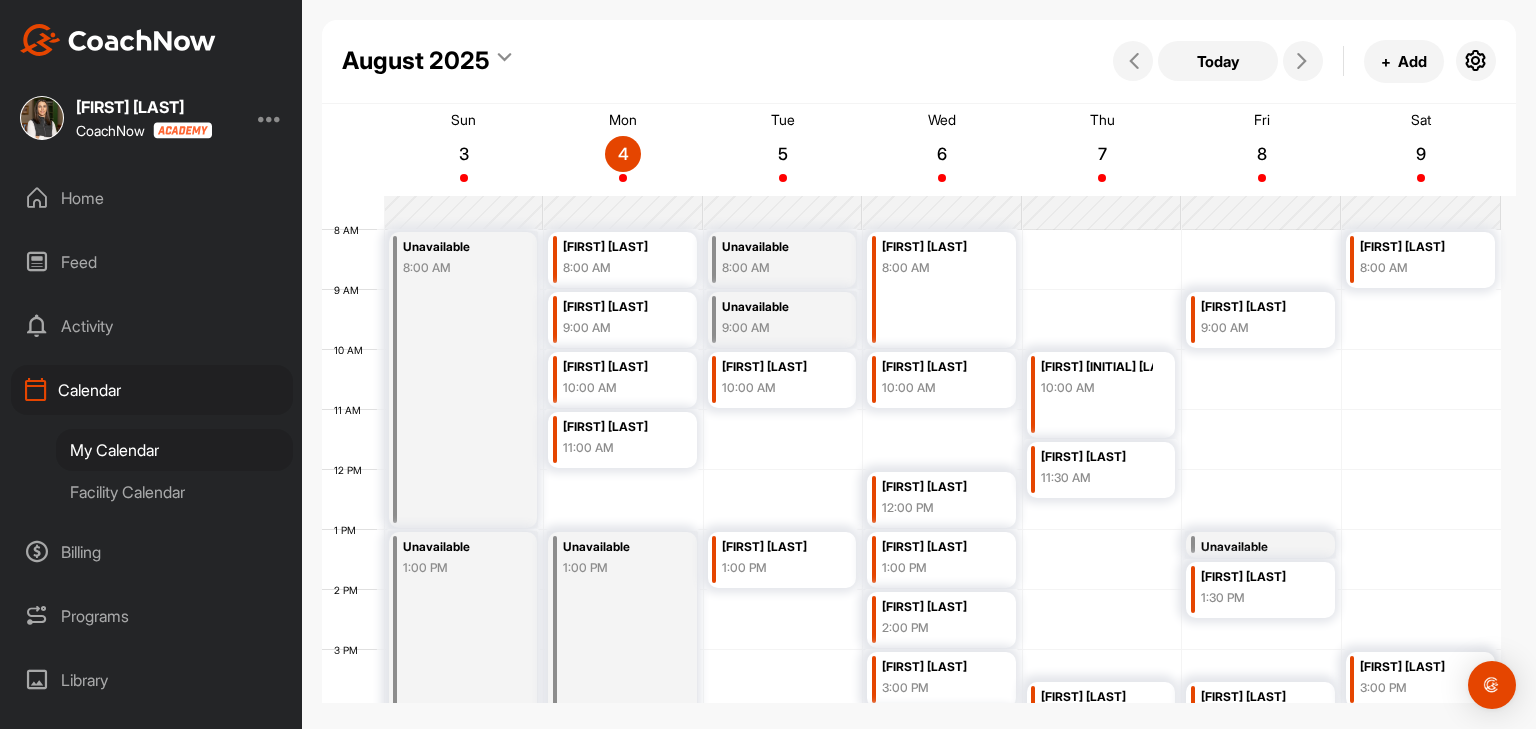click on "Facility Calendar" at bounding box center [174, 492] 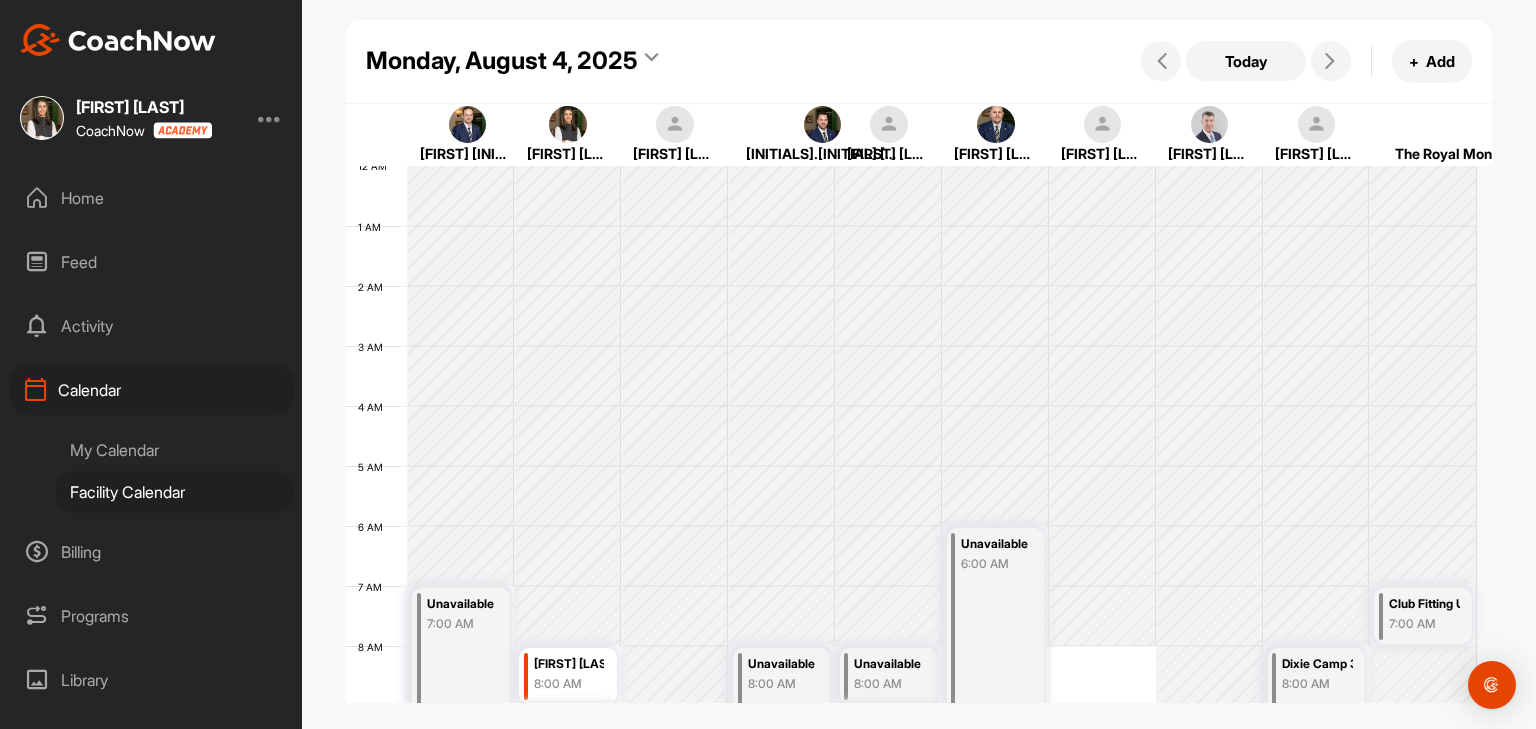 scroll, scrollTop: 347, scrollLeft: 0, axis: vertical 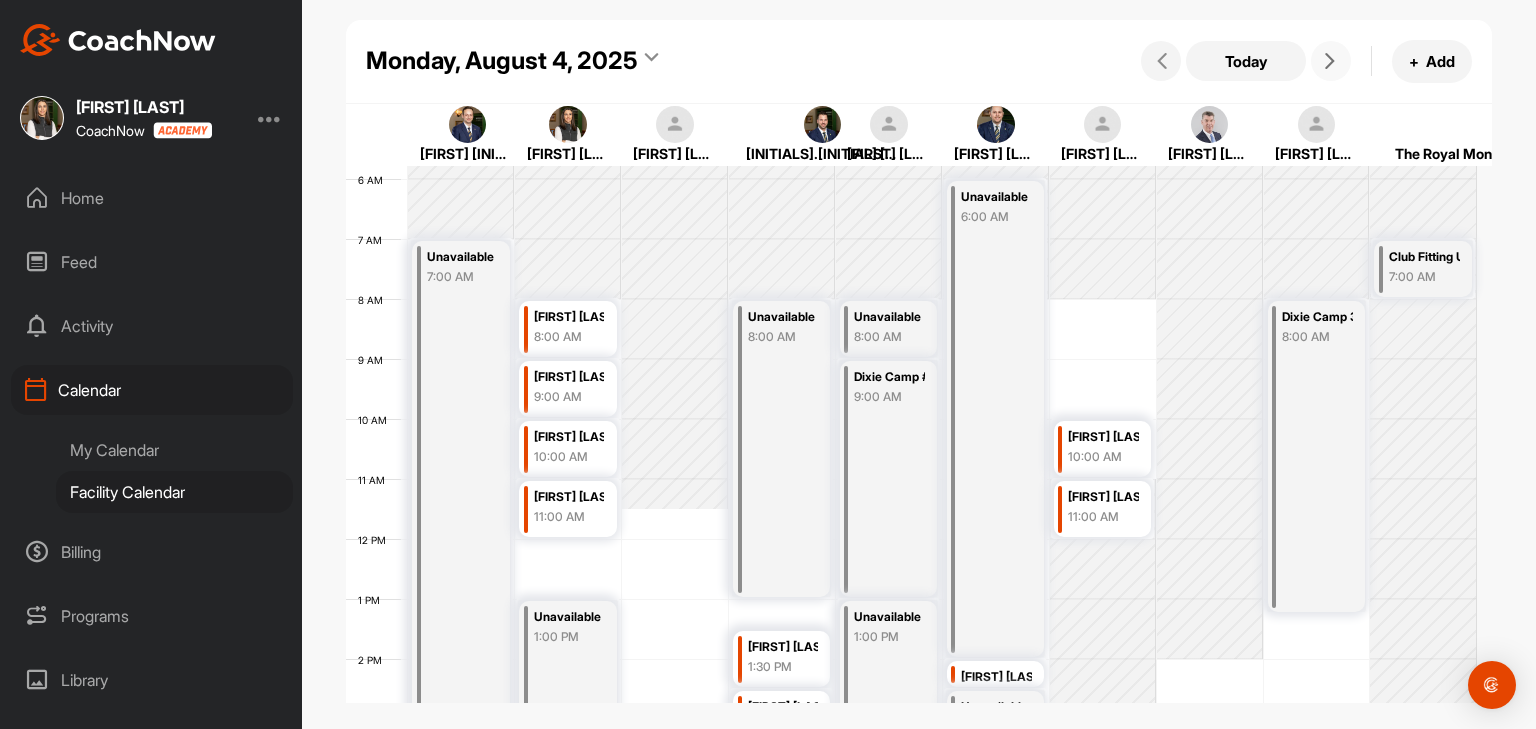 click at bounding box center [1330, 61] 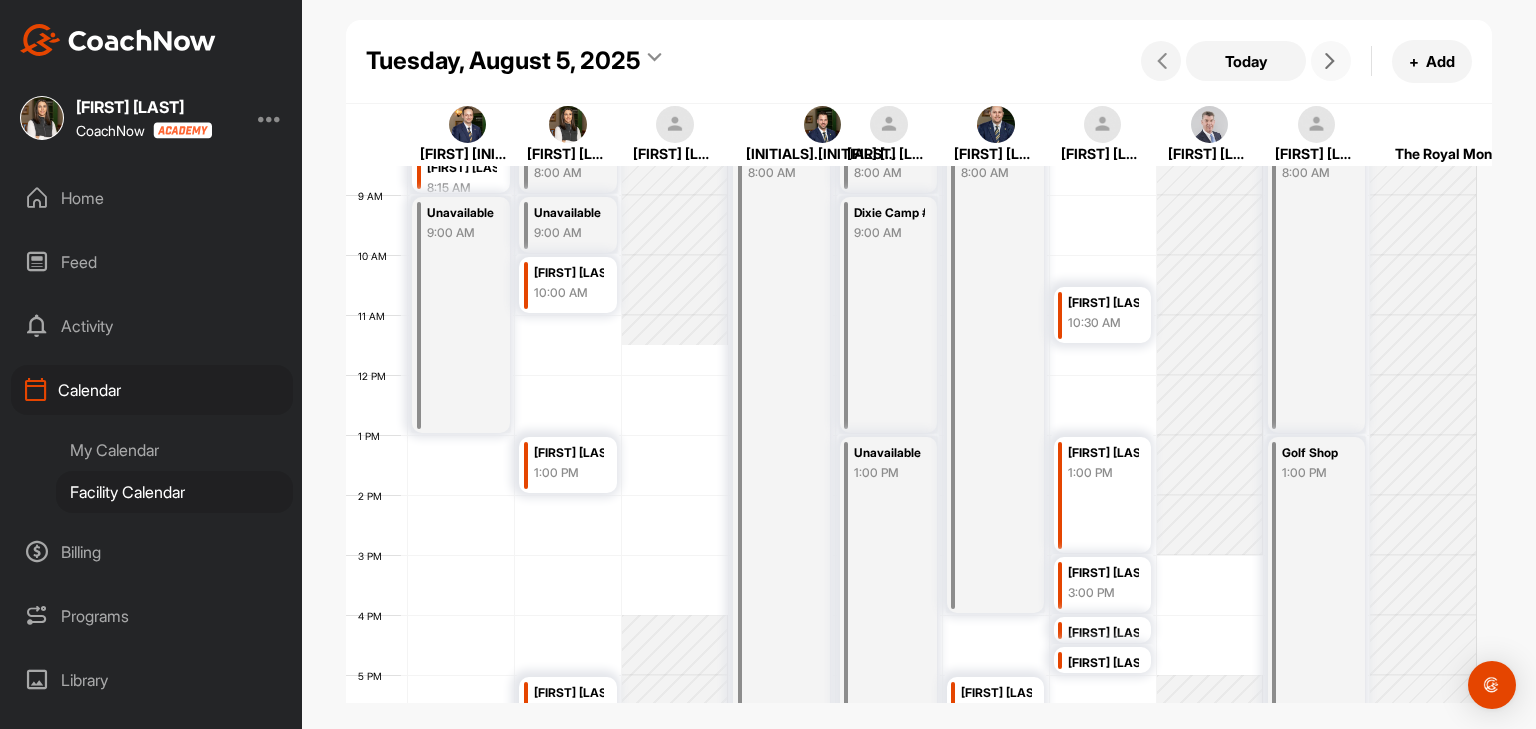 scroll, scrollTop: 447, scrollLeft: 0, axis: vertical 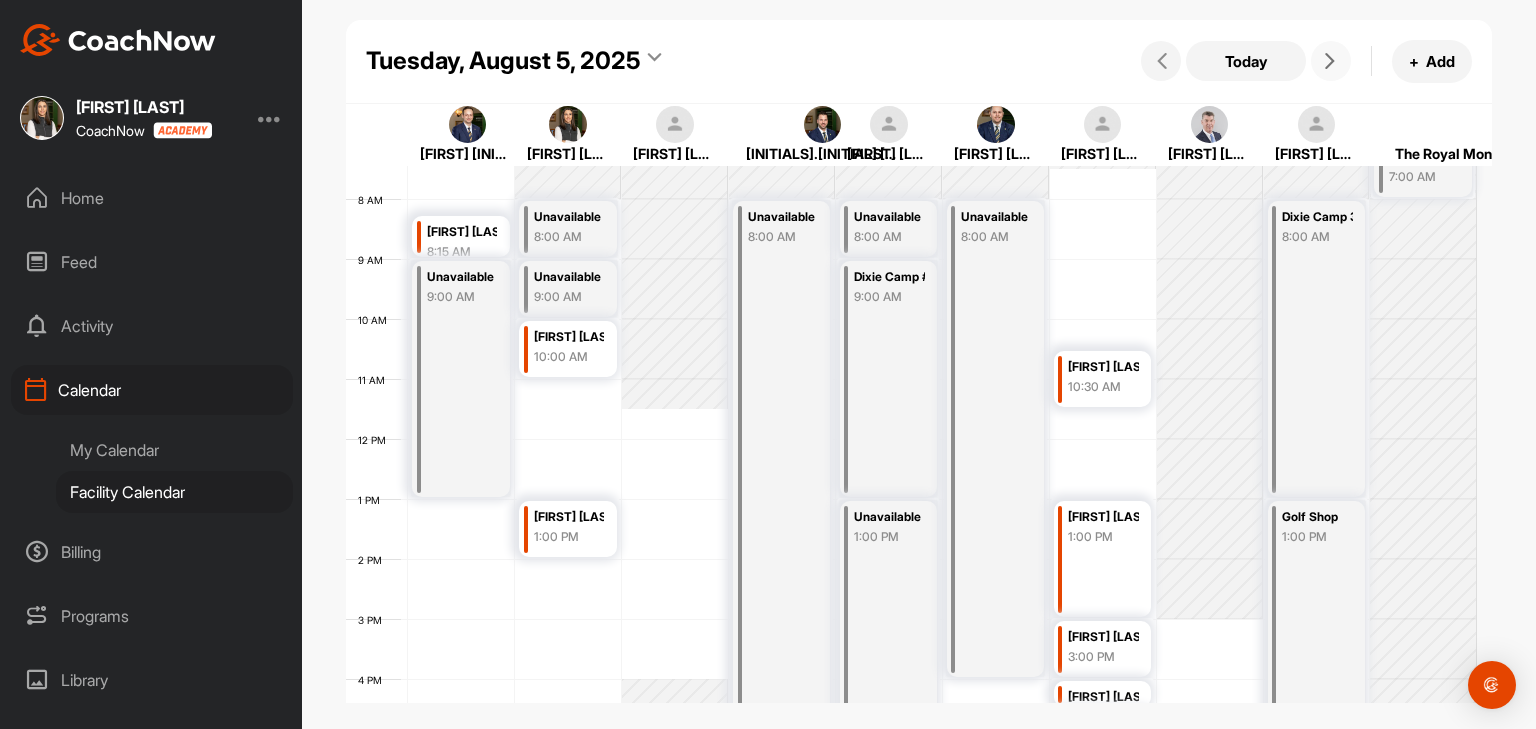 click at bounding box center [1330, 61] 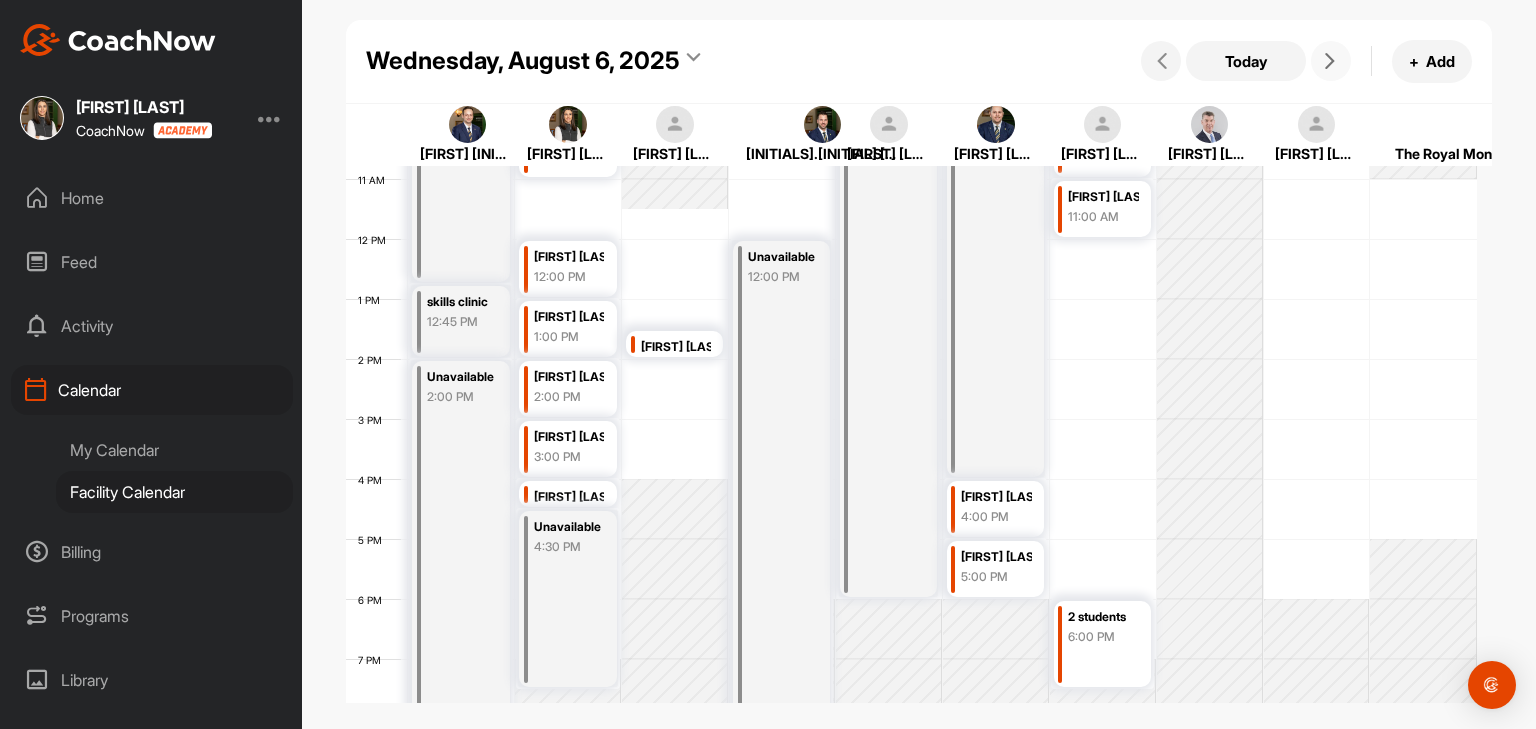 scroll, scrollTop: 547, scrollLeft: 0, axis: vertical 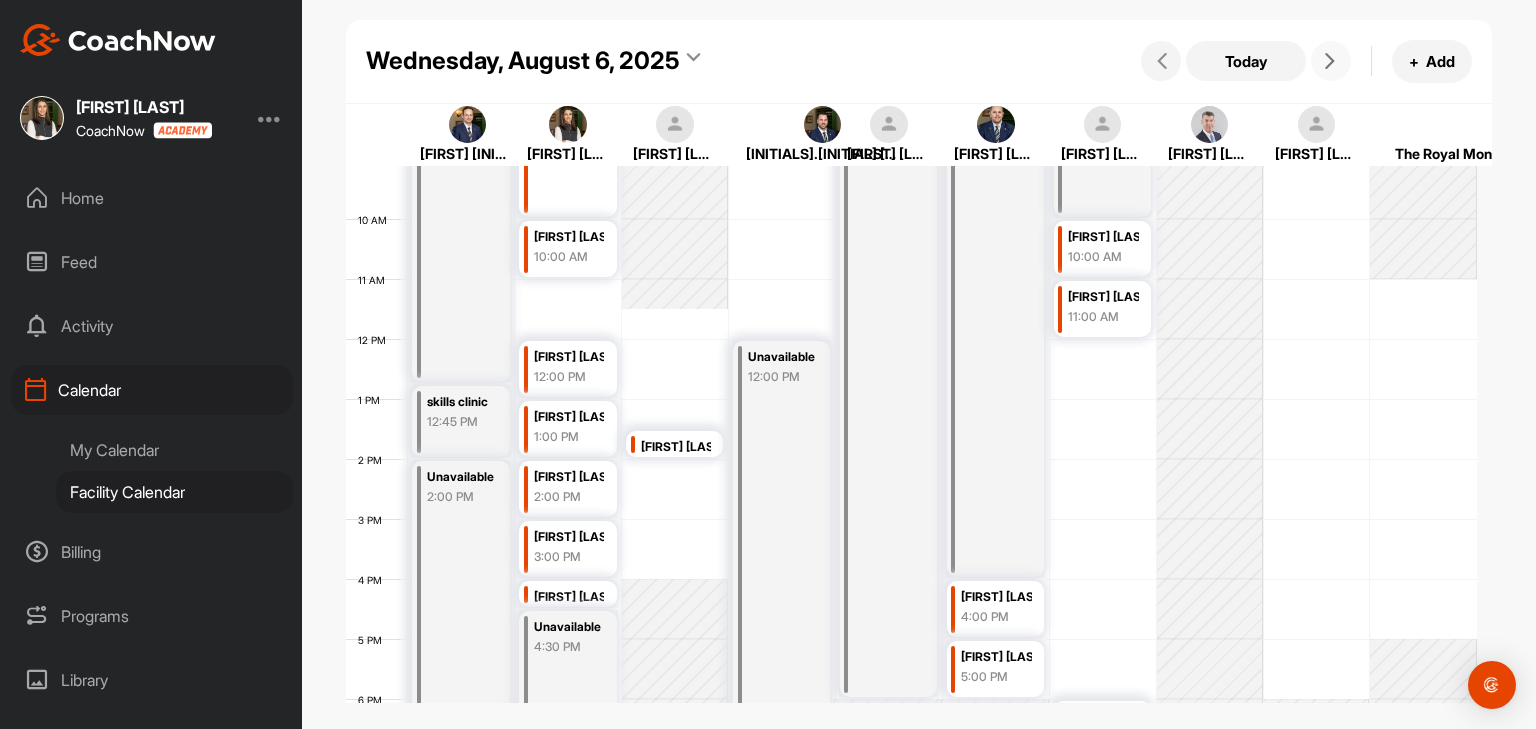 click on "[FIRST] [LAST]" at bounding box center (676, 447) 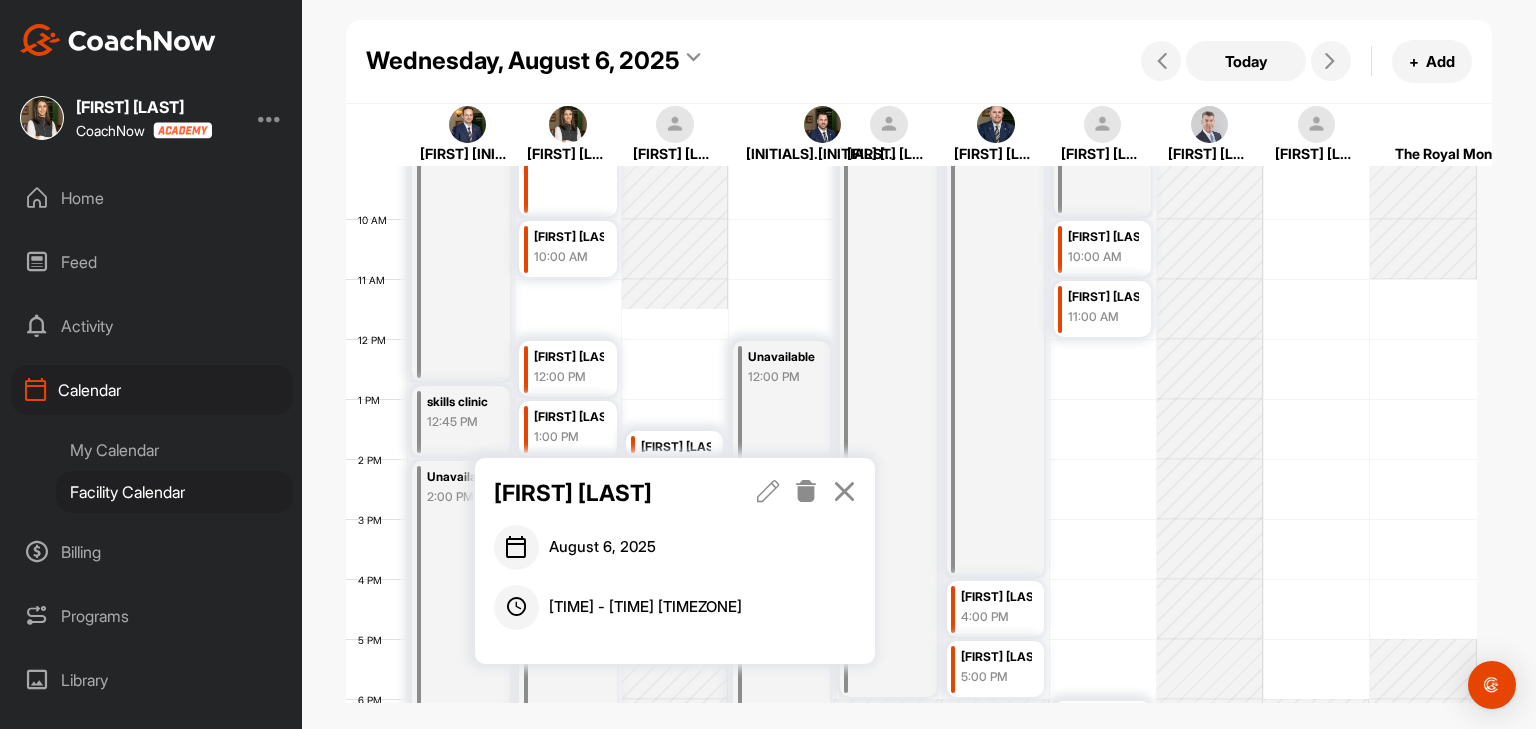 click at bounding box center [844, 491] 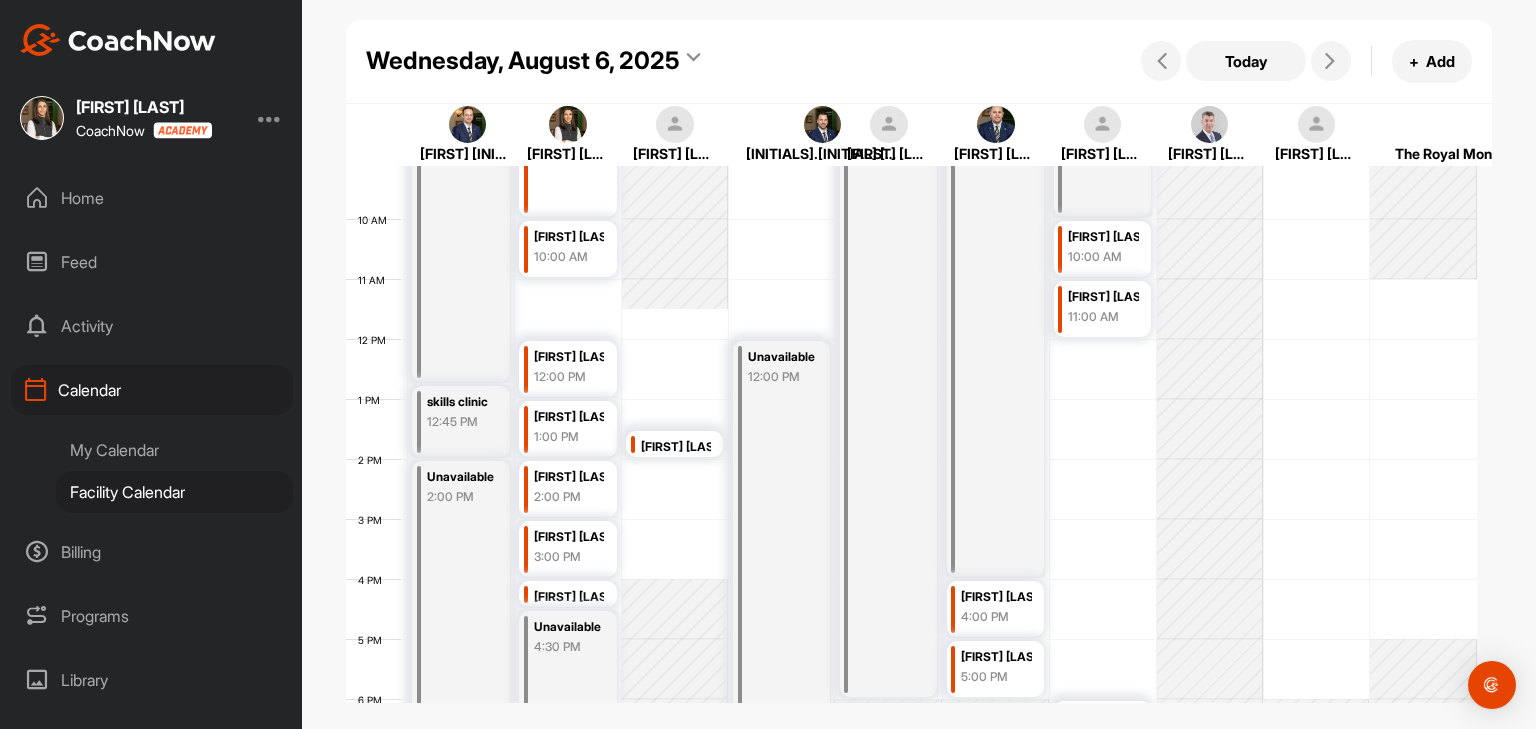 scroll, scrollTop: 447, scrollLeft: 0, axis: vertical 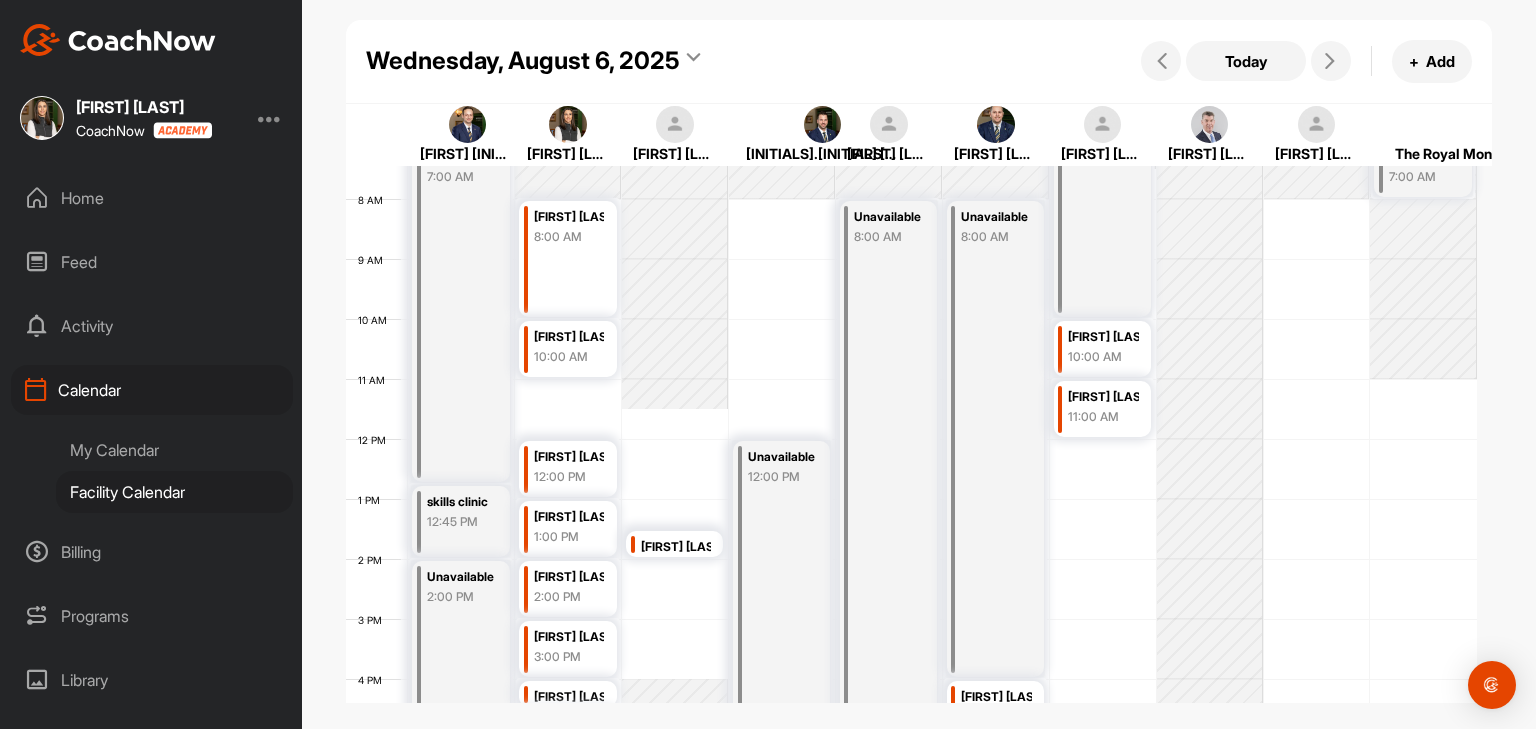 click on "[FIRST] [LAST]" at bounding box center (676, 547) 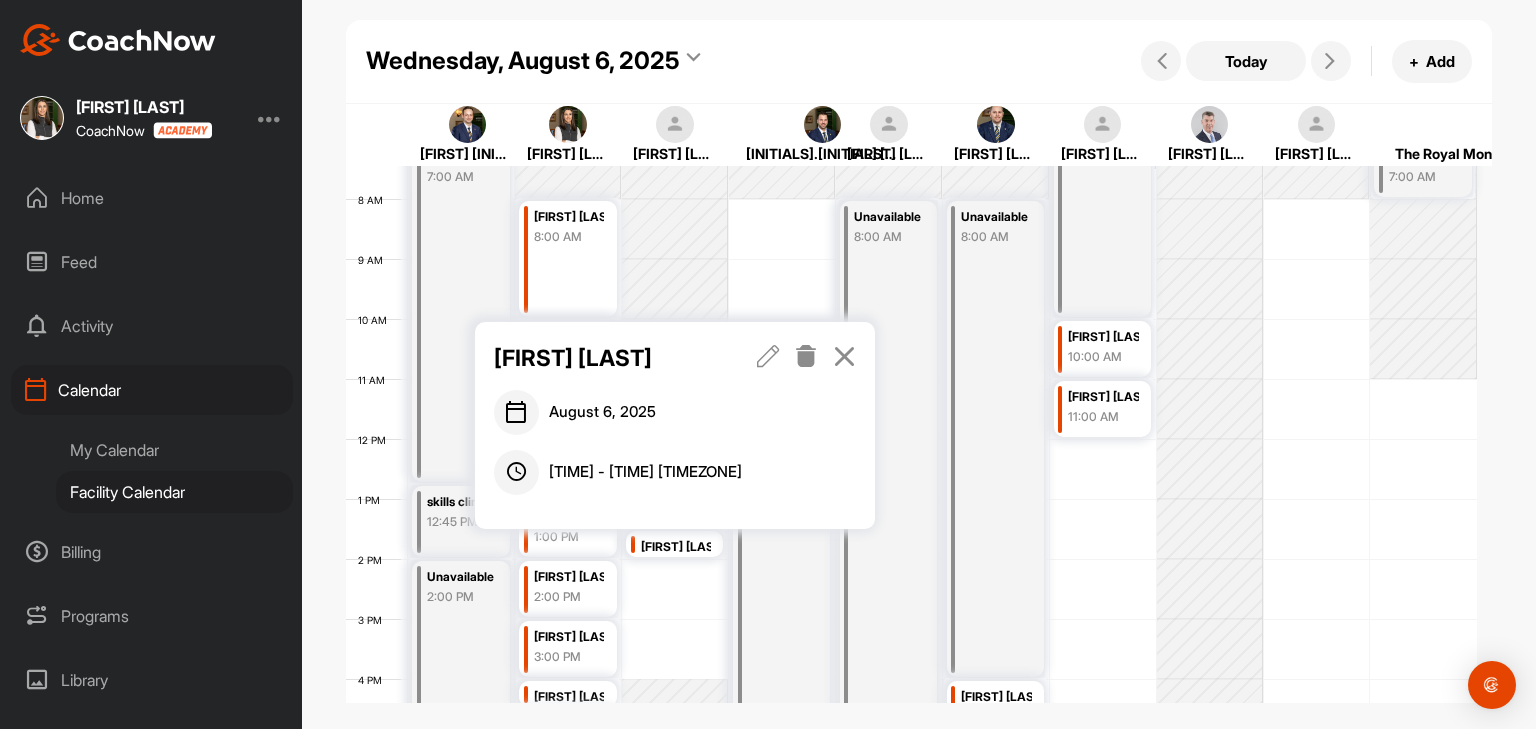 click at bounding box center [768, 356] 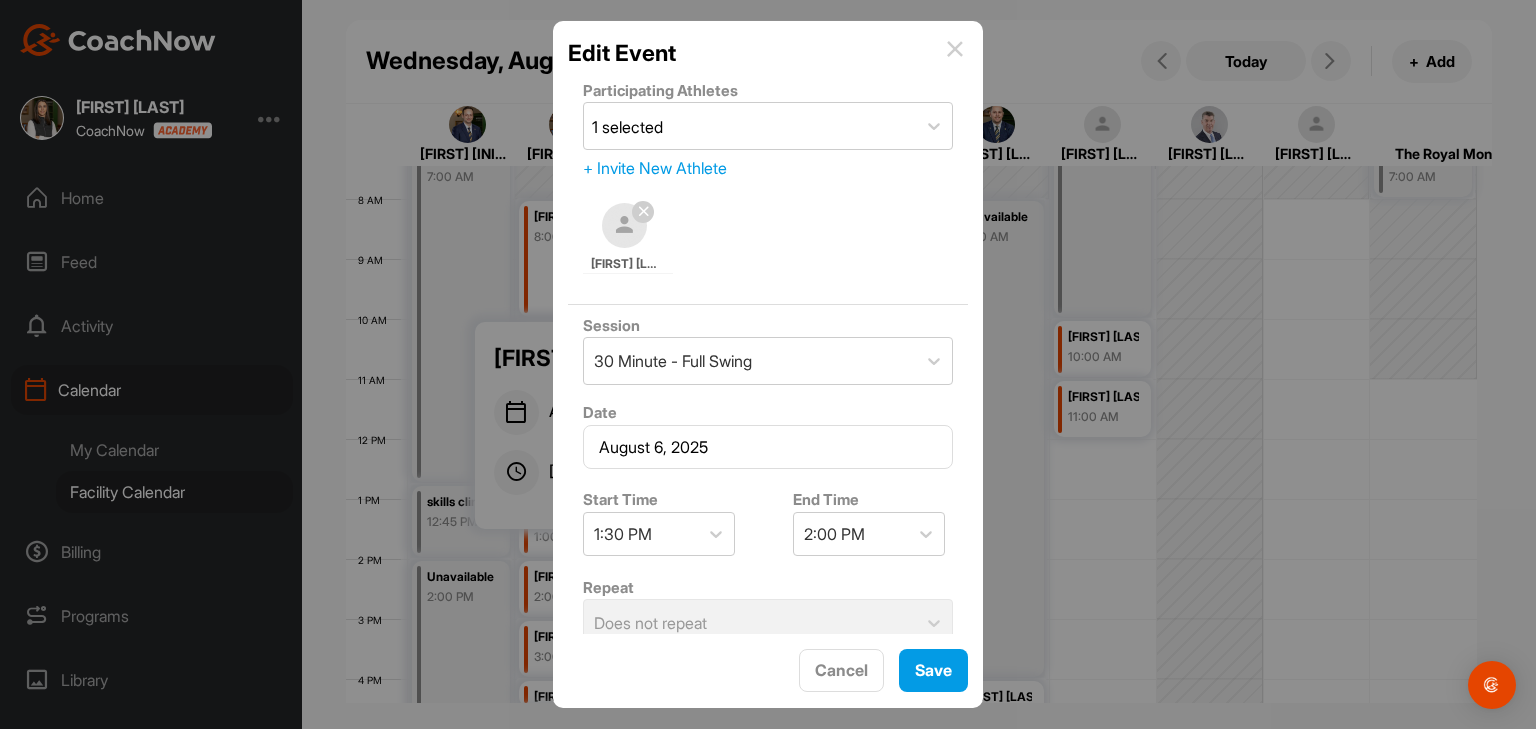 click at bounding box center [955, 49] 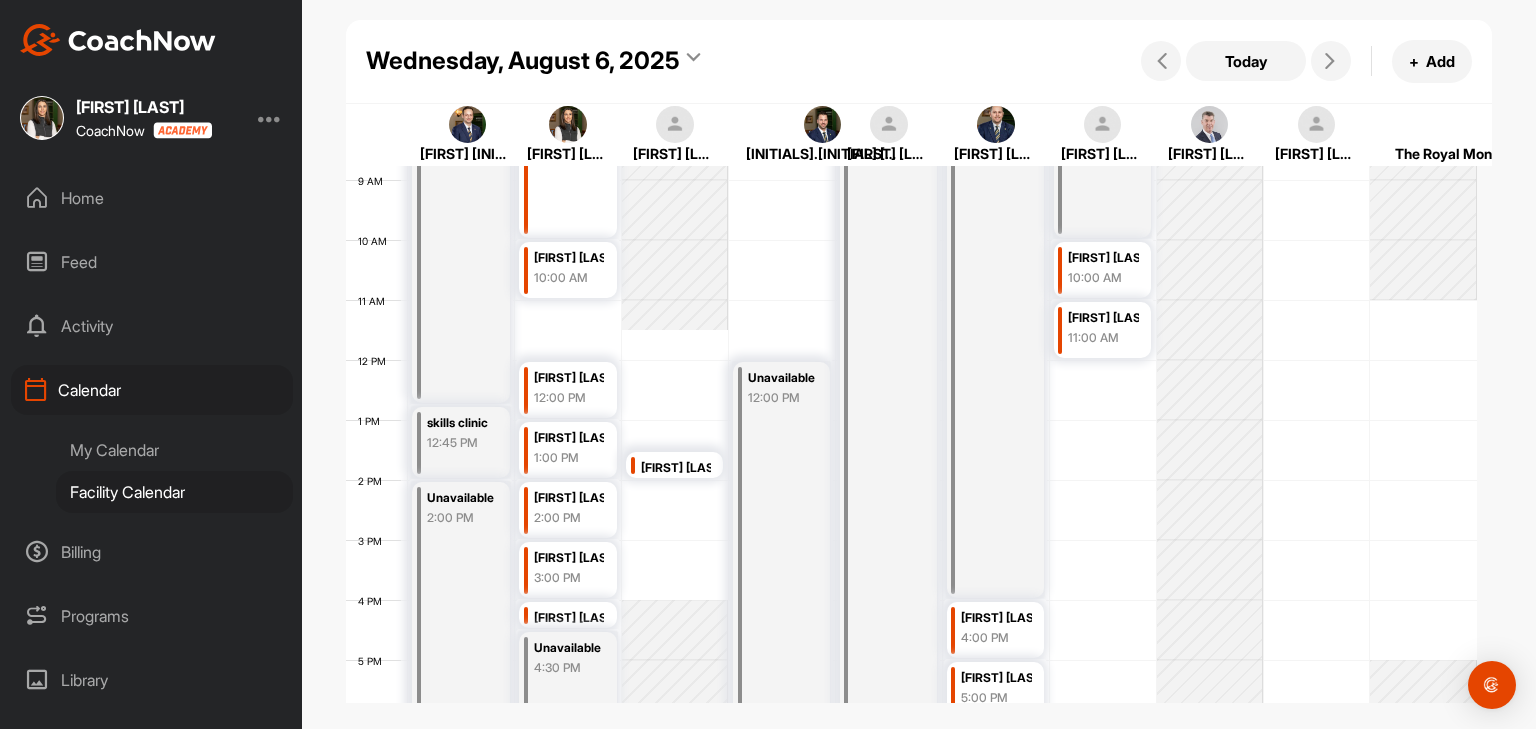 scroll, scrollTop: 447, scrollLeft: 0, axis: vertical 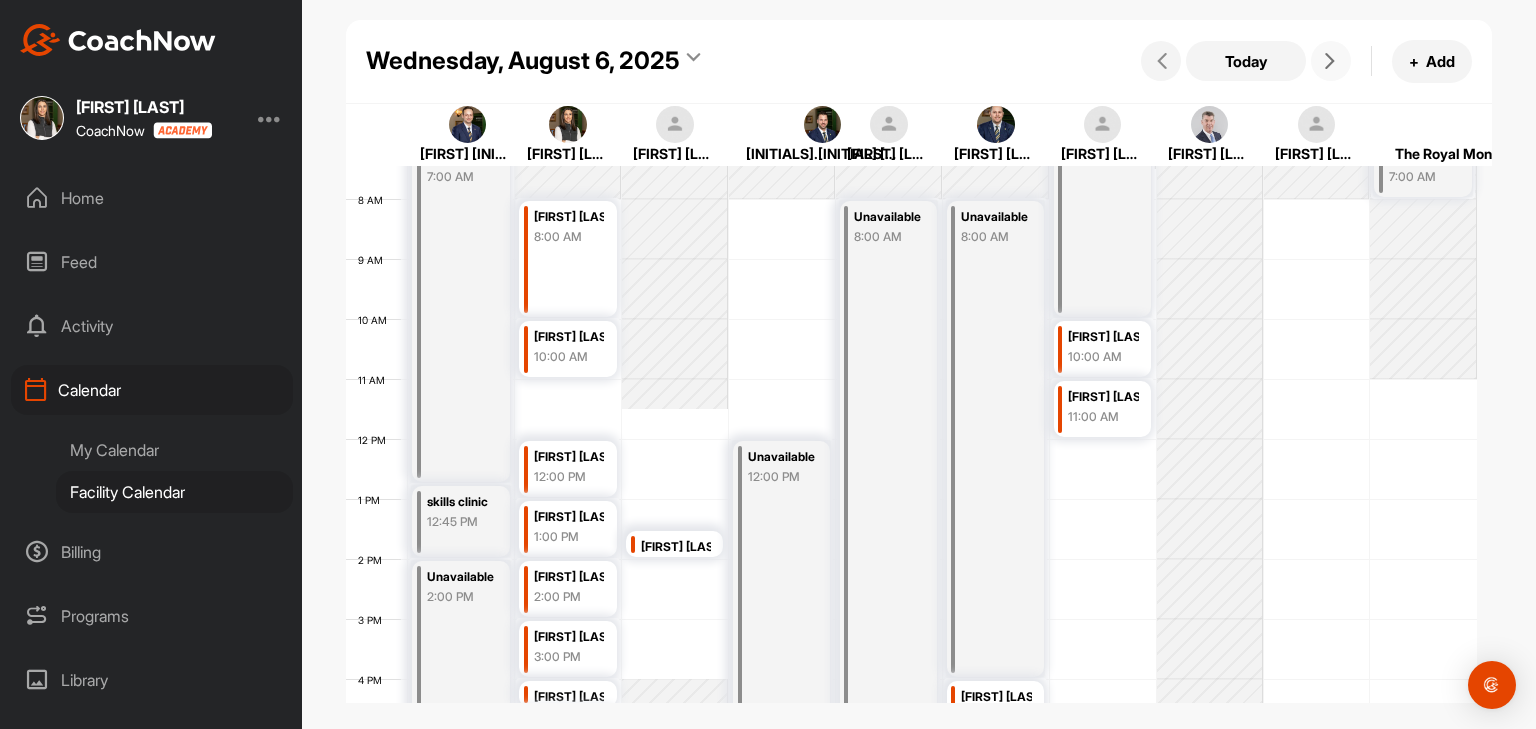 click at bounding box center (1330, 61) 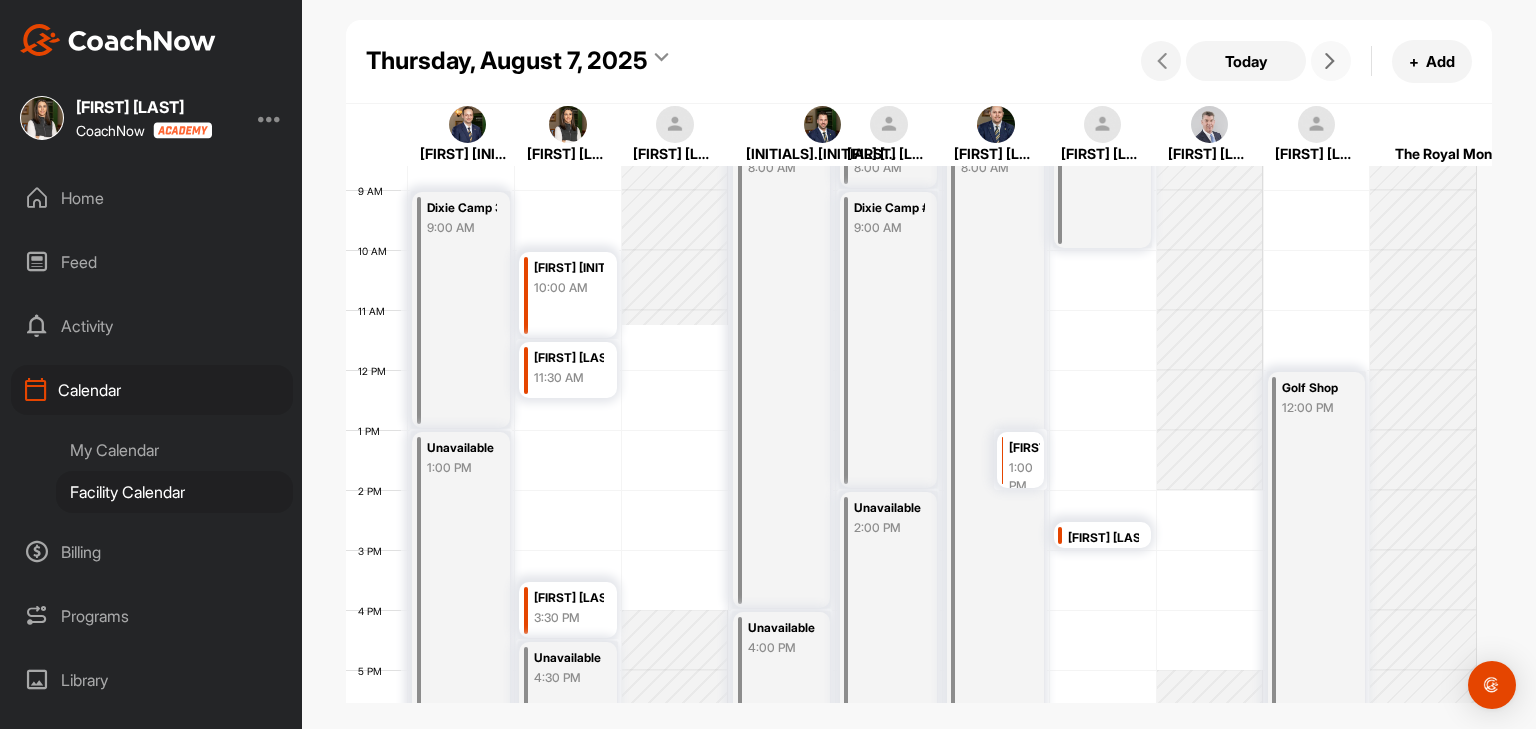 scroll, scrollTop: 546, scrollLeft: 0, axis: vertical 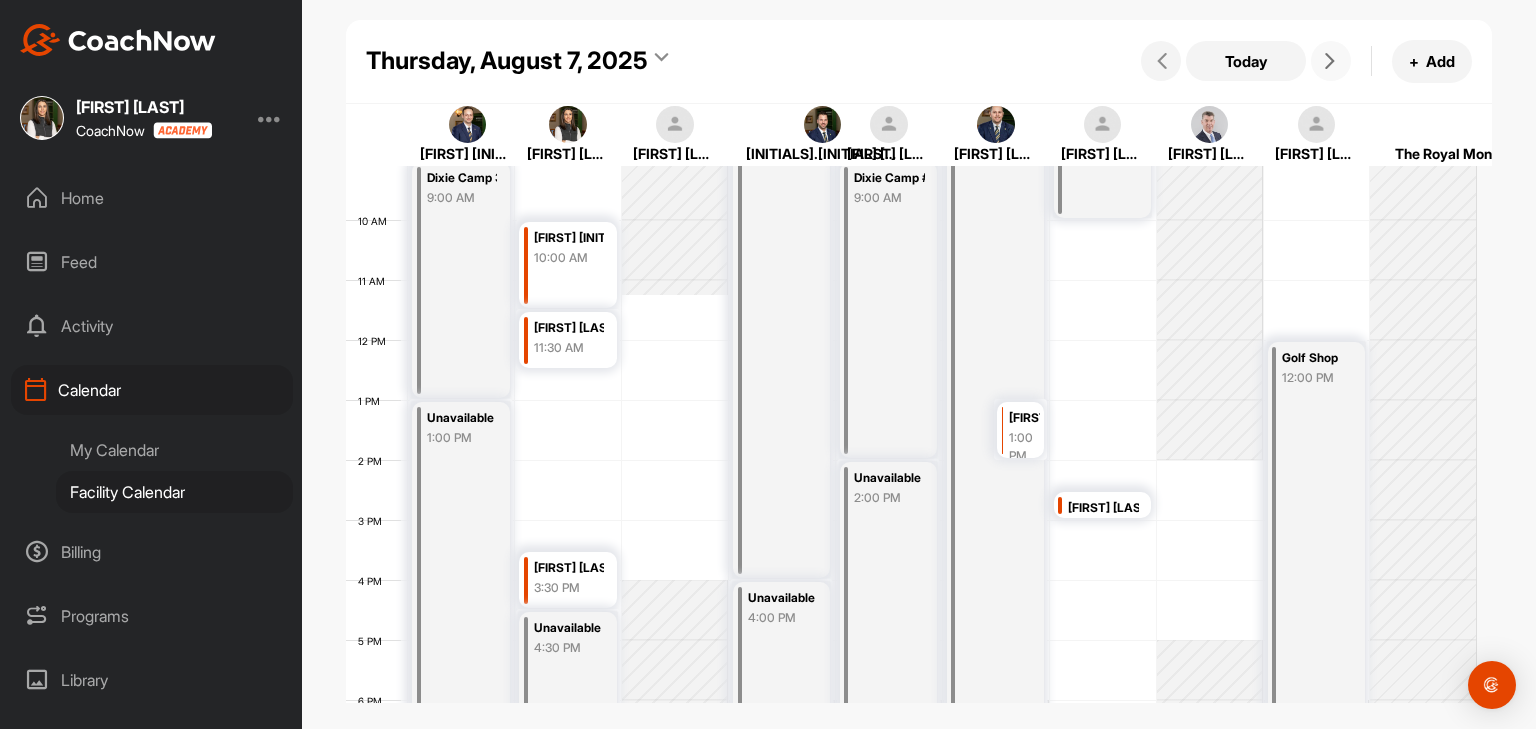 click at bounding box center (1331, 61) 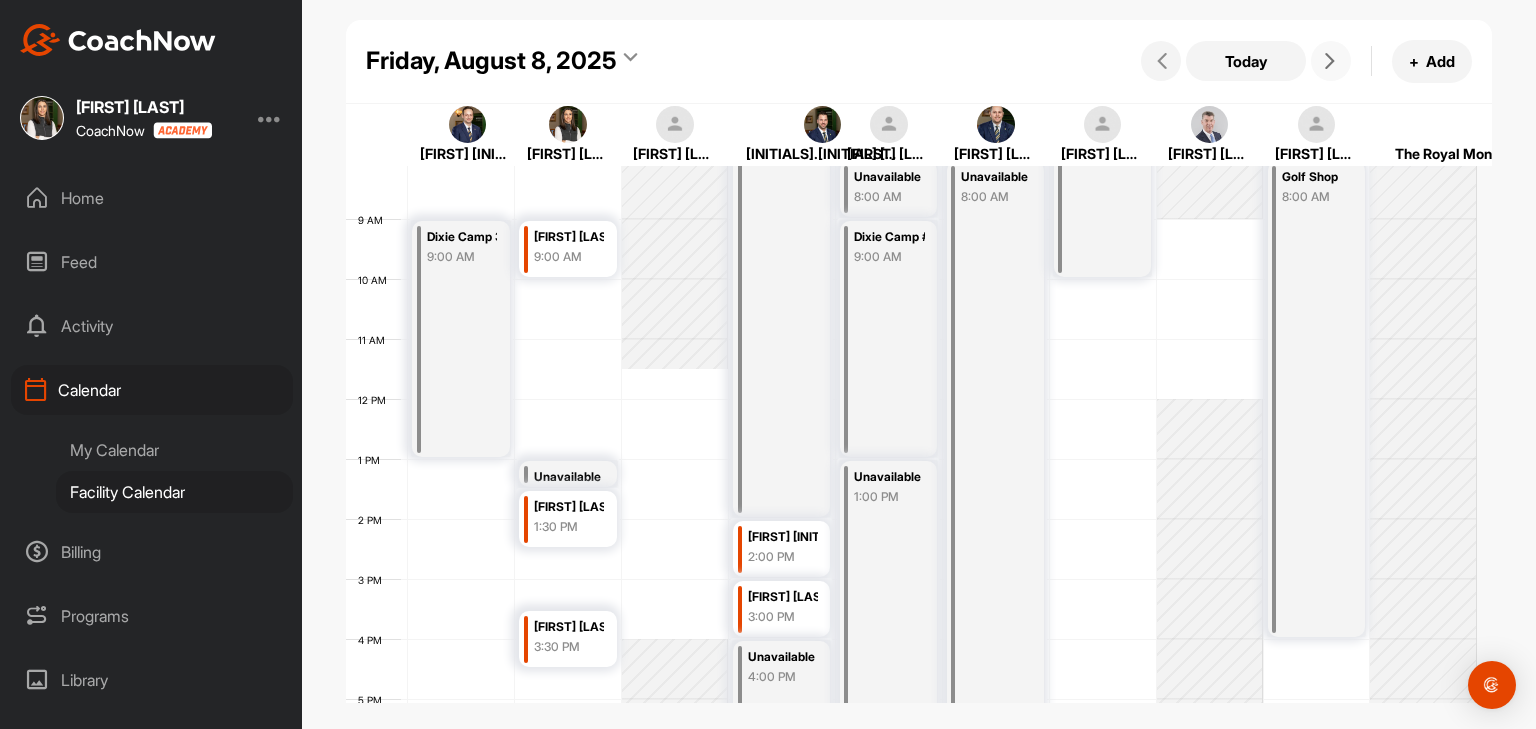 scroll, scrollTop: 546, scrollLeft: 0, axis: vertical 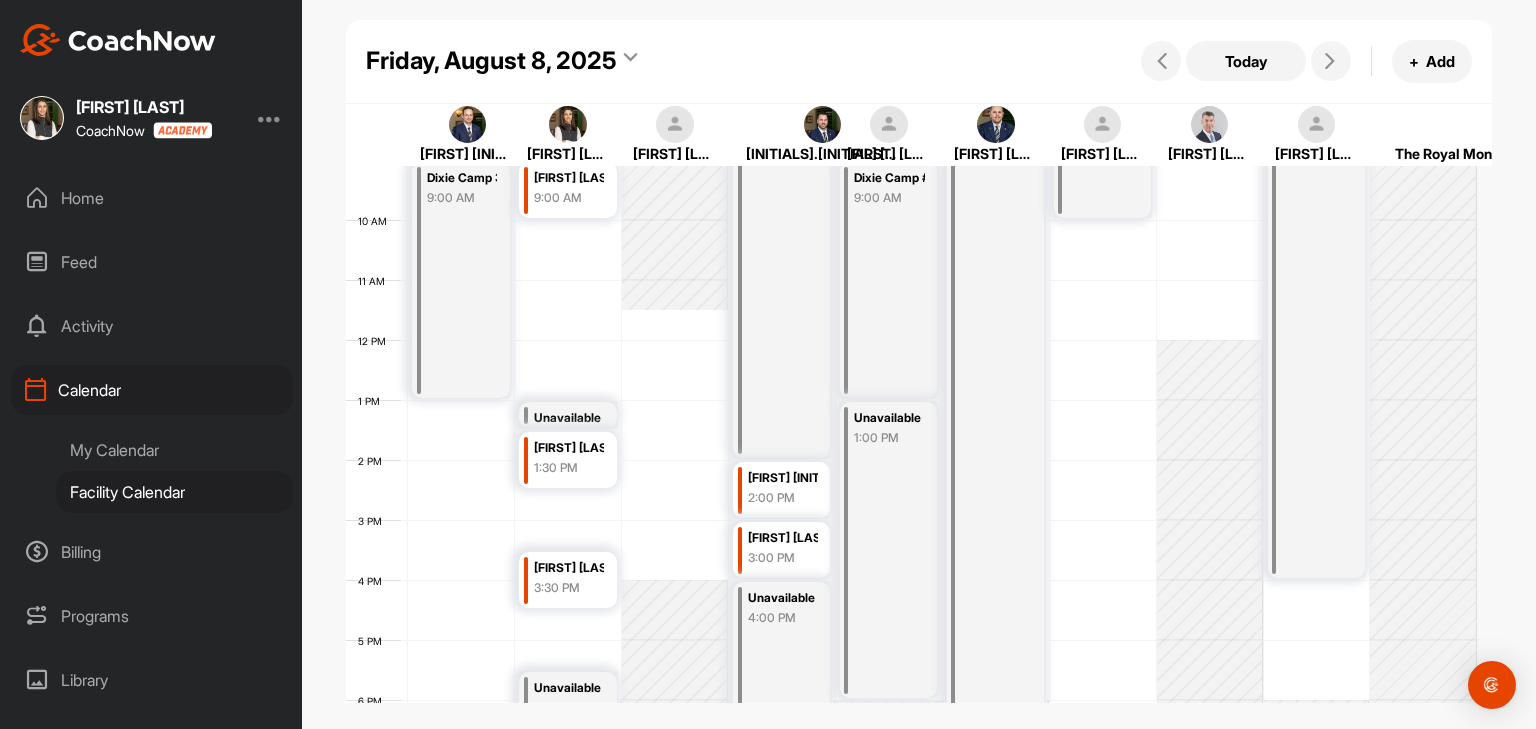 click on "My Calendar" at bounding box center (174, 450) 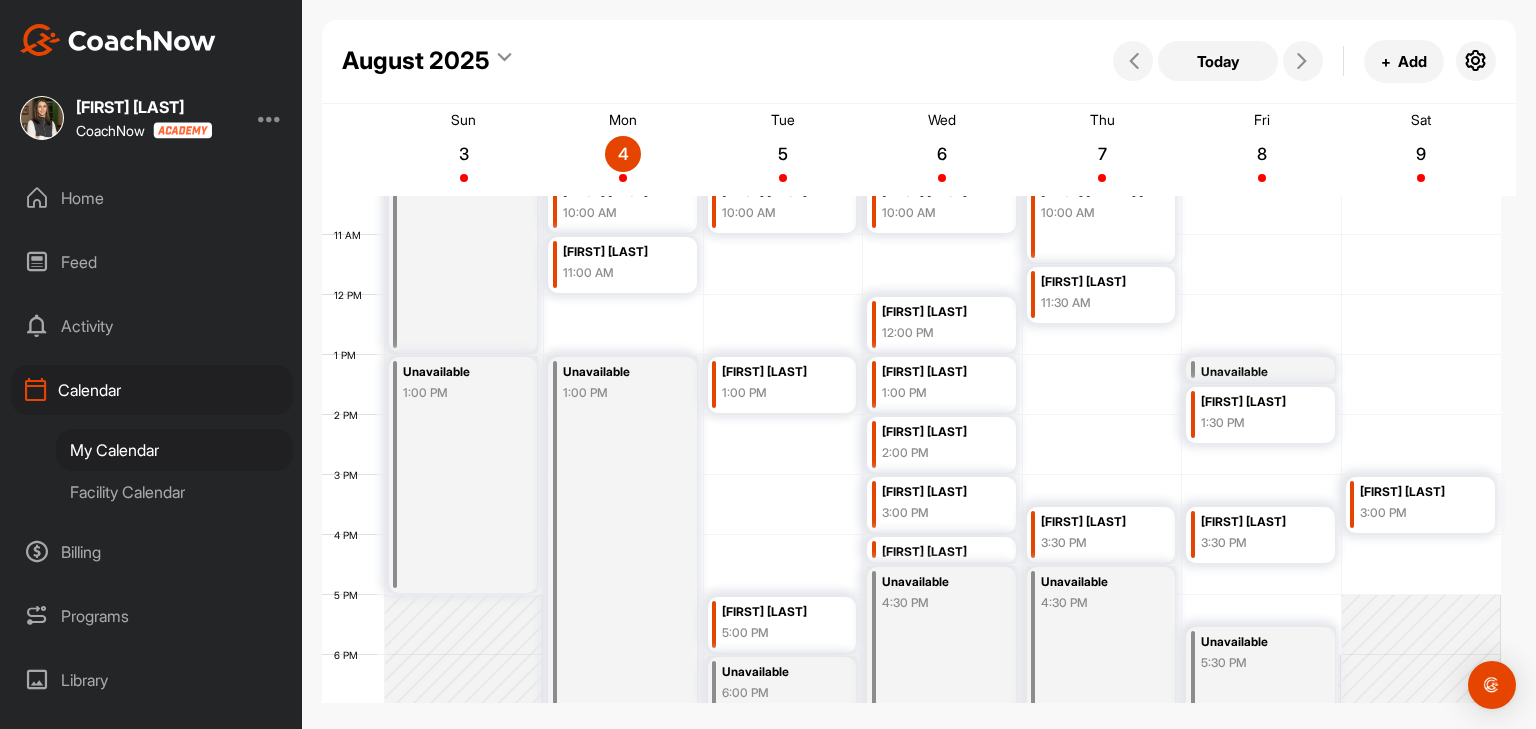 scroll, scrollTop: 647, scrollLeft: 0, axis: vertical 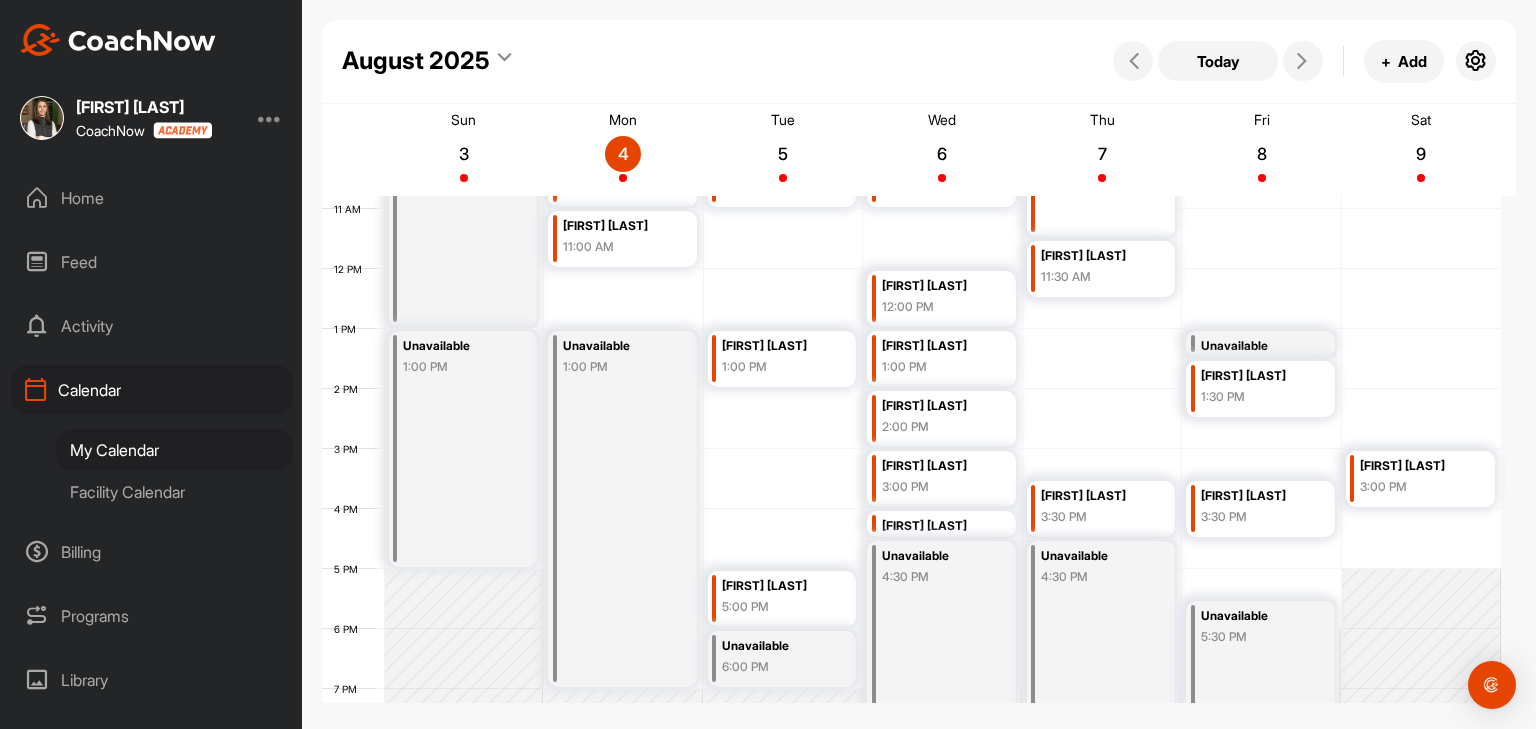 click on "Facility Calendar" at bounding box center (174, 492) 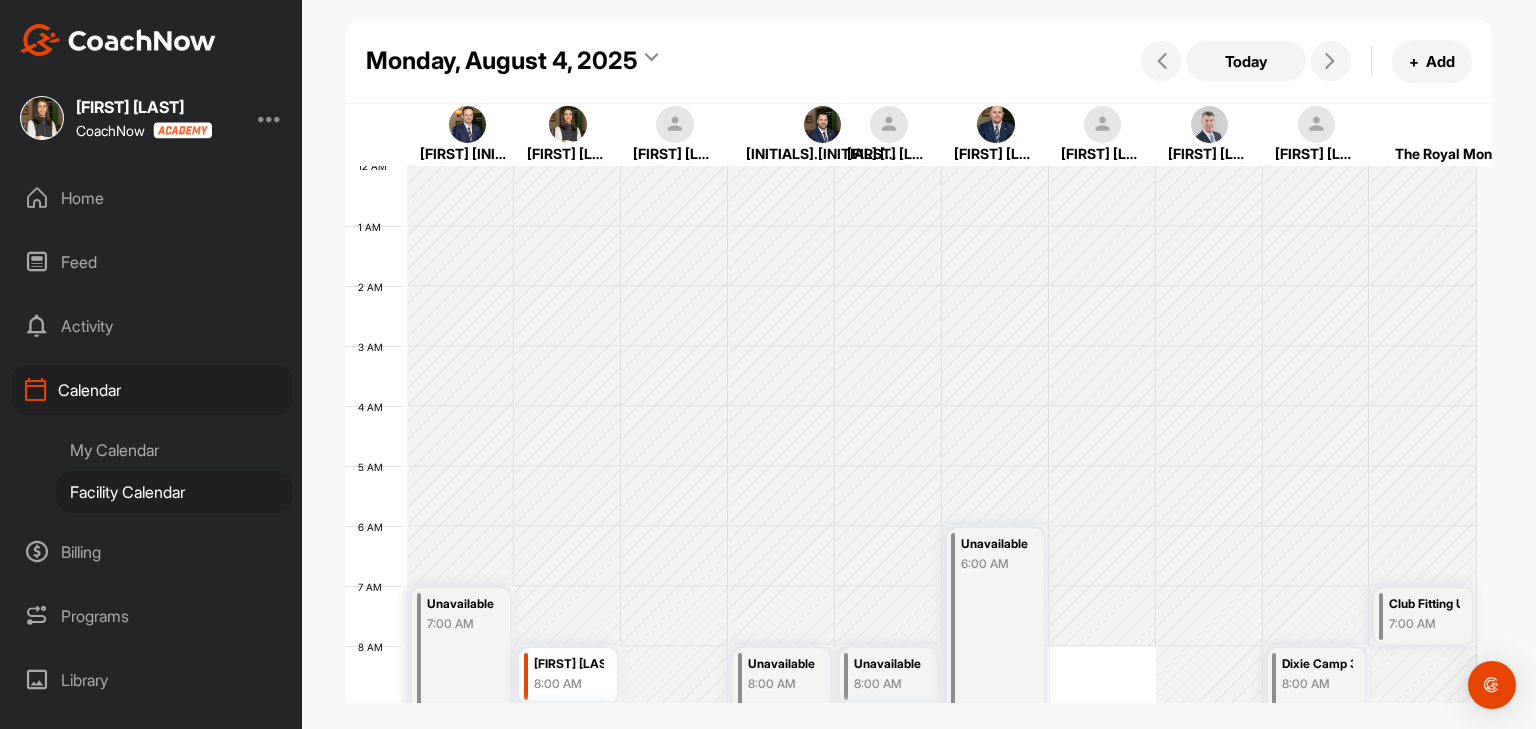 scroll, scrollTop: 347, scrollLeft: 0, axis: vertical 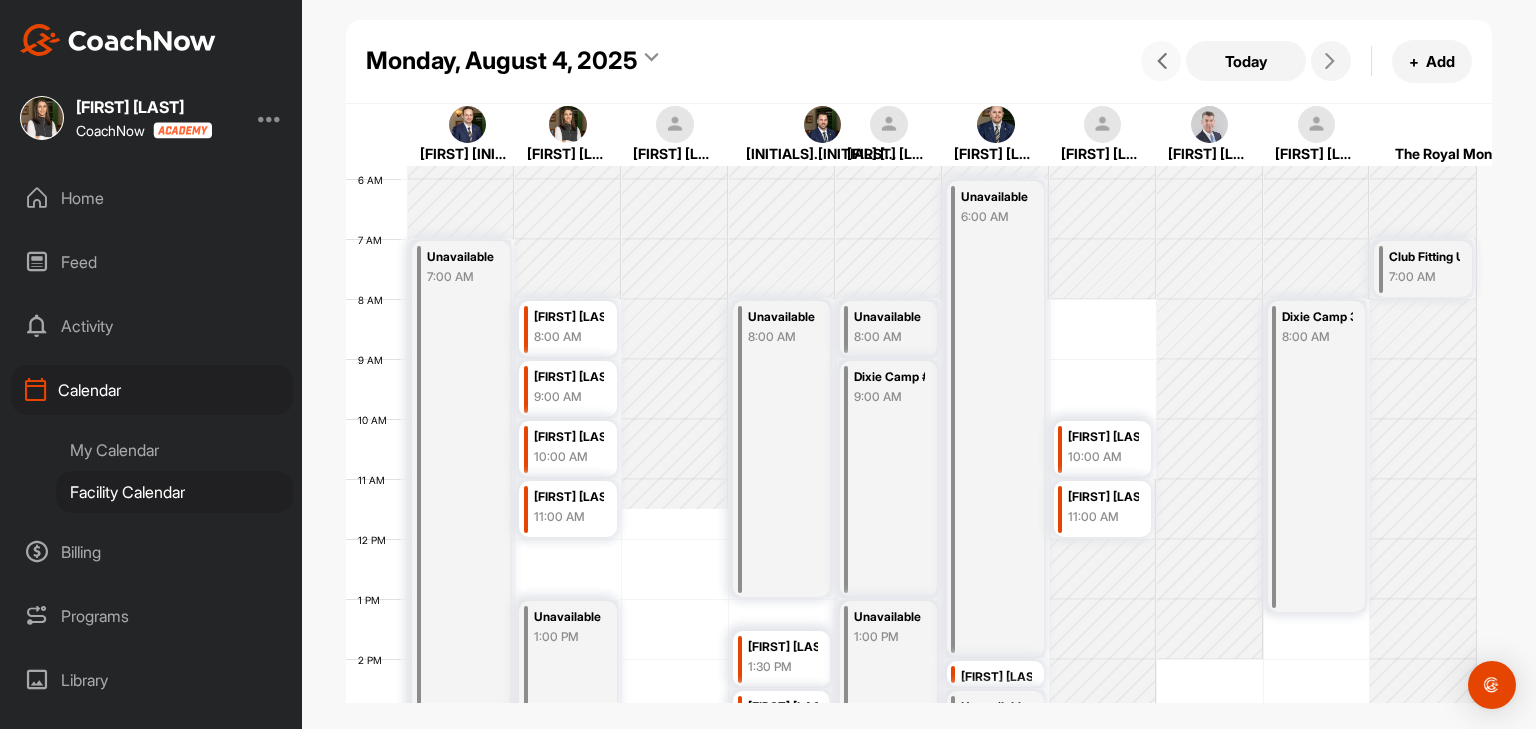 click at bounding box center [1162, 61] 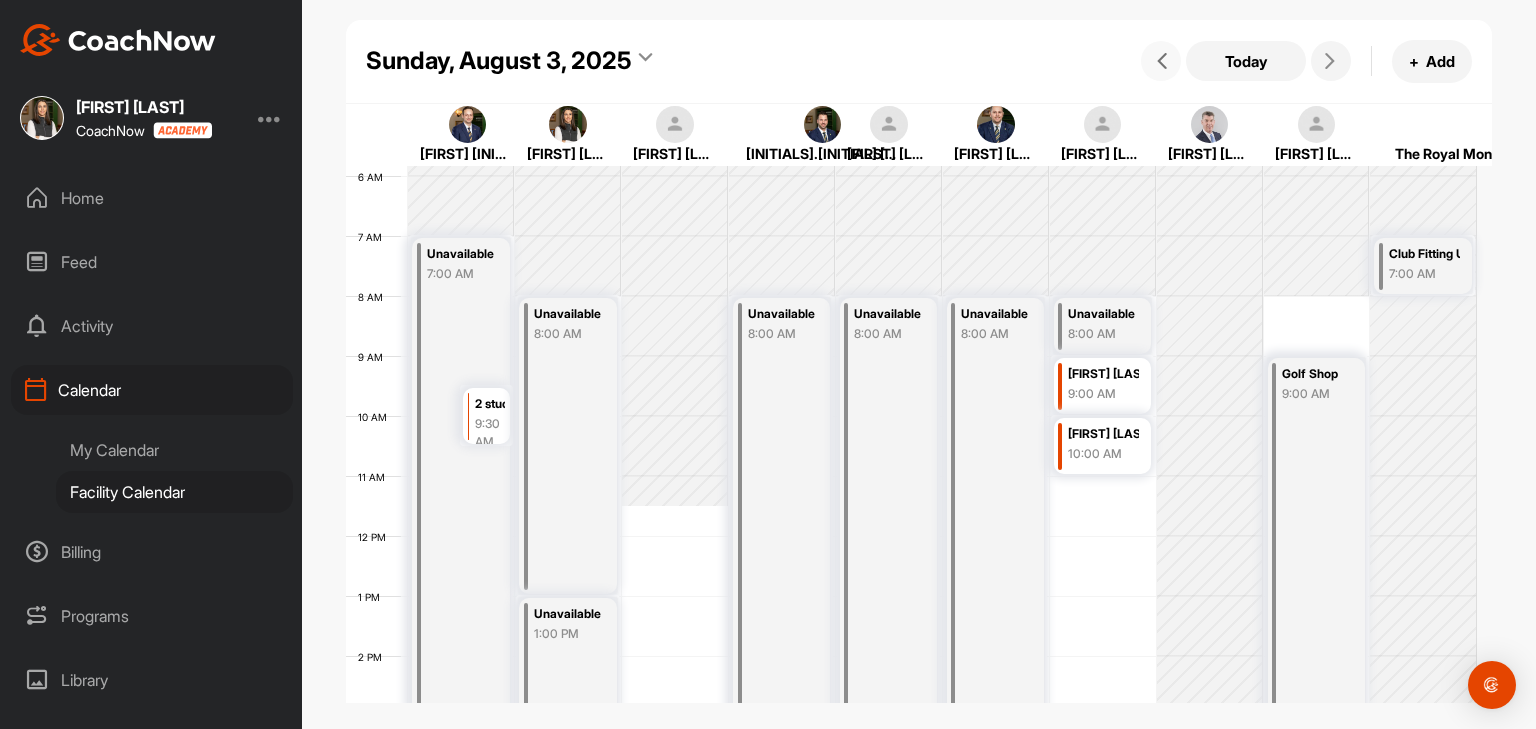 scroll, scrollTop: 347, scrollLeft: 0, axis: vertical 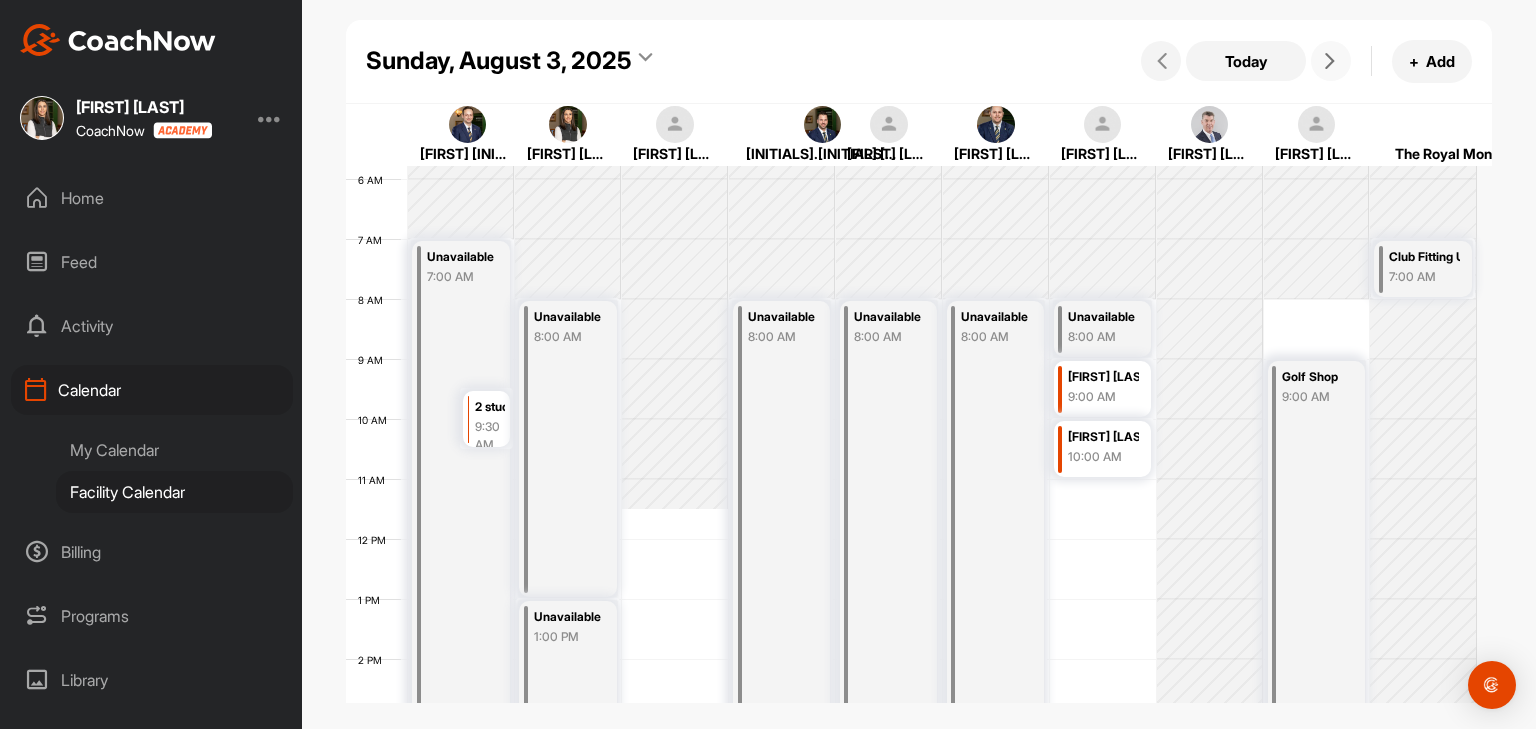 click at bounding box center [1331, 61] 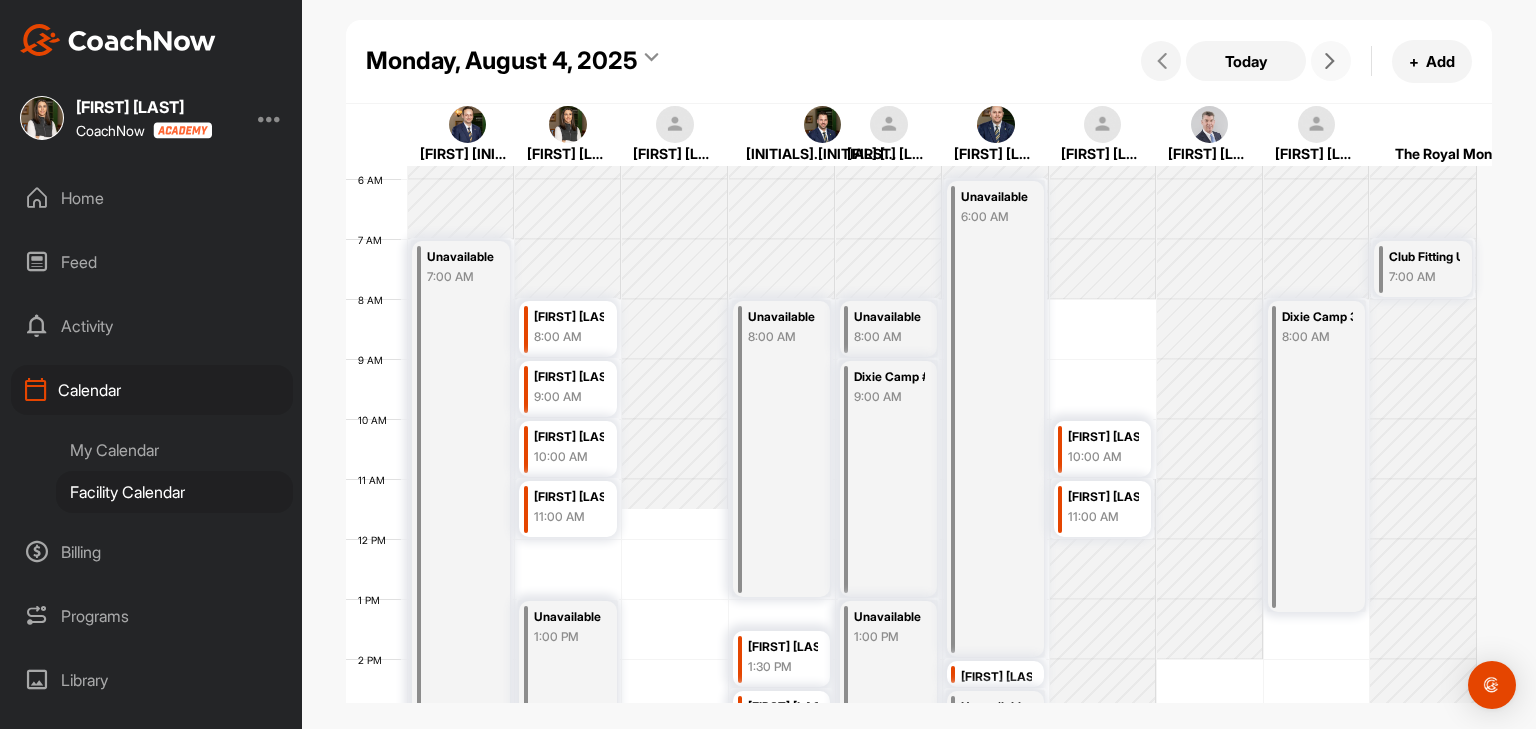 click at bounding box center (1331, 61) 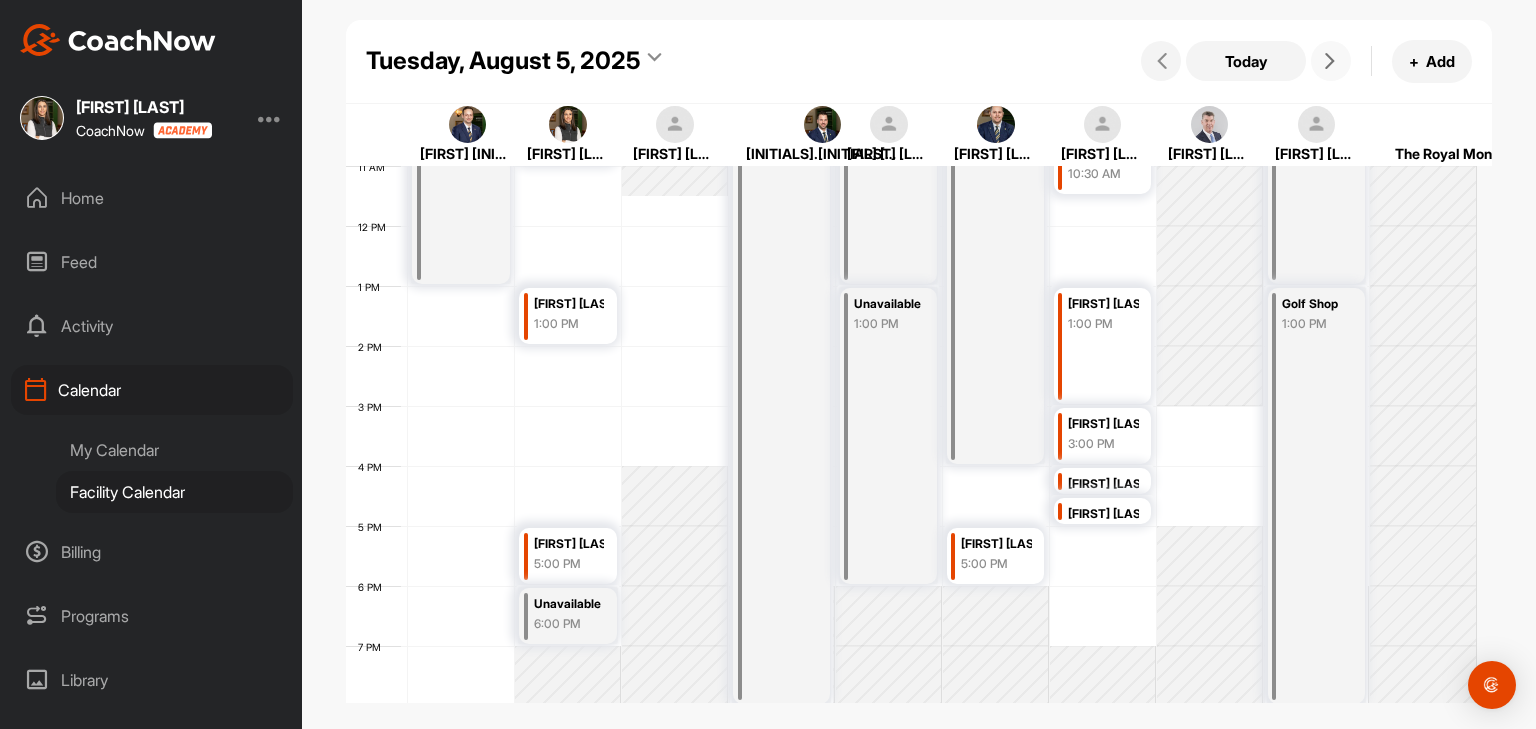 scroll, scrollTop: 647, scrollLeft: 0, axis: vertical 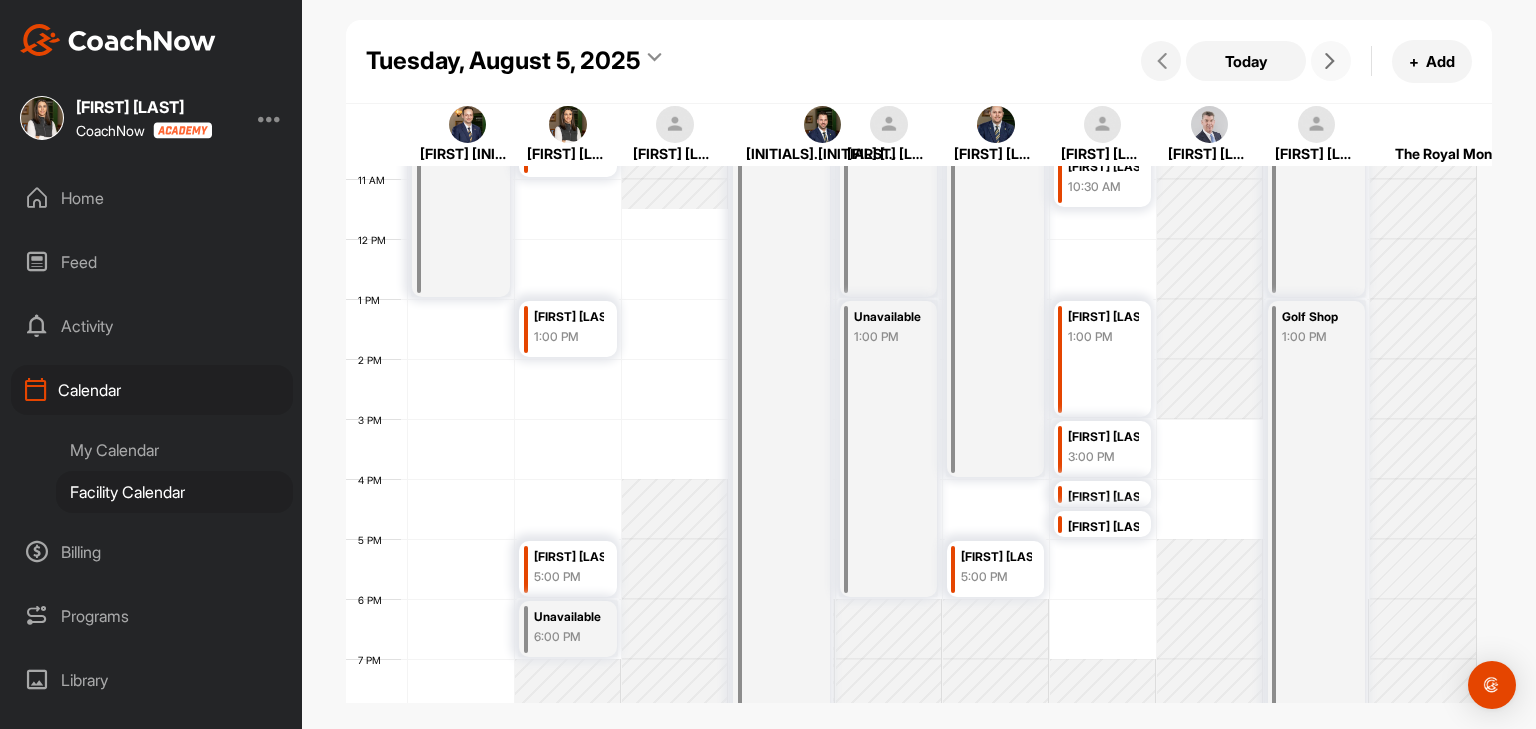 click at bounding box center (1331, 61) 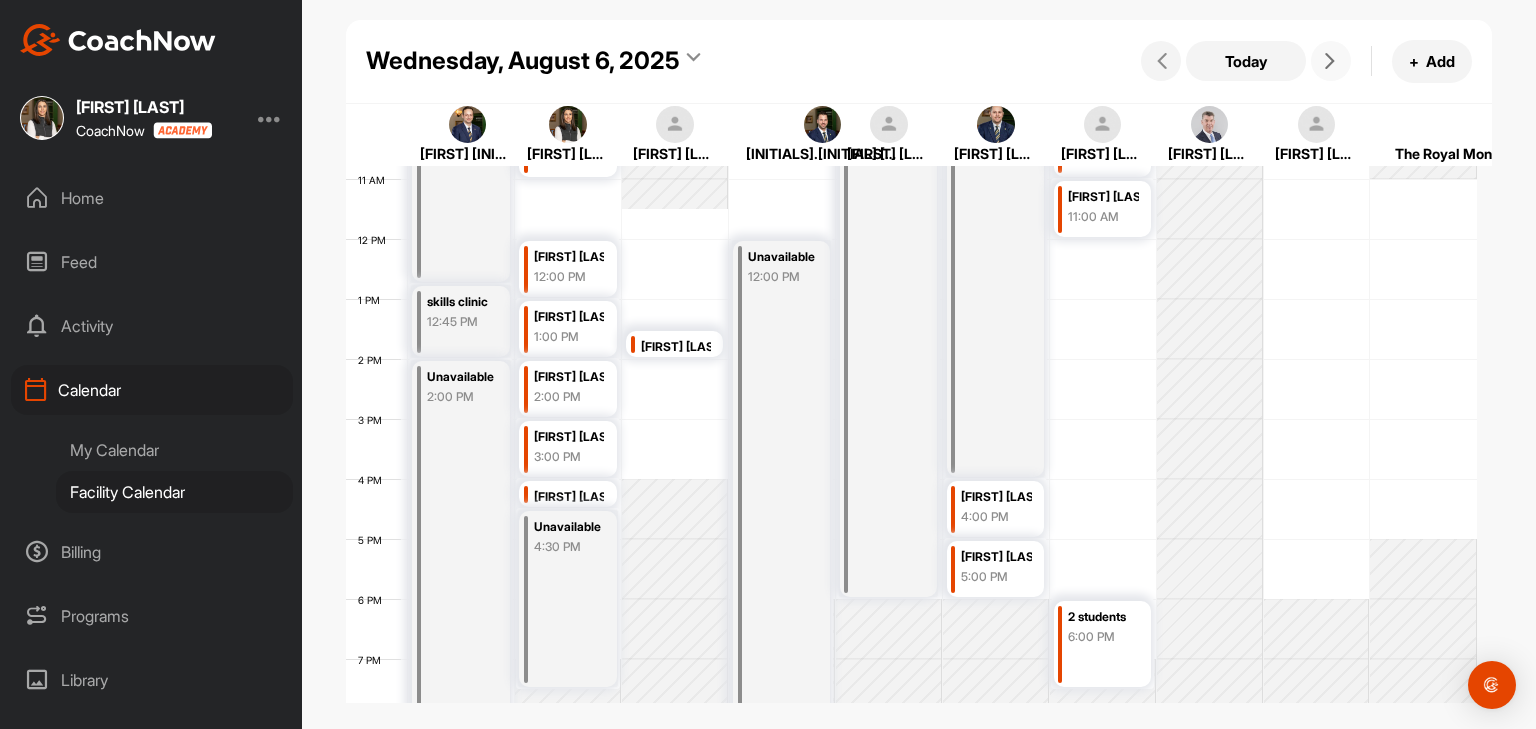 scroll, scrollTop: 547, scrollLeft: 0, axis: vertical 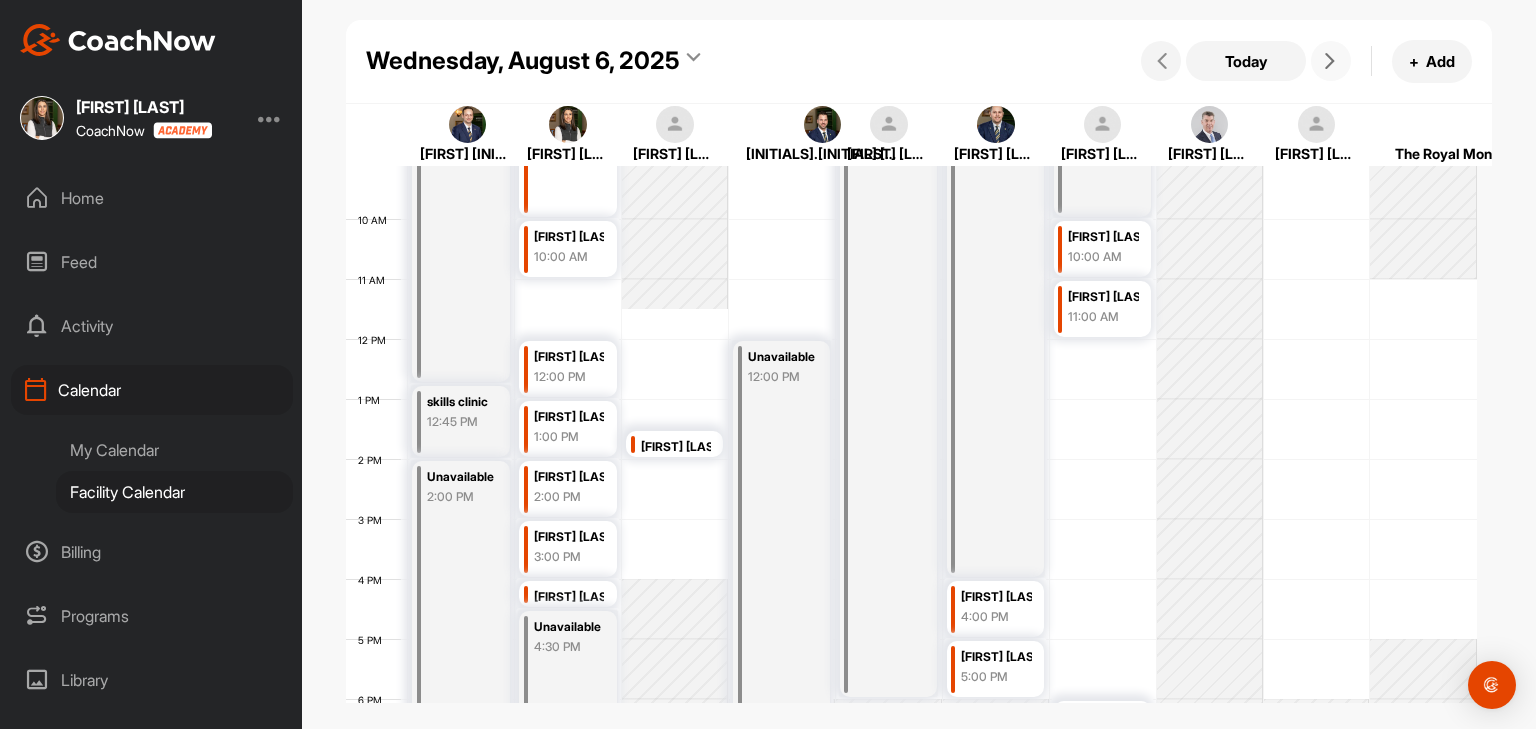 click at bounding box center (1331, 61) 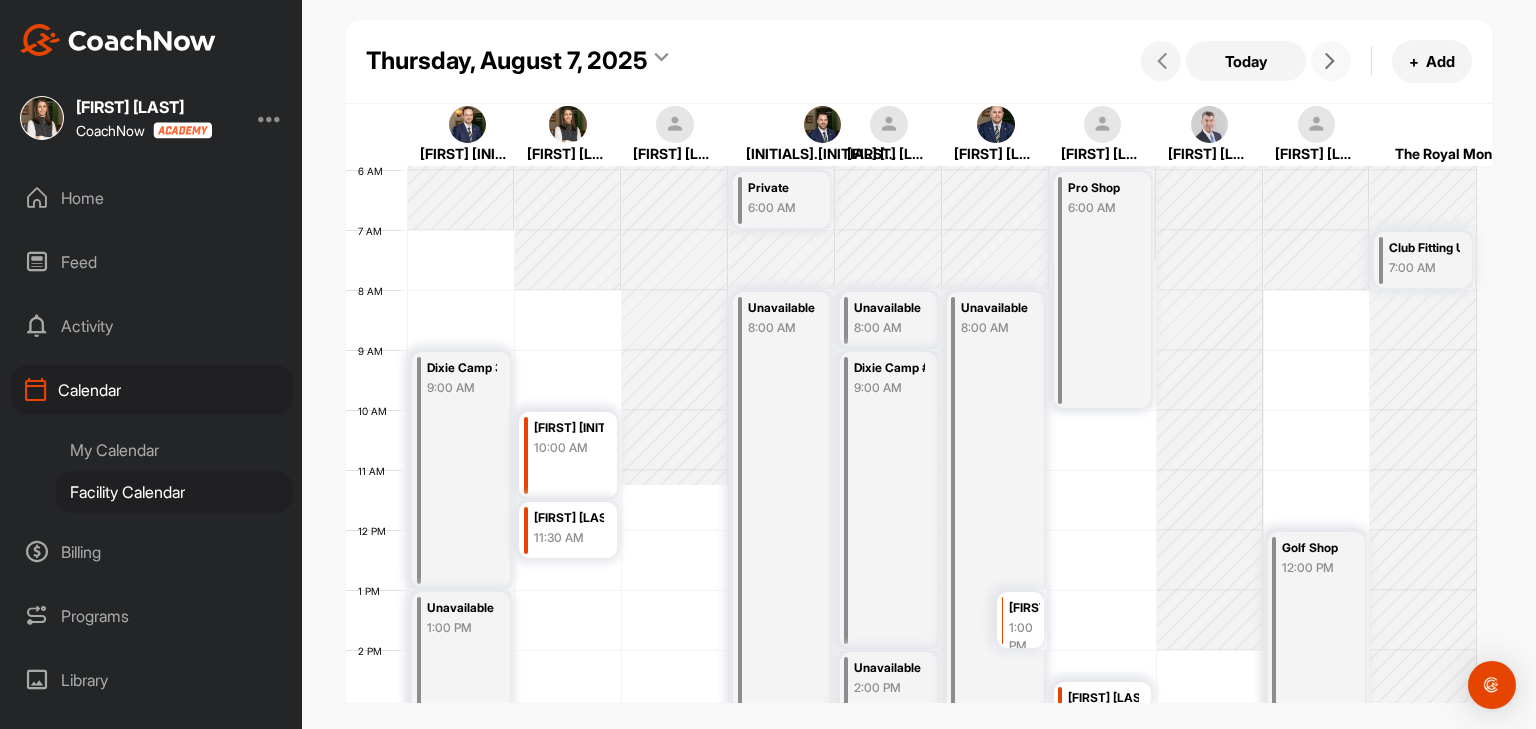 scroll, scrollTop: 347, scrollLeft: 0, axis: vertical 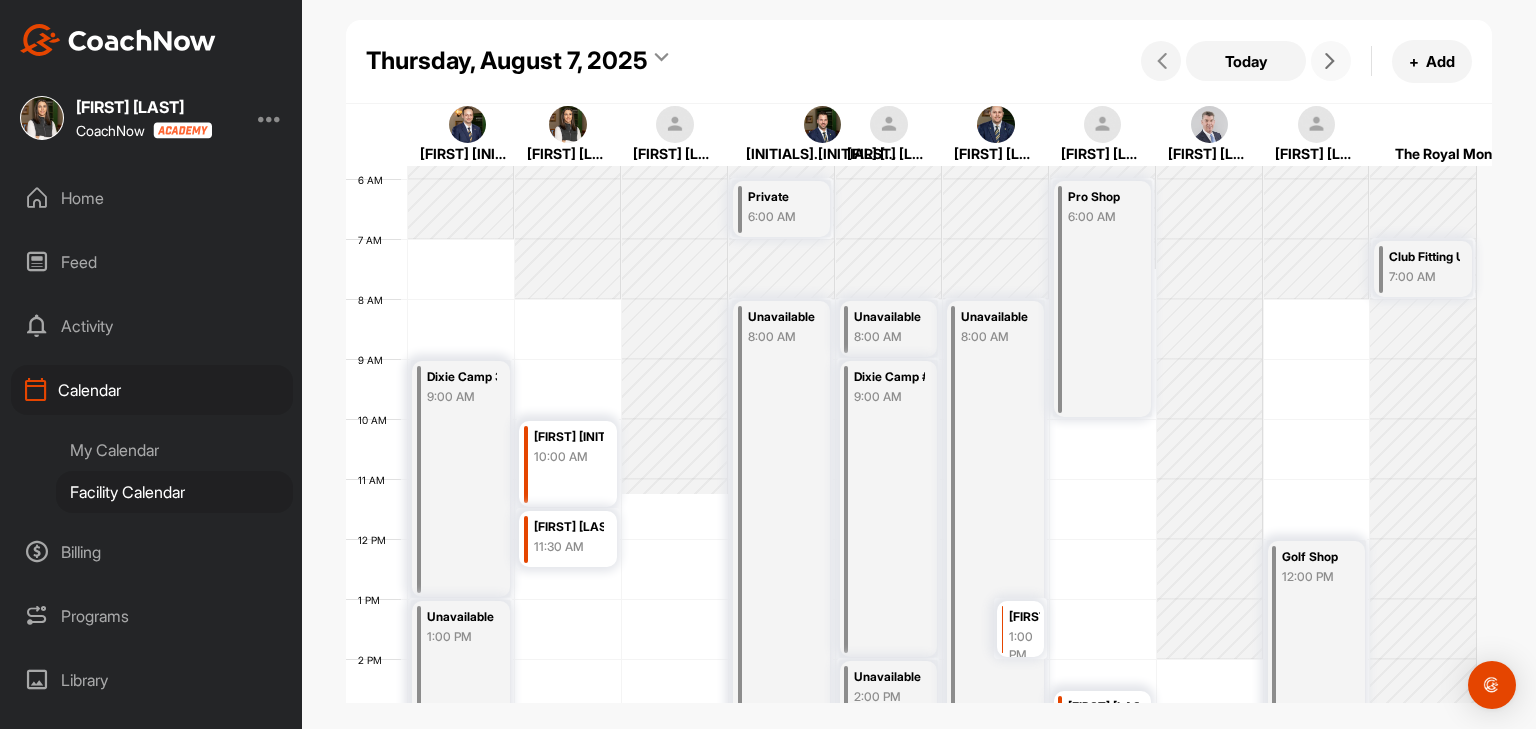 click at bounding box center (1330, 61) 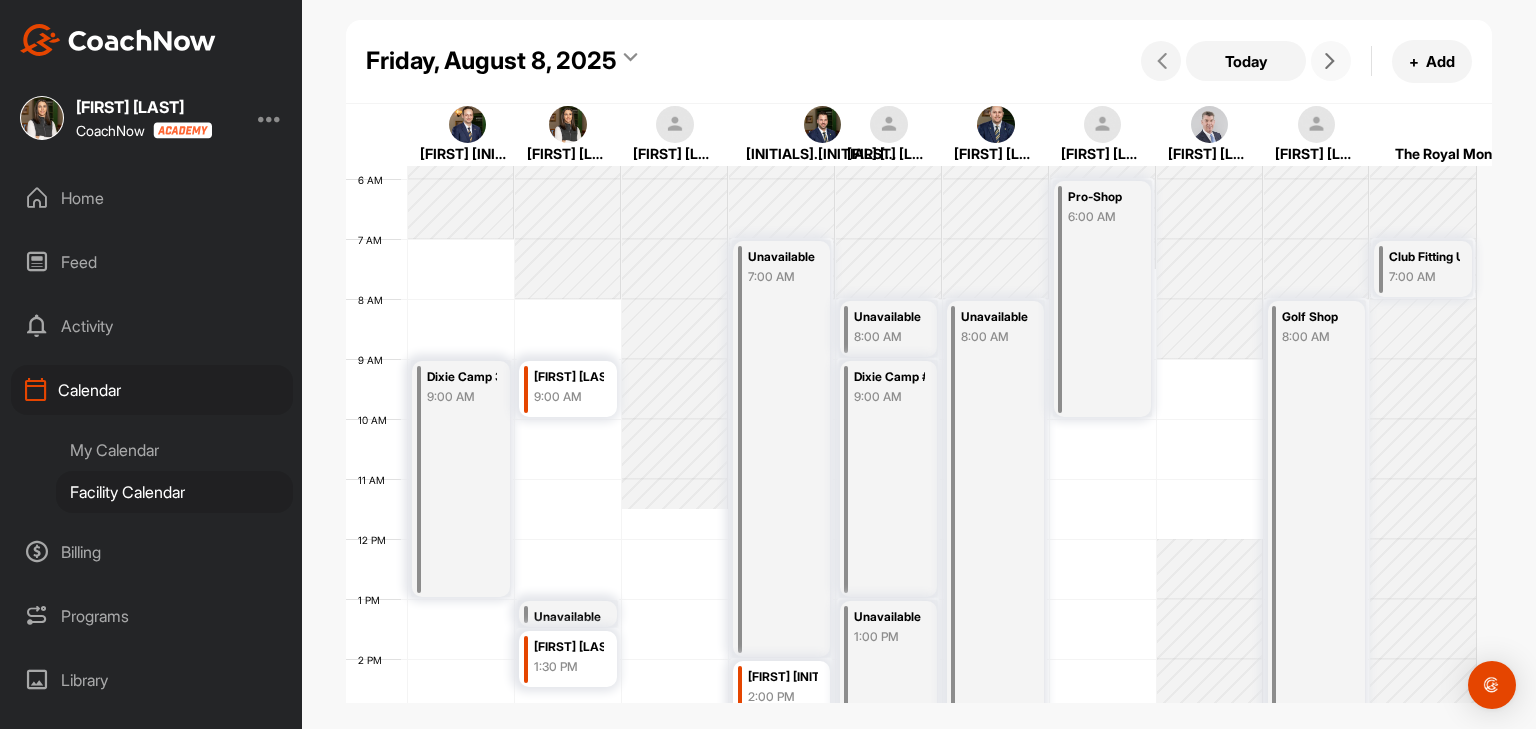 click at bounding box center [1330, 61] 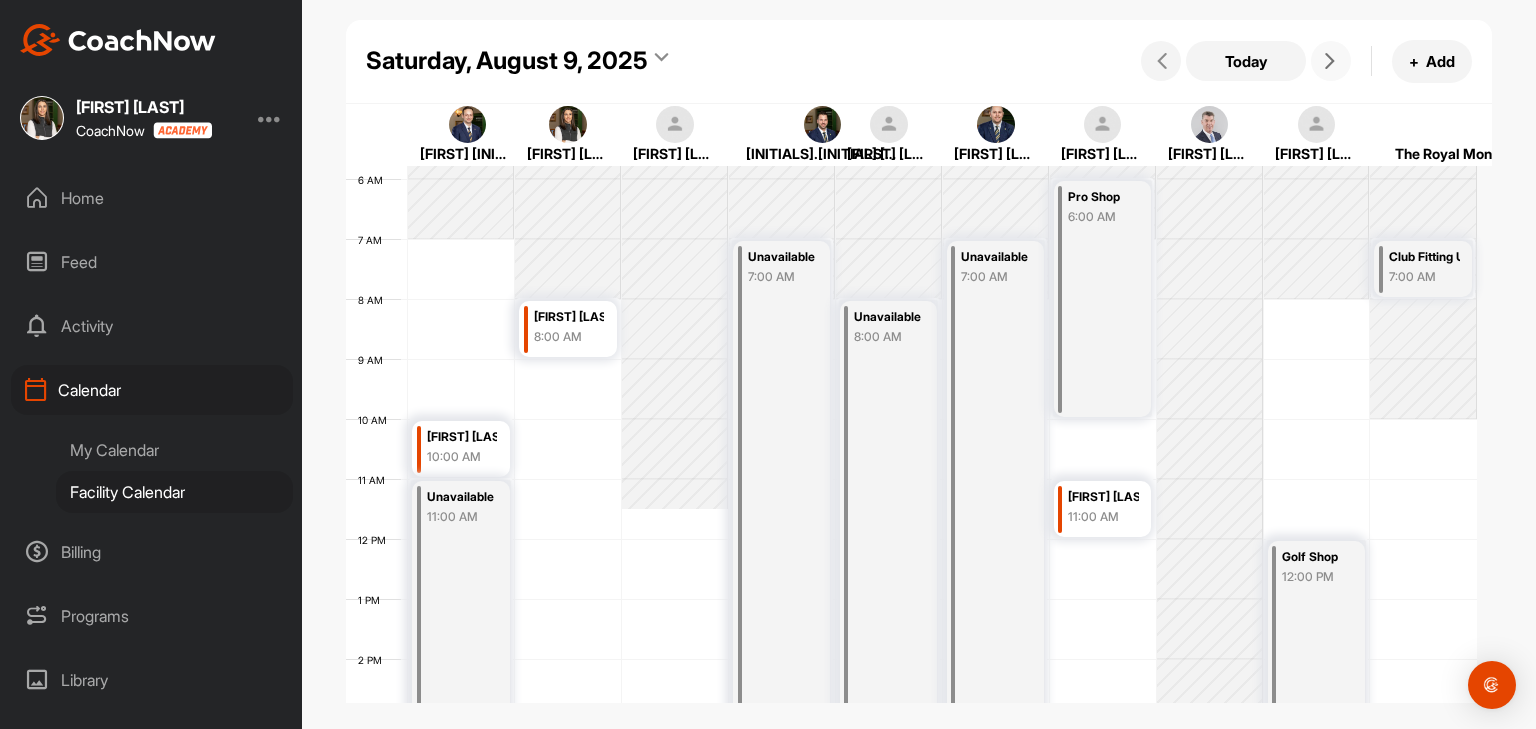 click on "[FIRST] [LAST]" at bounding box center (1103, 497) 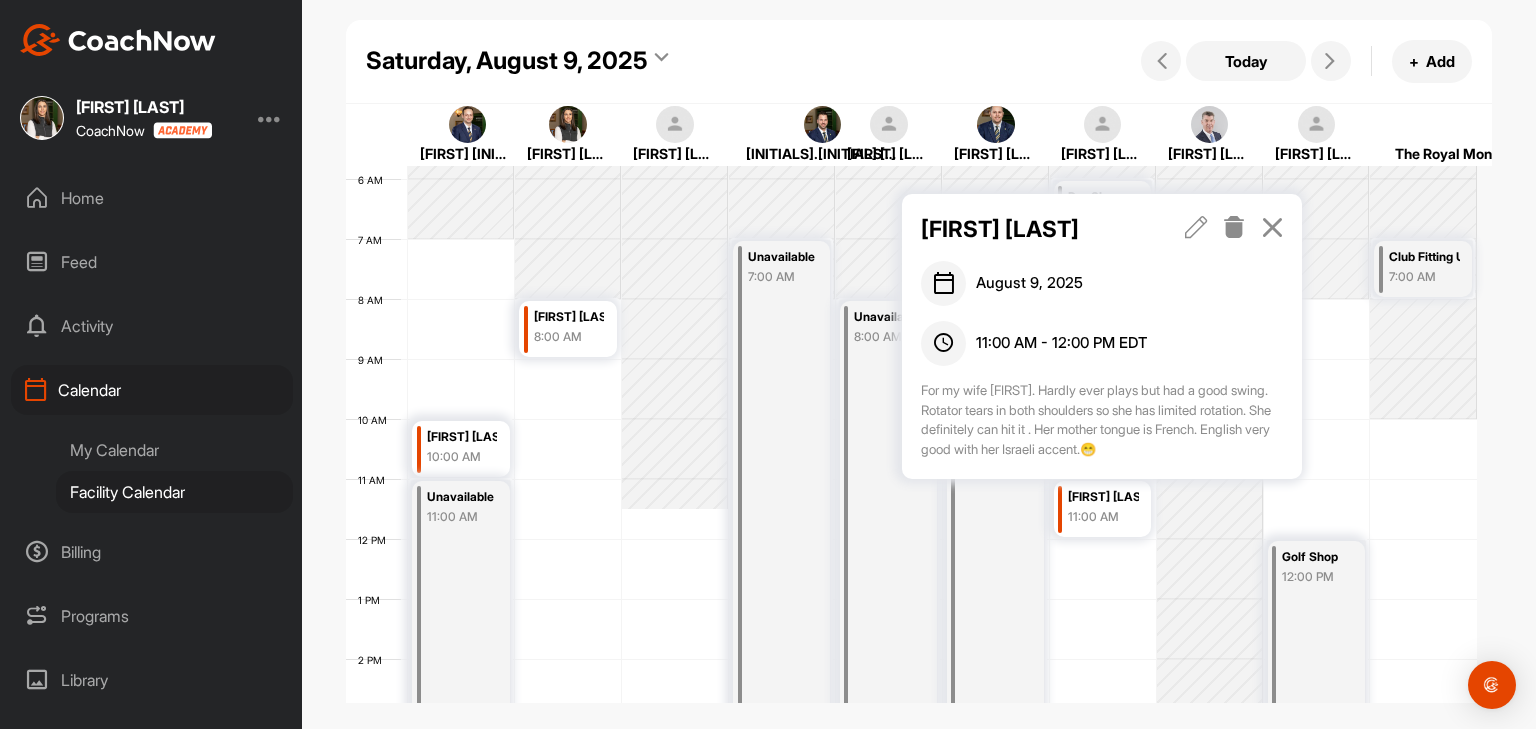 click at bounding box center [1272, 227] 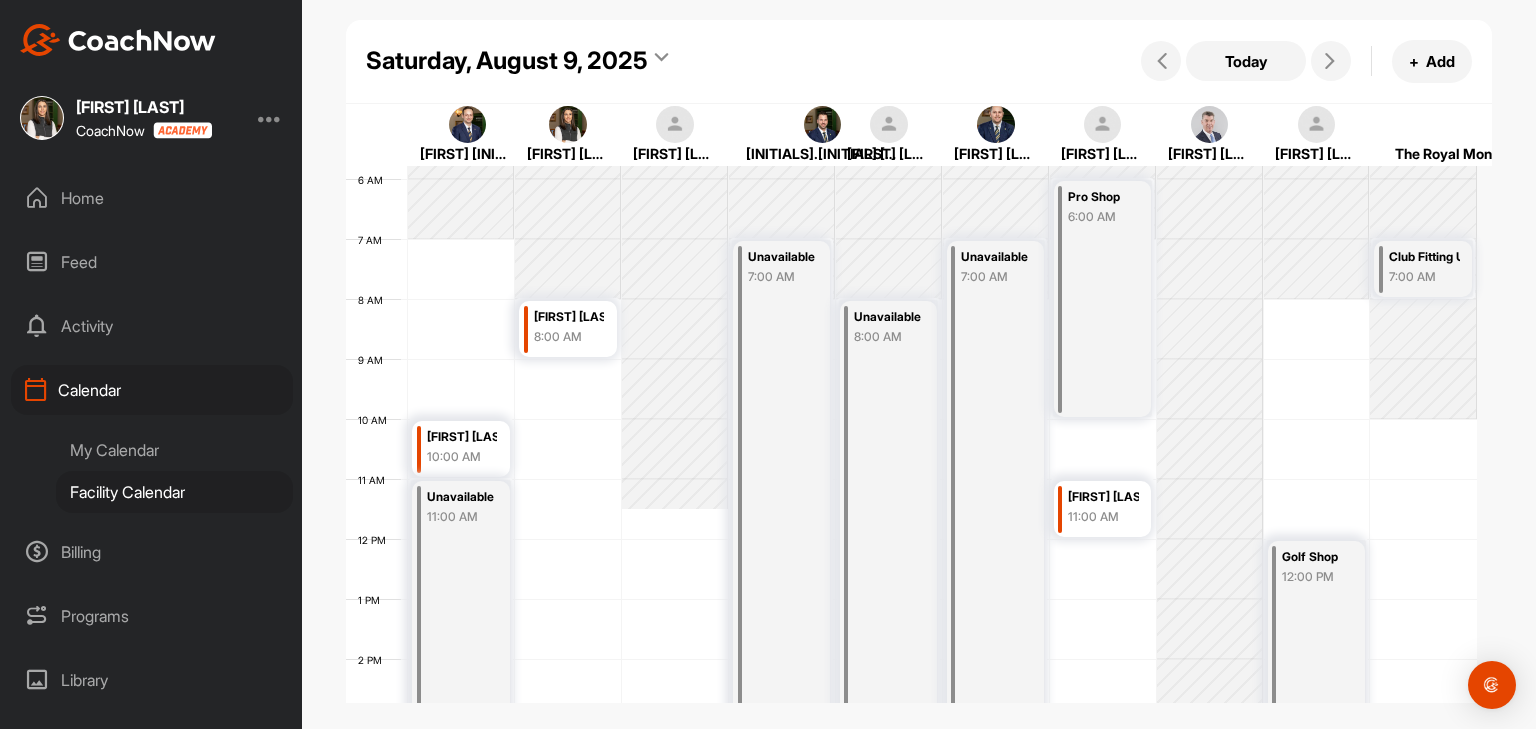 click on "10:00 AM" at bounding box center (462, 457) 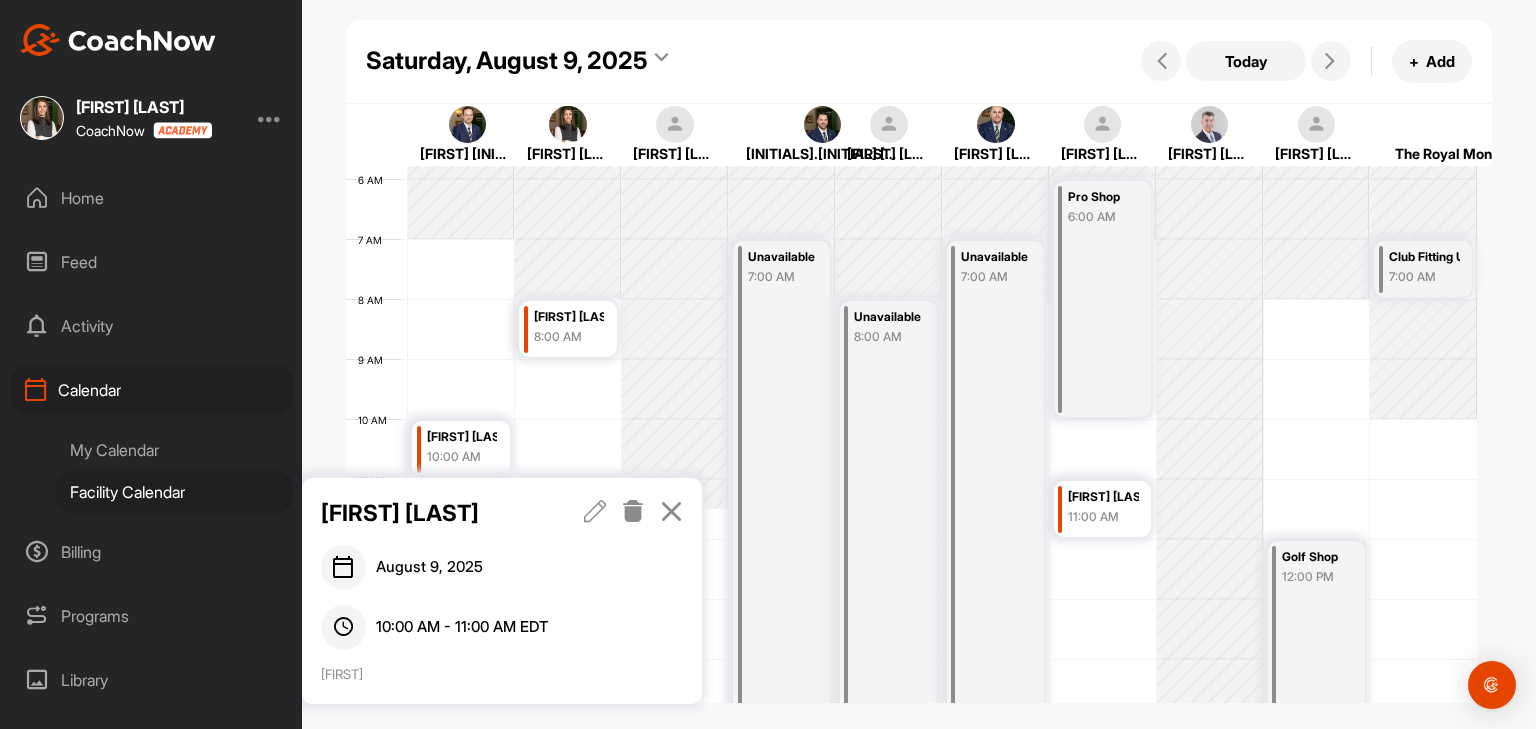 click at bounding box center [671, 511] 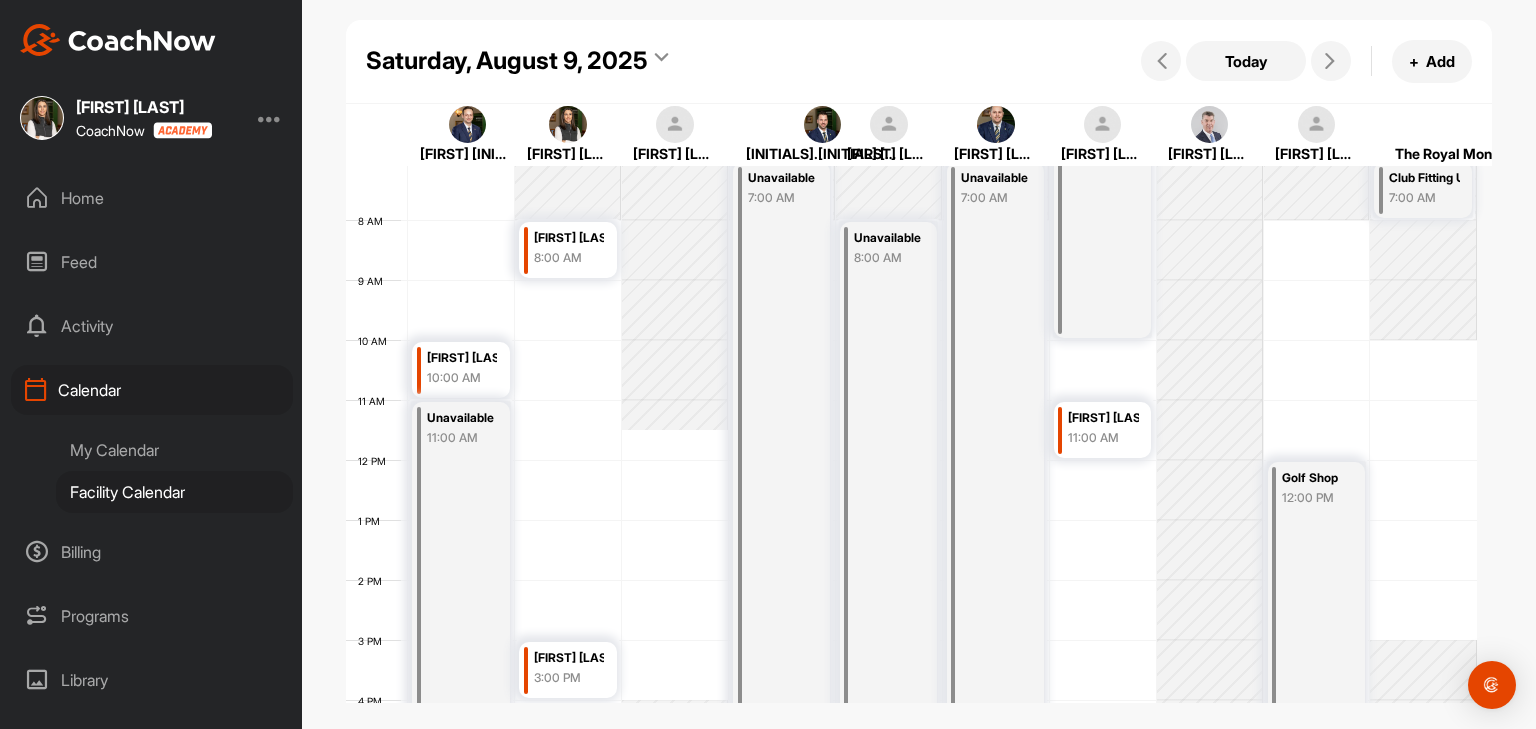 scroll, scrollTop: 347, scrollLeft: 0, axis: vertical 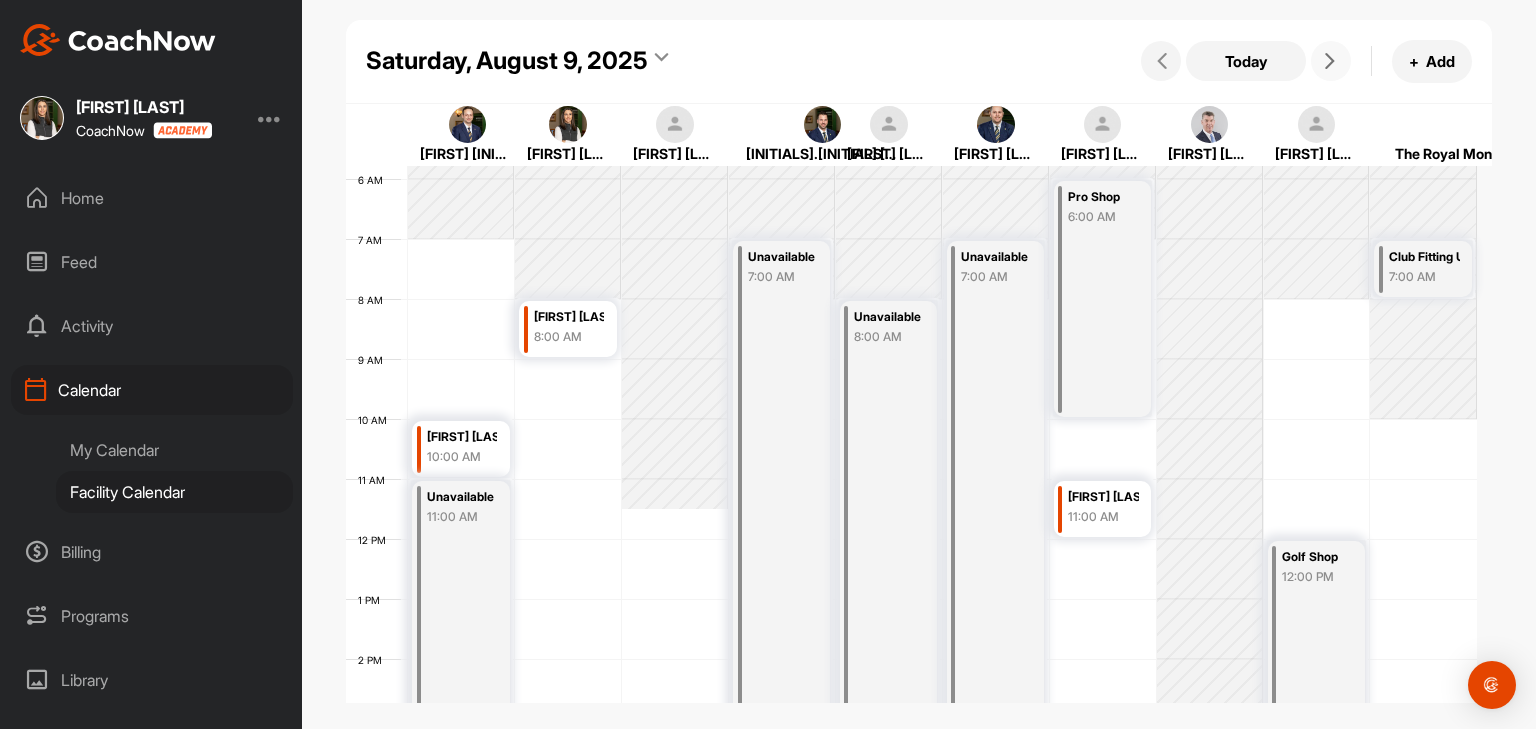 click at bounding box center [1330, 61] 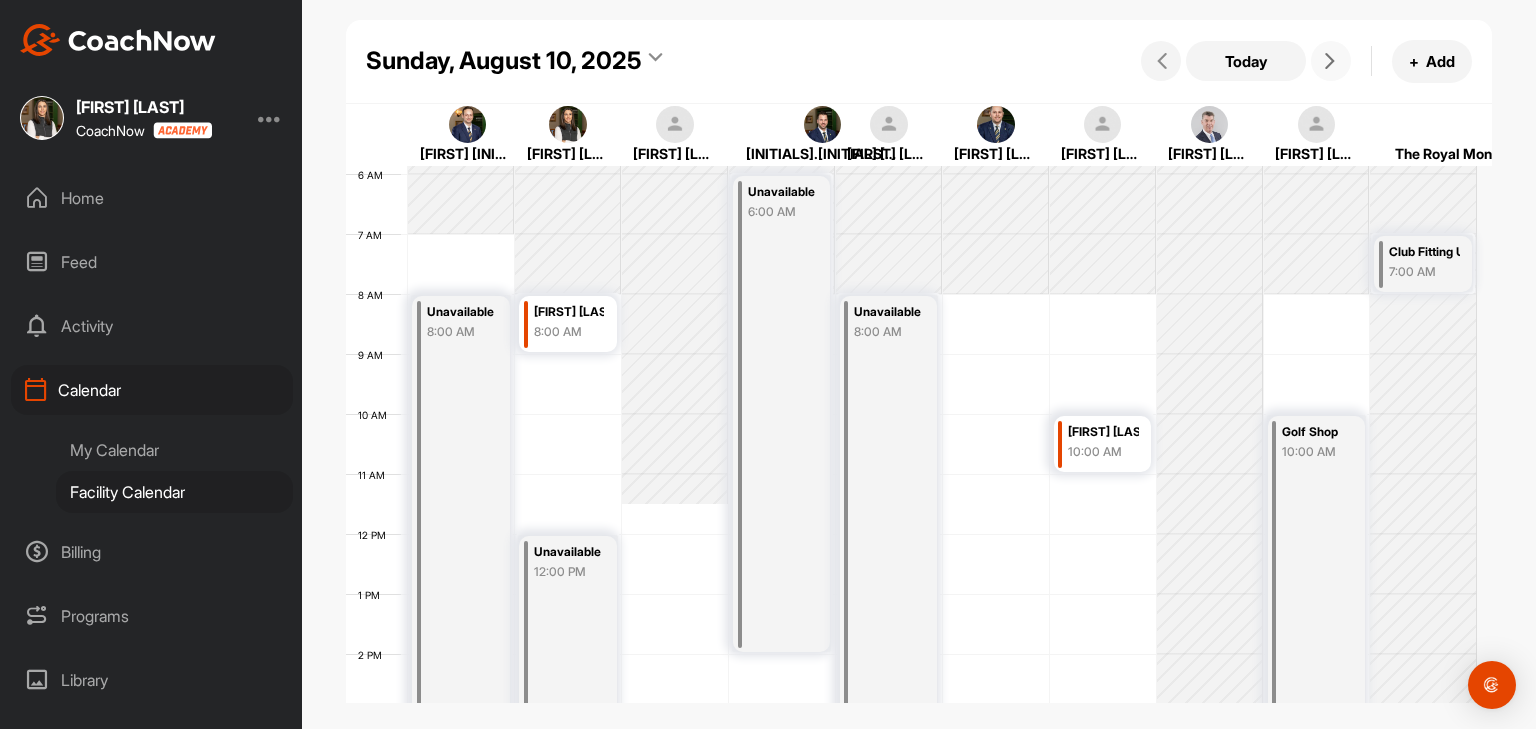 scroll, scrollTop: 347, scrollLeft: 0, axis: vertical 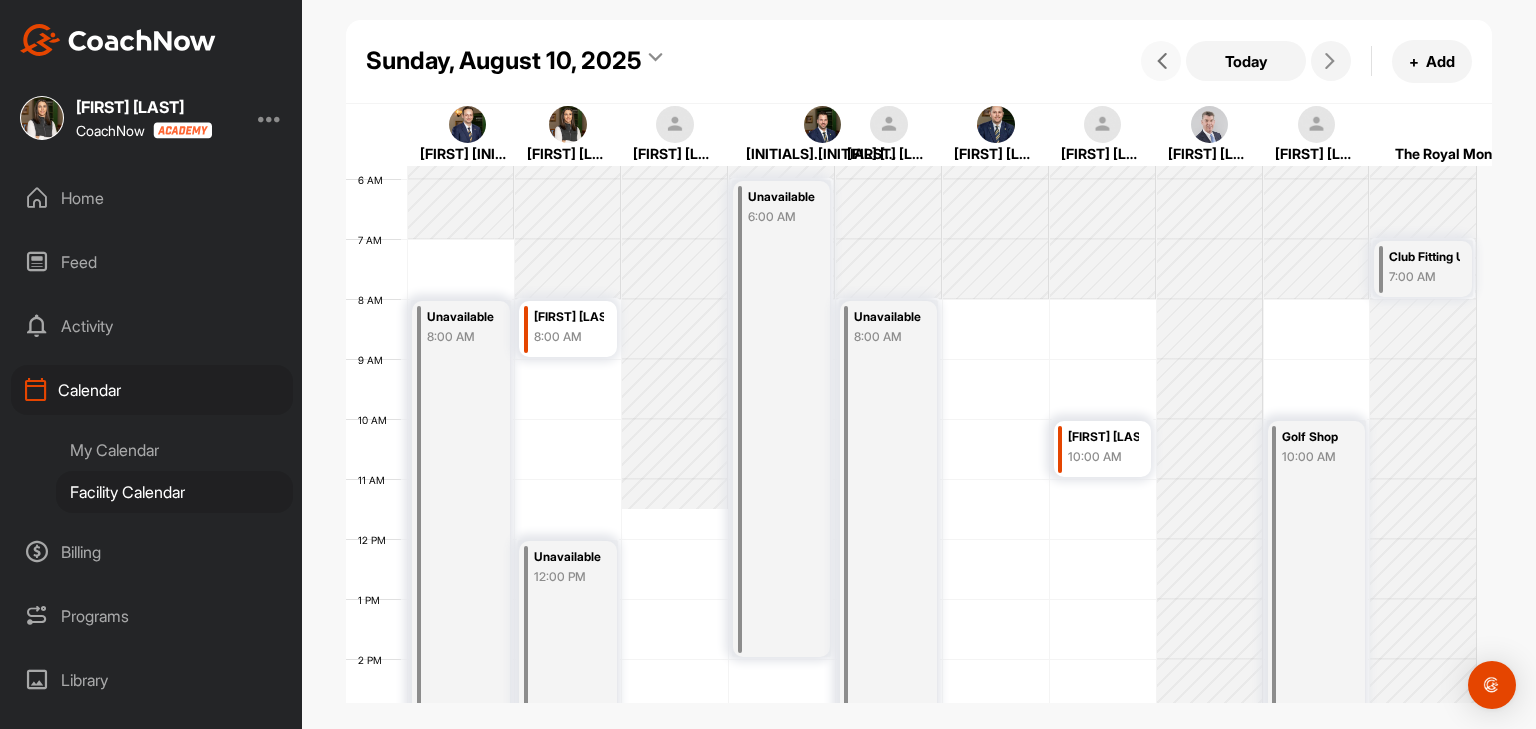 click at bounding box center (1162, 61) 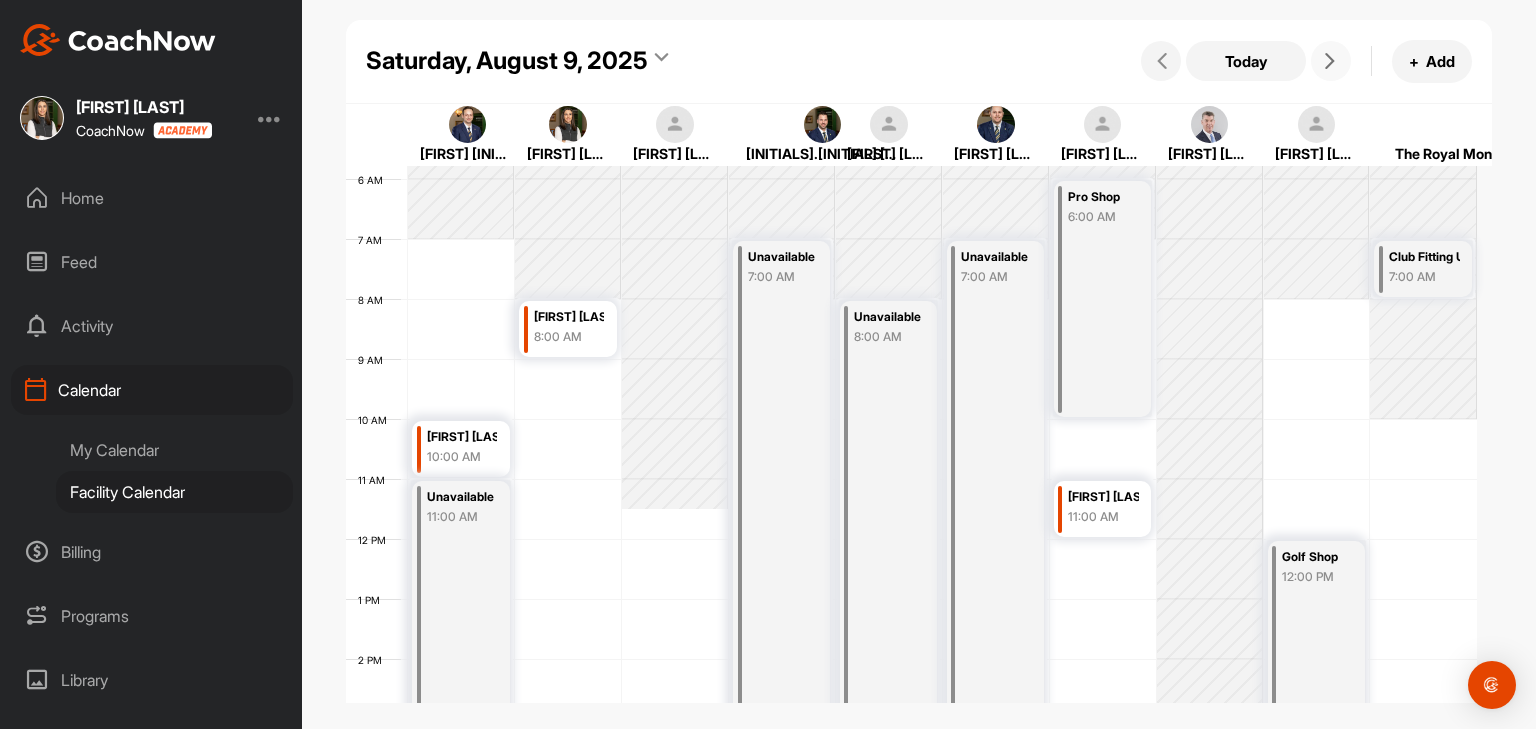 click at bounding box center [1331, 61] 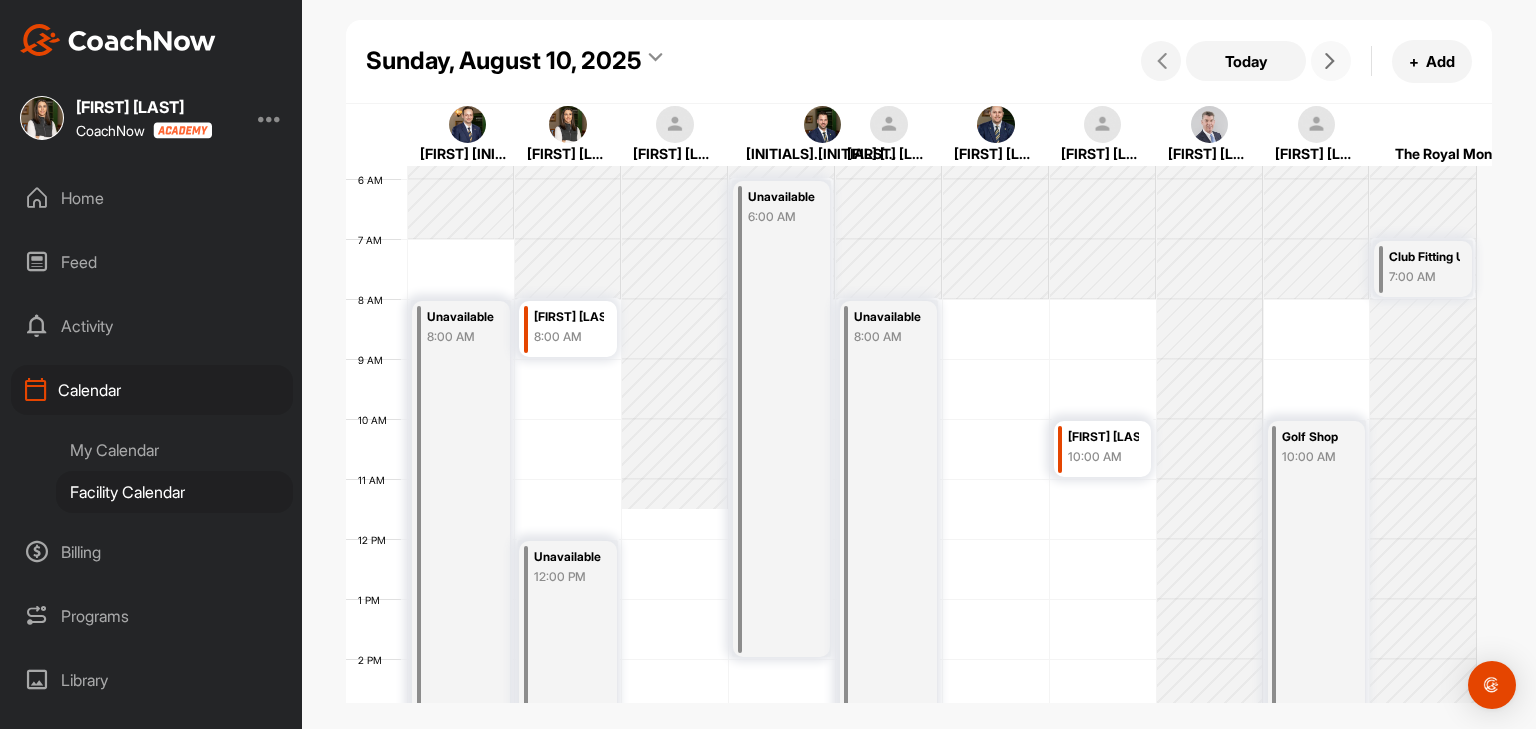 click at bounding box center [1330, 61] 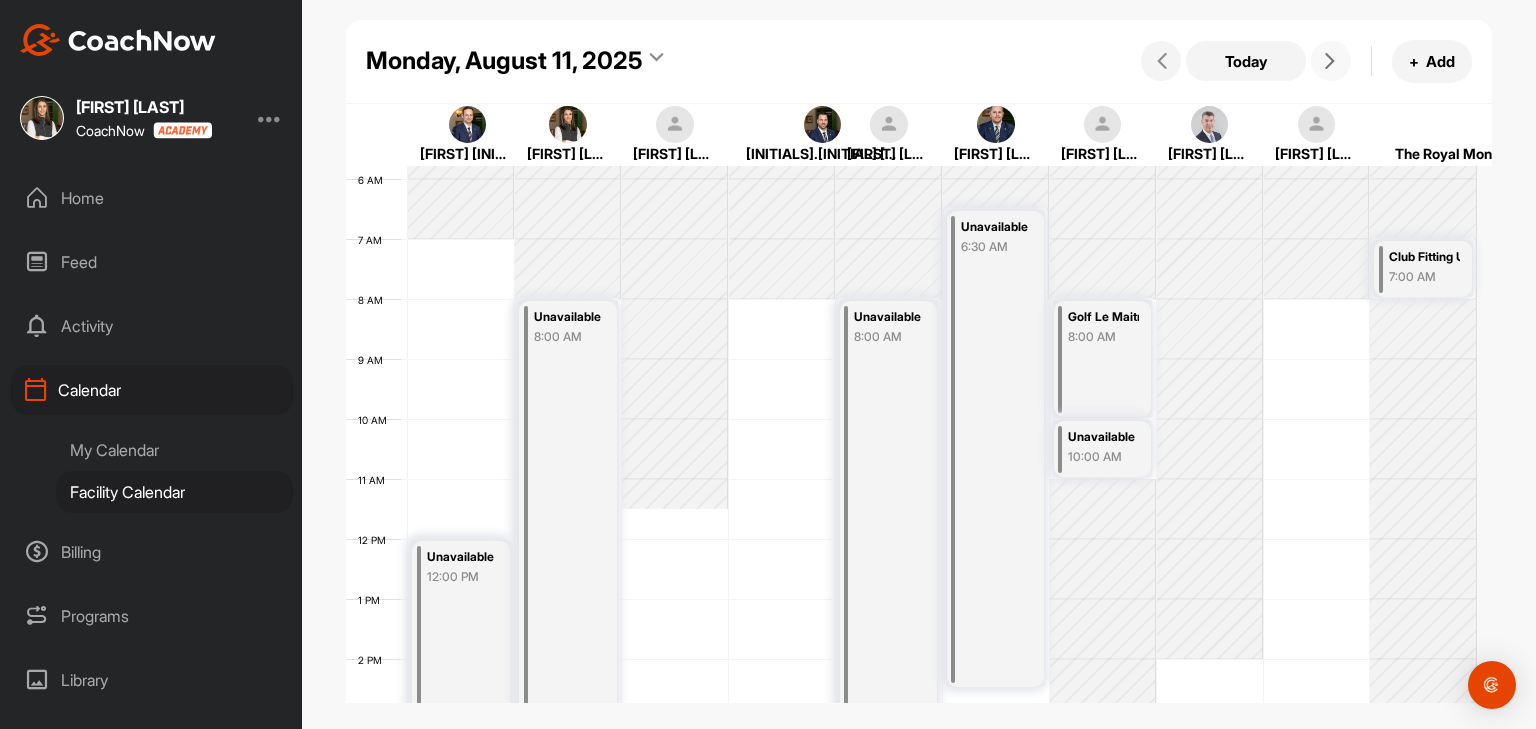 click at bounding box center [1330, 61] 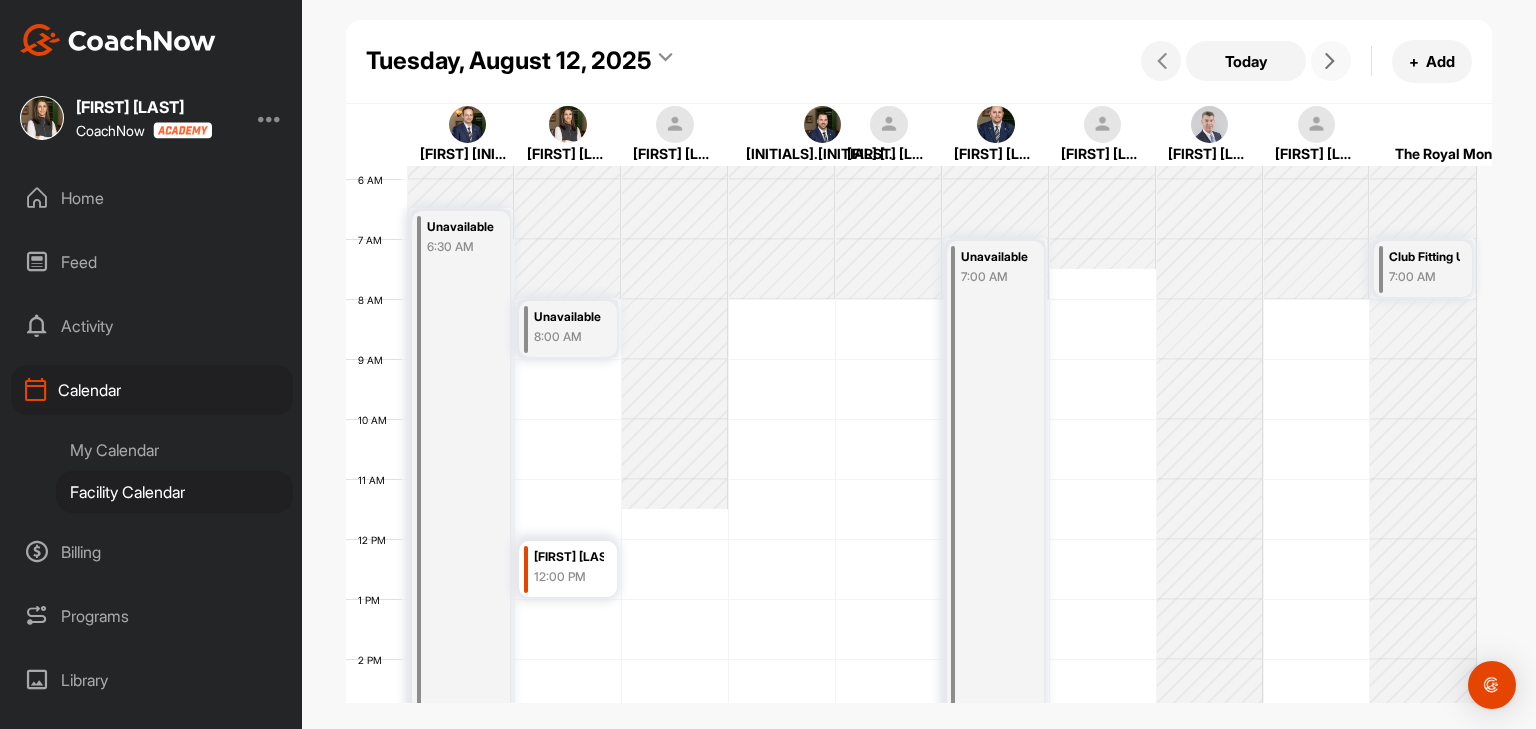 click at bounding box center [1330, 61] 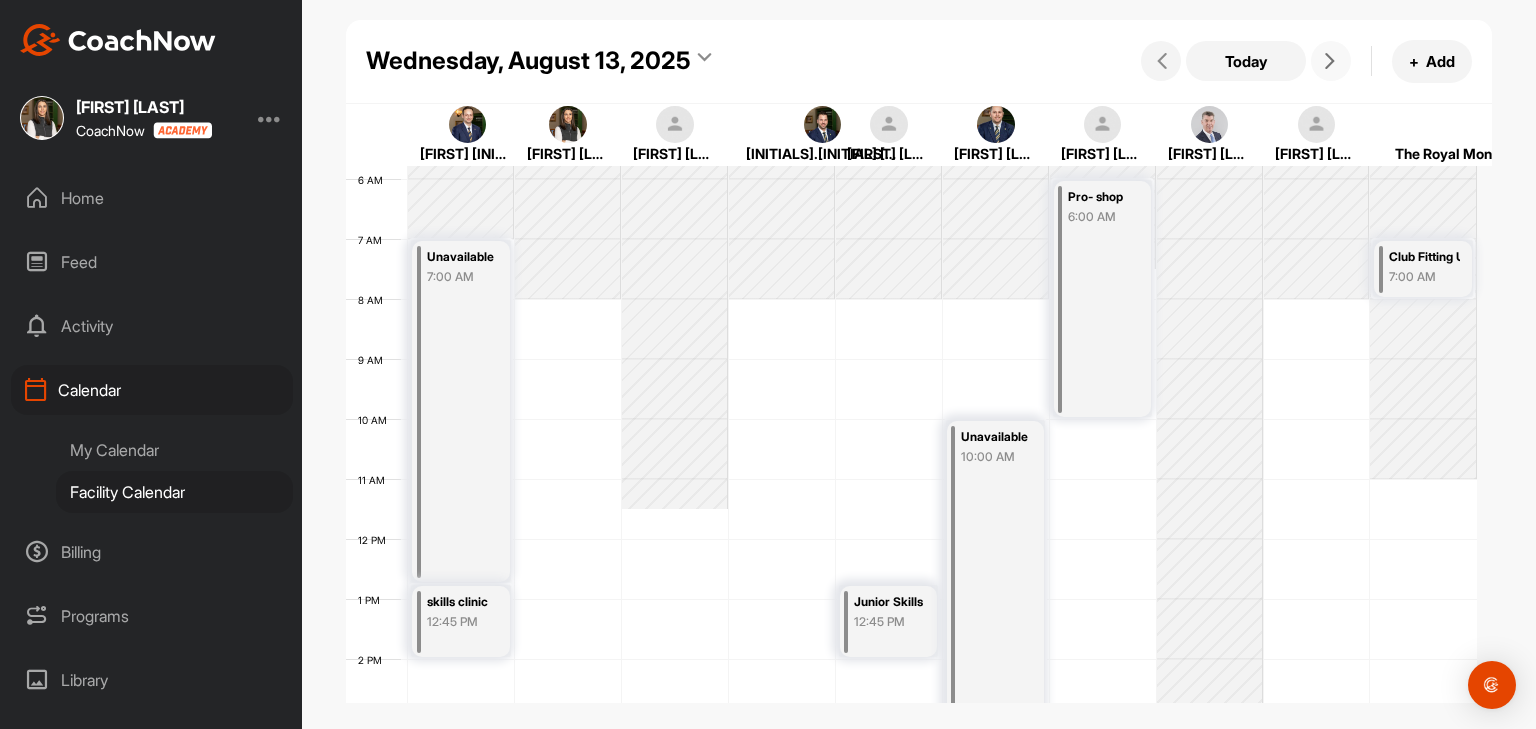 click at bounding box center [1330, 61] 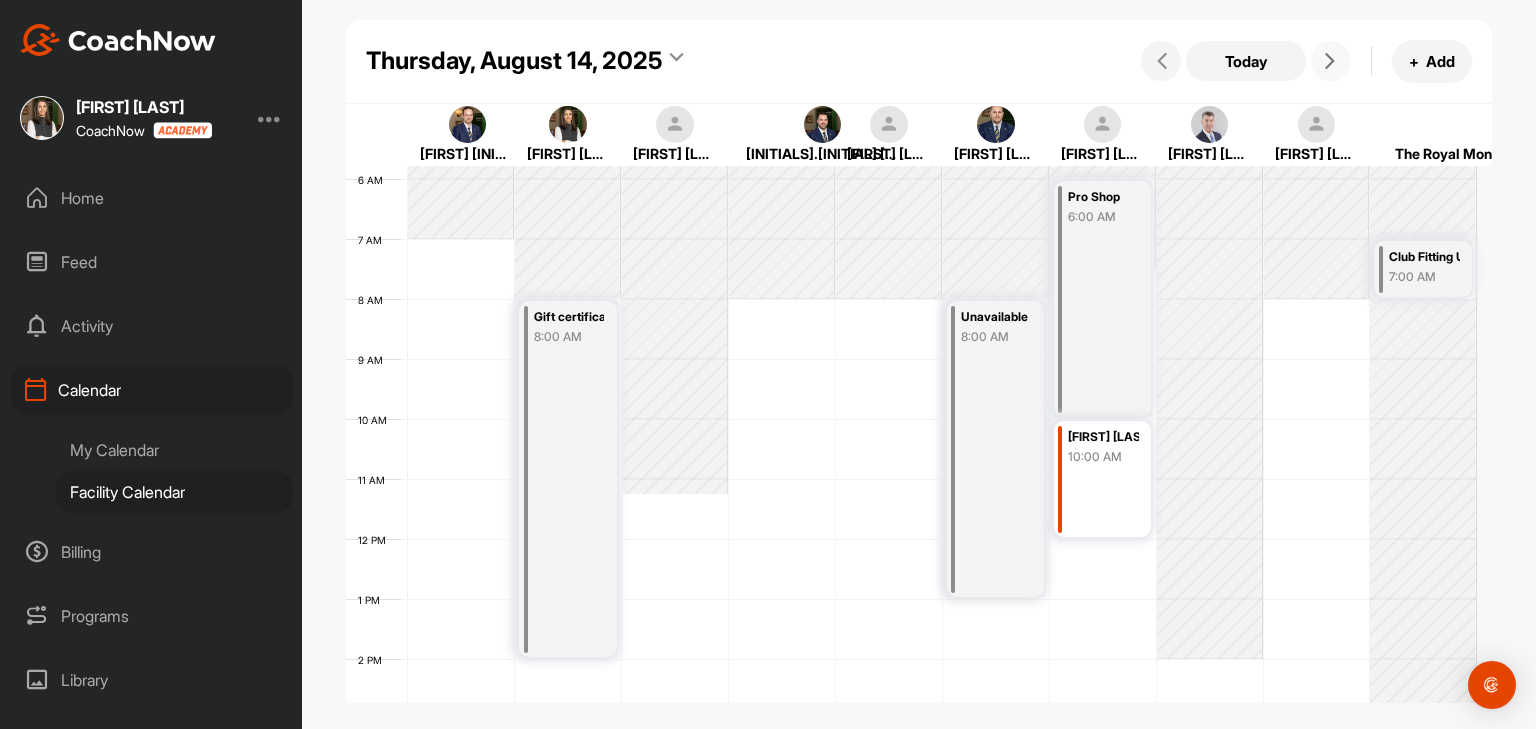 click at bounding box center (1330, 61) 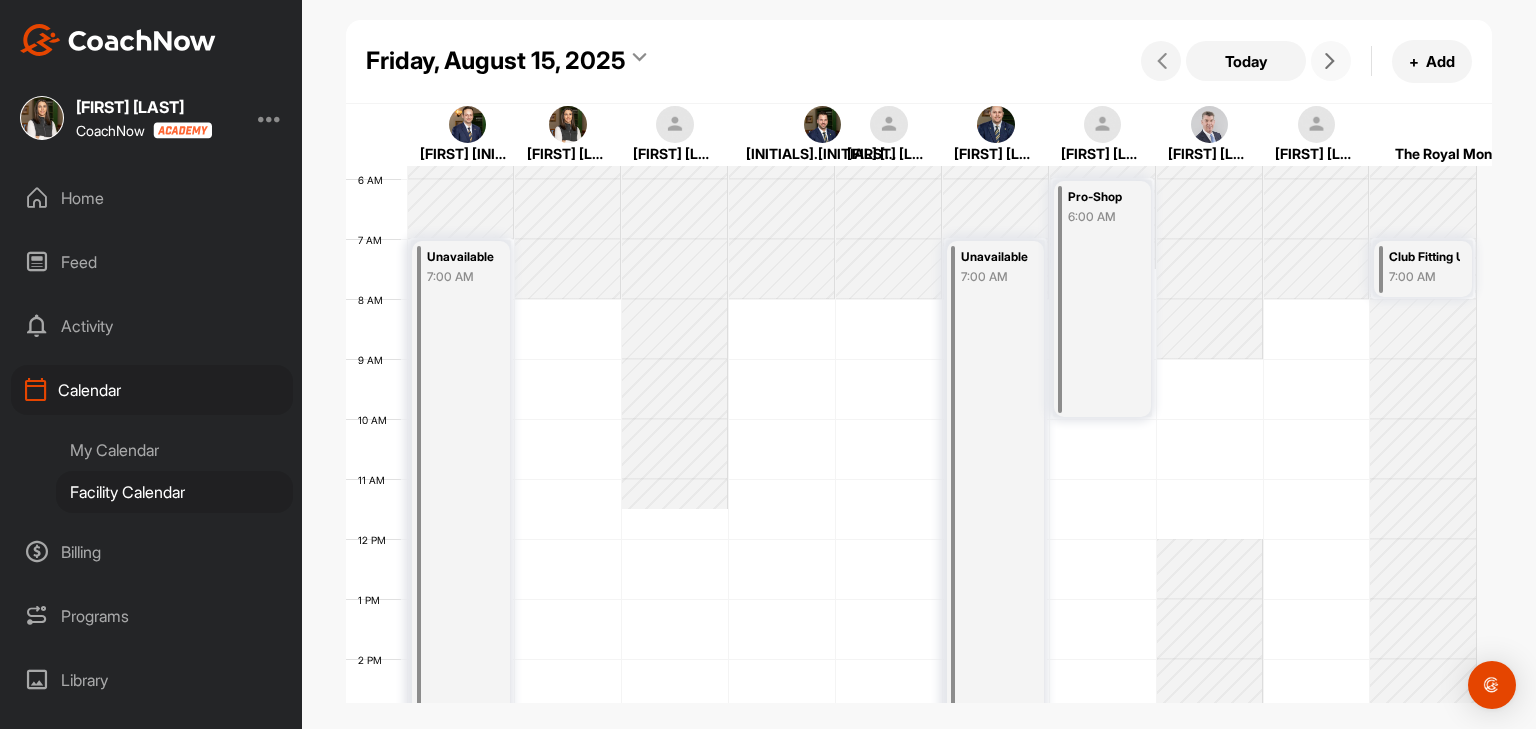 click at bounding box center [1330, 61] 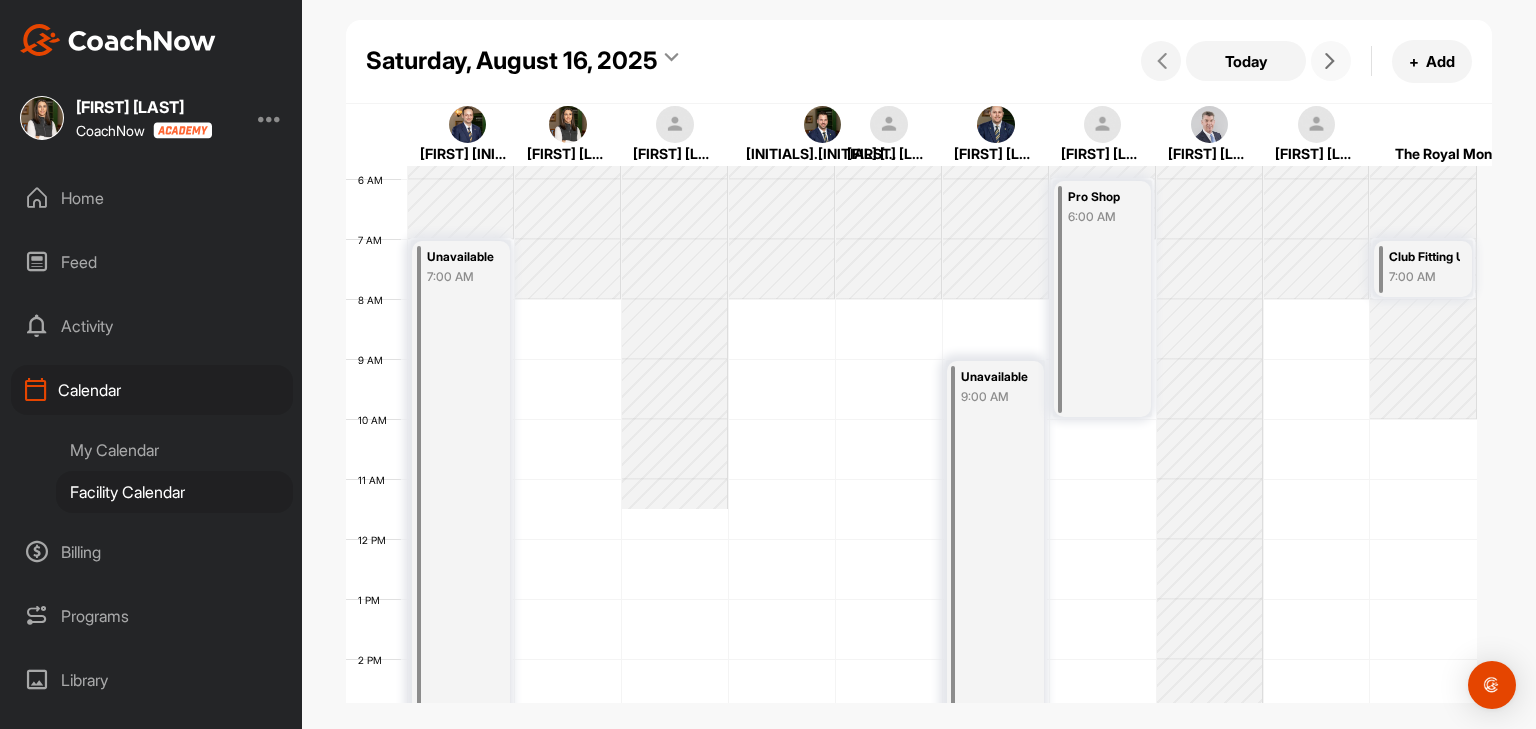 click at bounding box center (1330, 61) 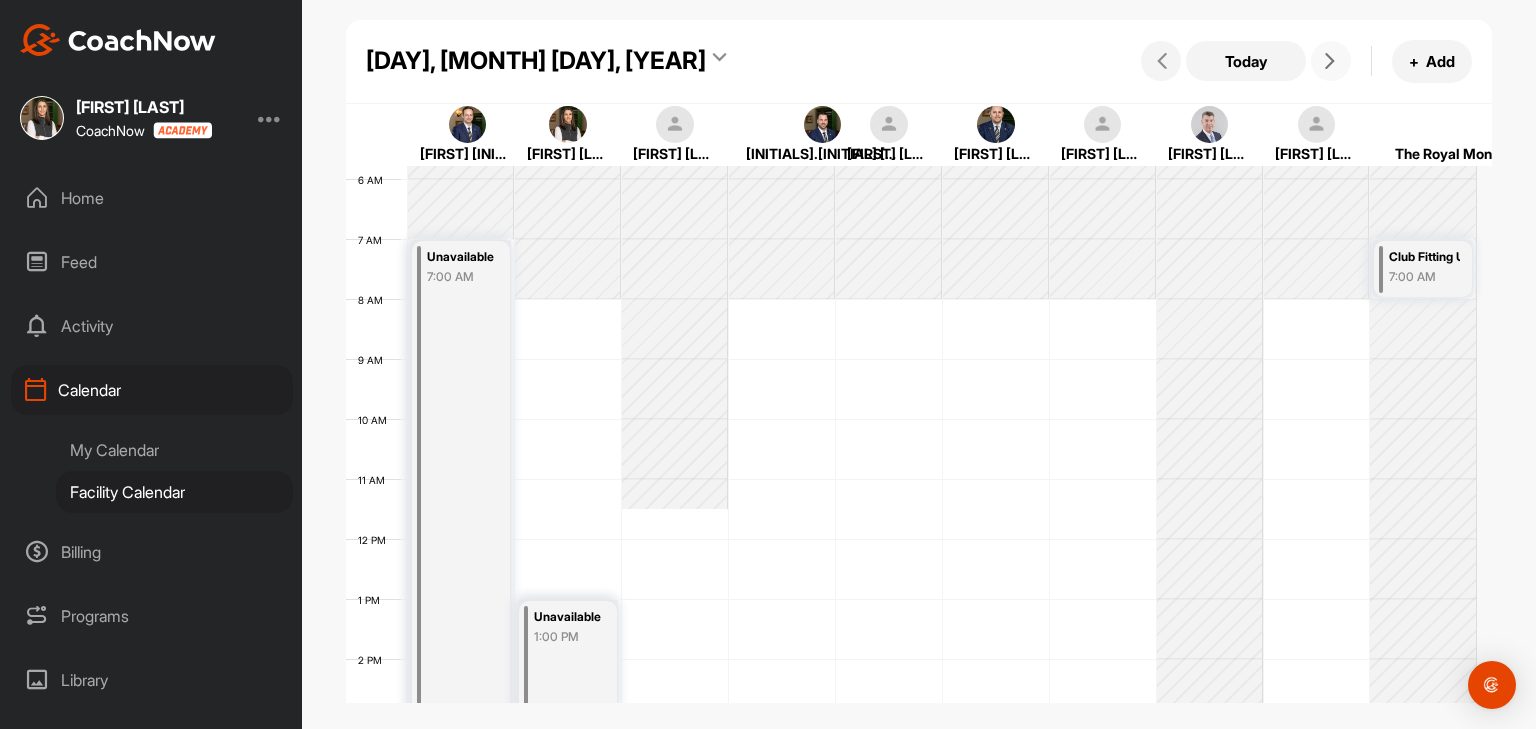 click at bounding box center [1330, 61] 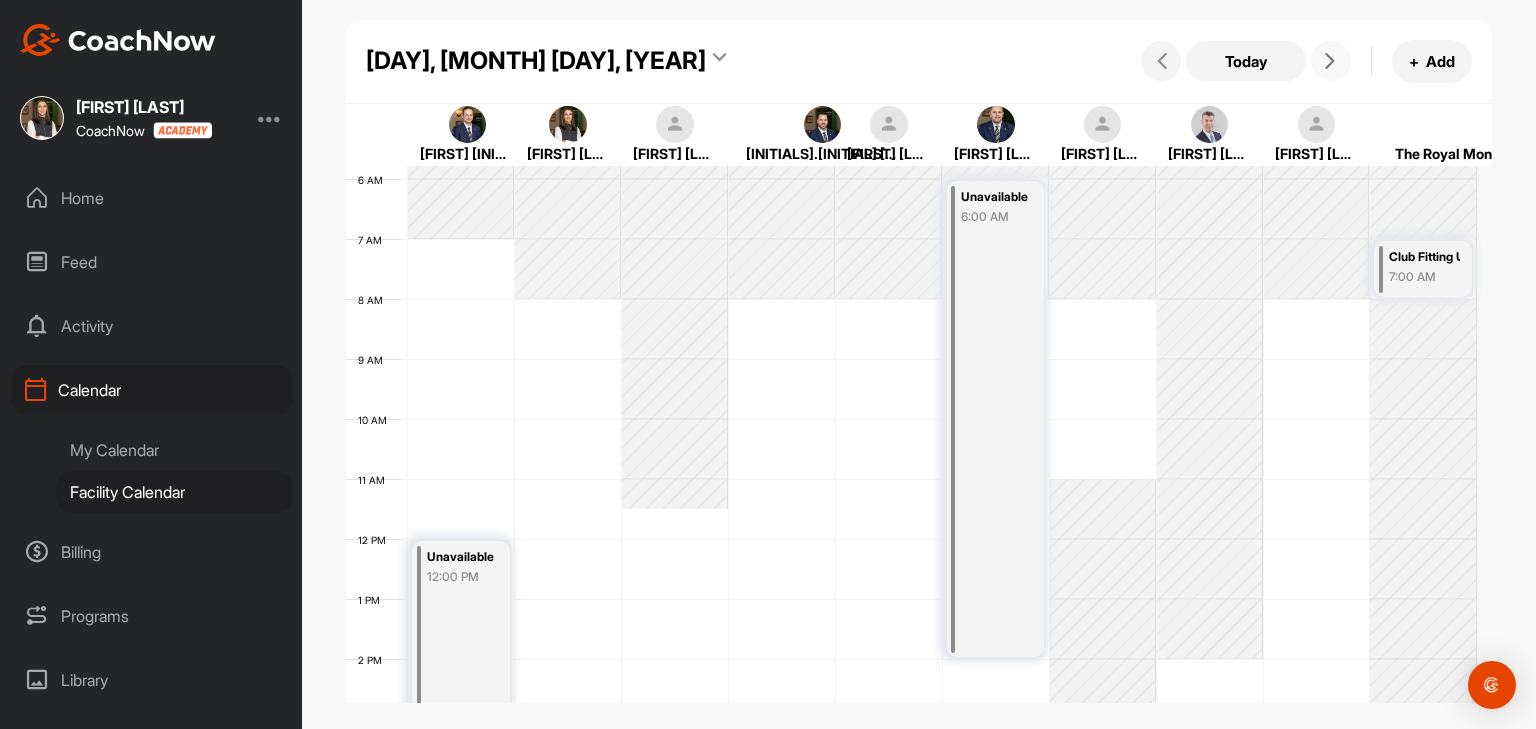 click at bounding box center [1330, 61] 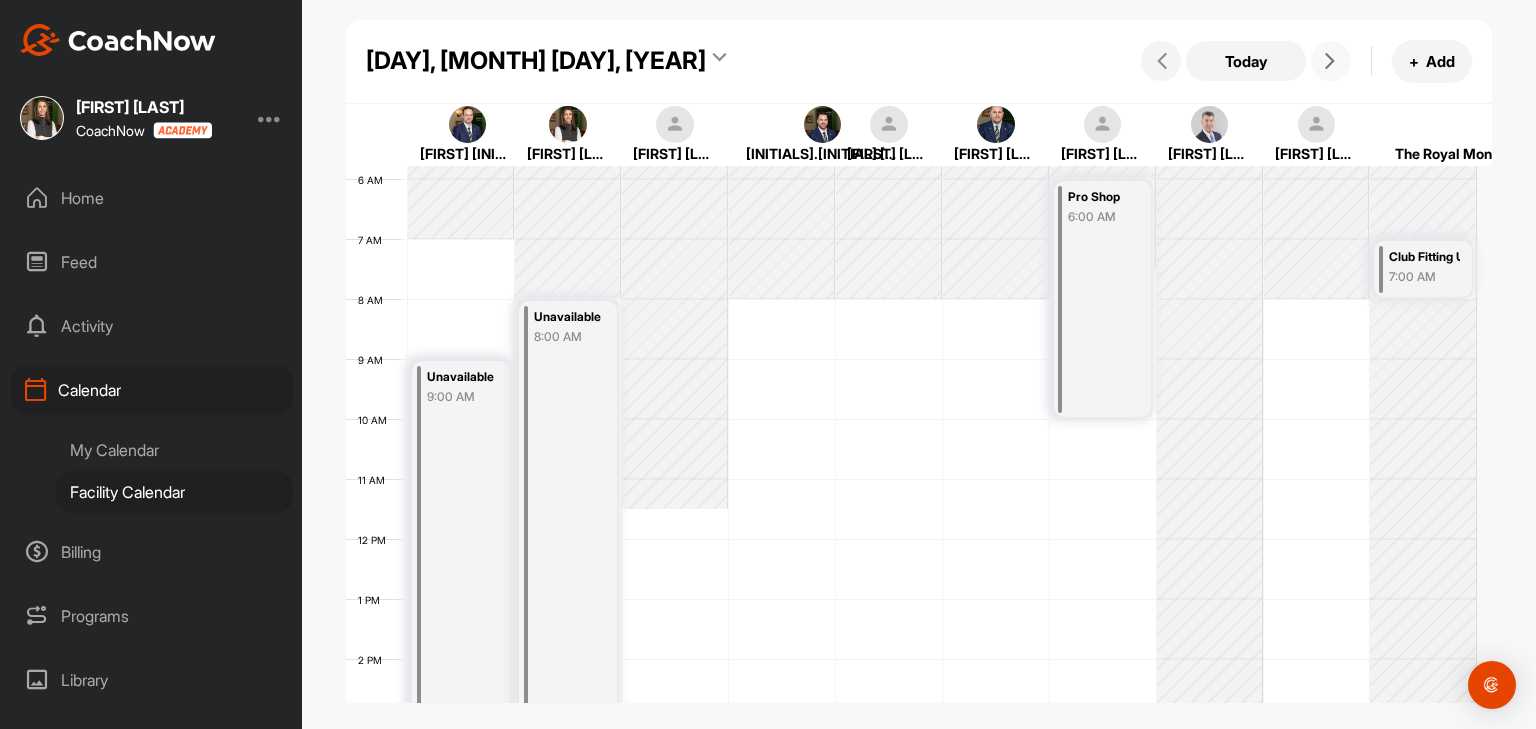 click at bounding box center (1330, 61) 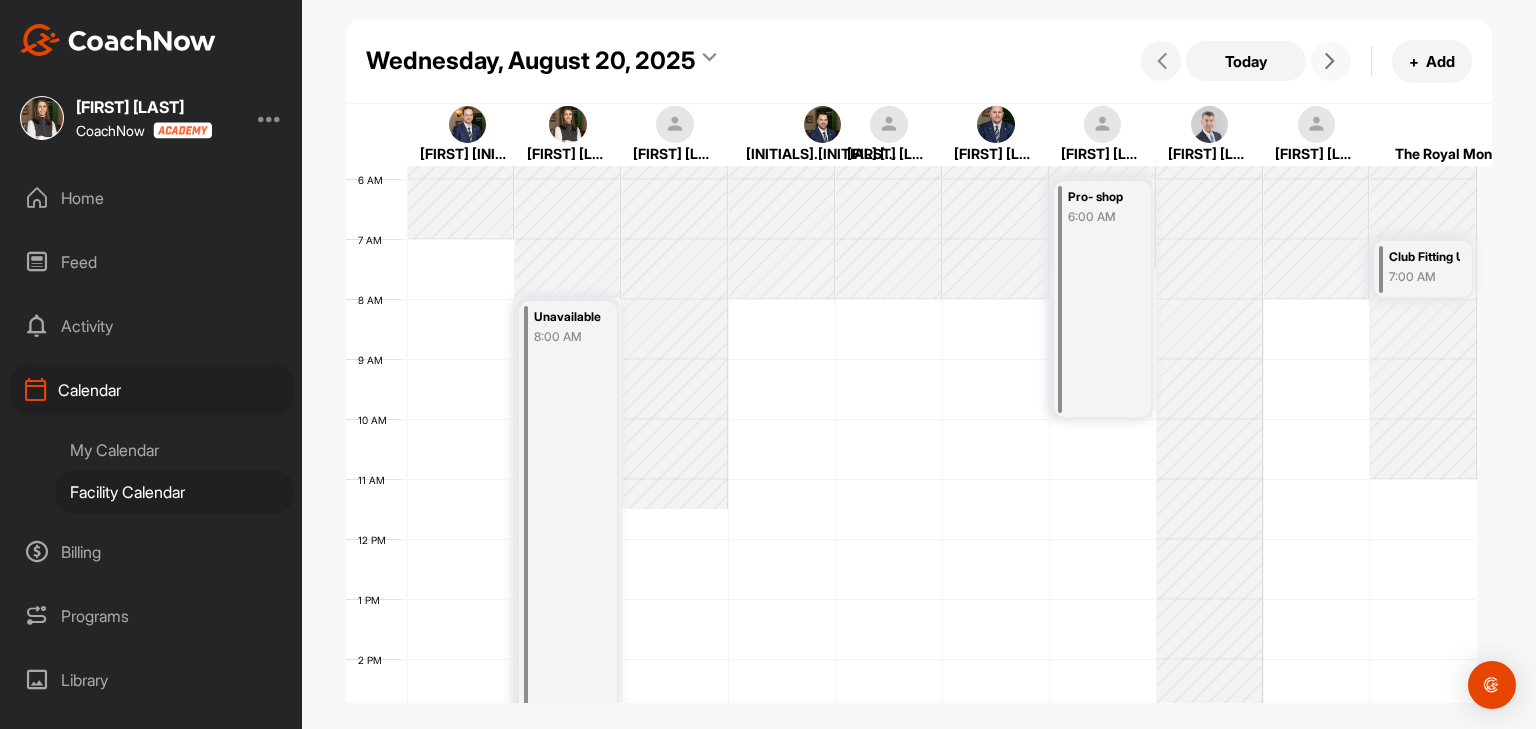 click at bounding box center [1330, 61] 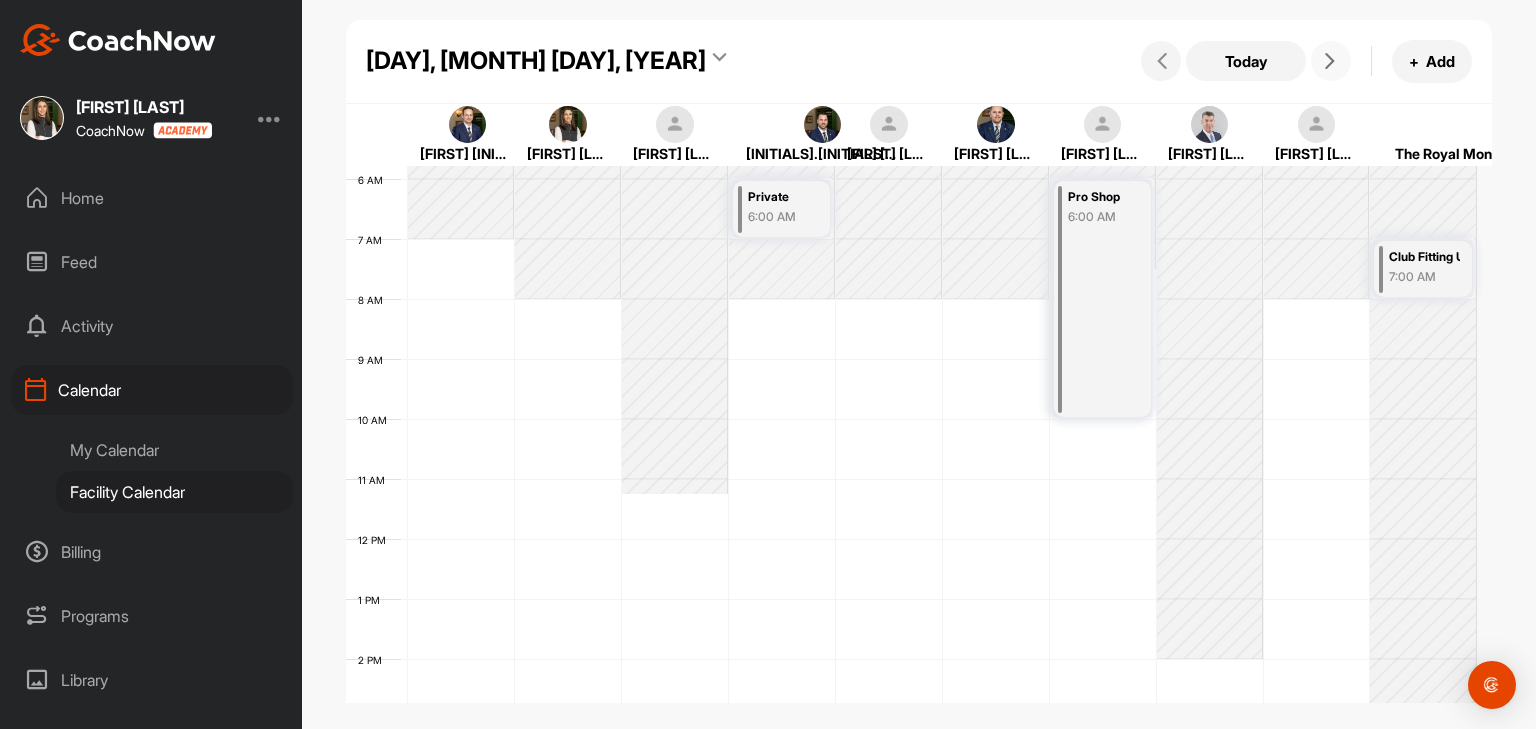 click at bounding box center [1330, 61] 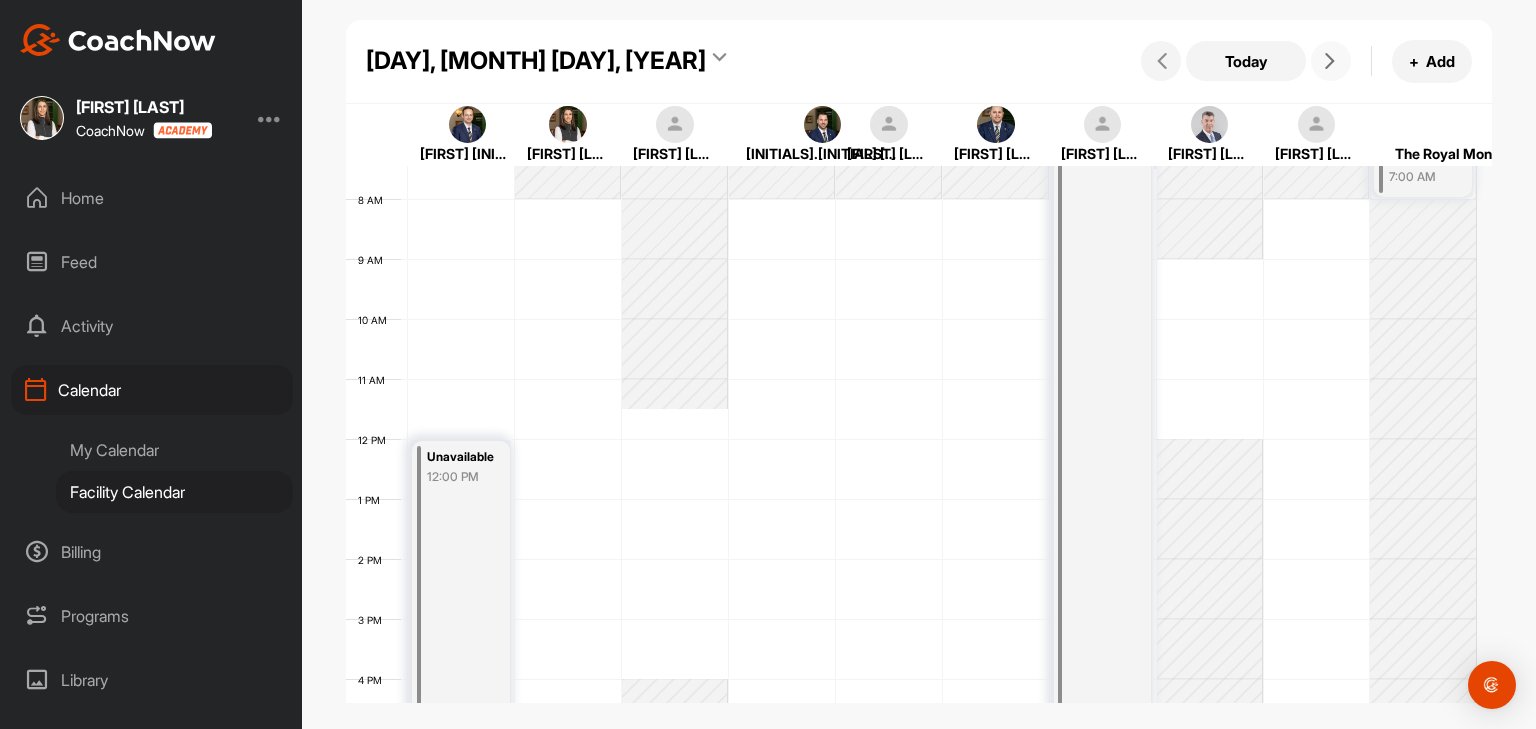 scroll, scrollTop: 347, scrollLeft: 0, axis: vertical 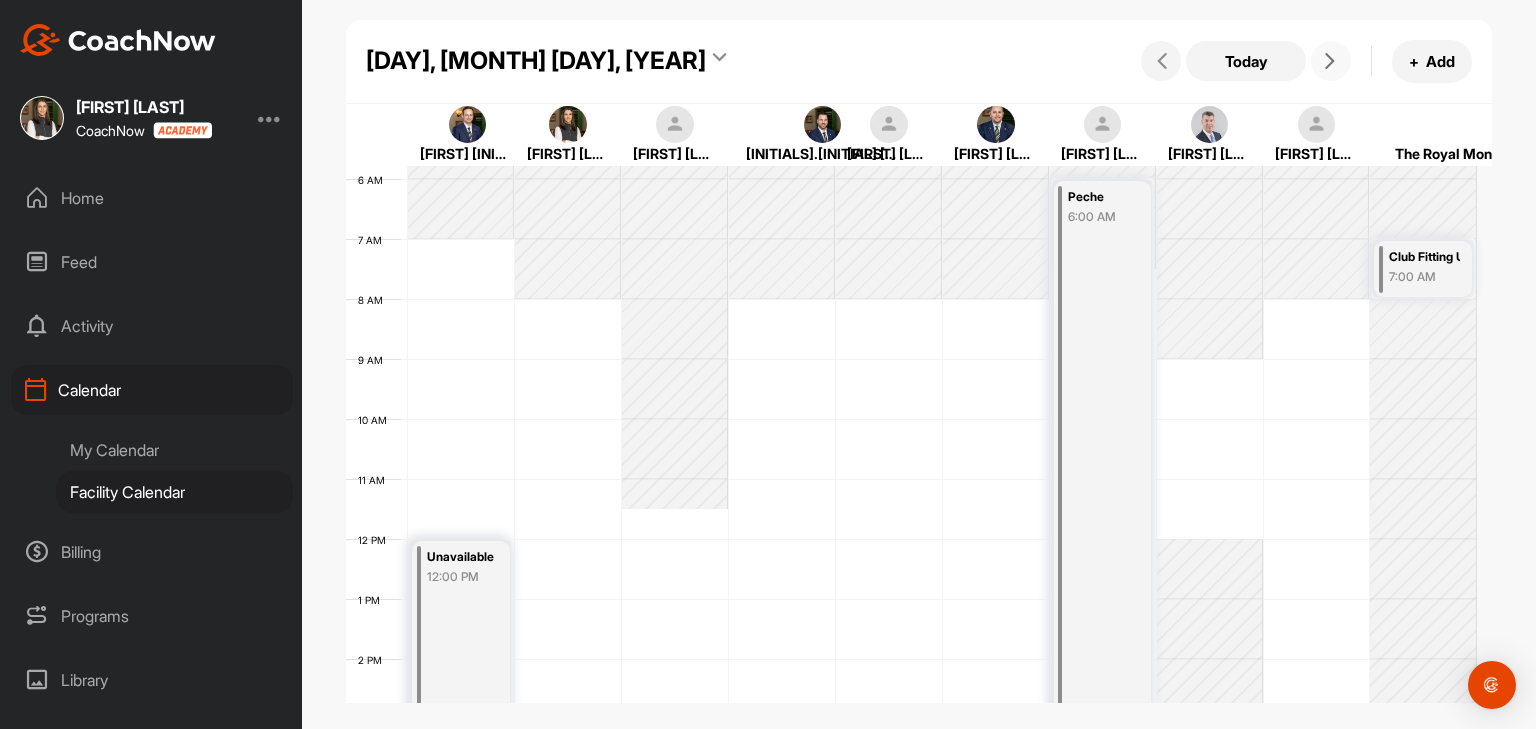 click at bounding box center (1330, 61) 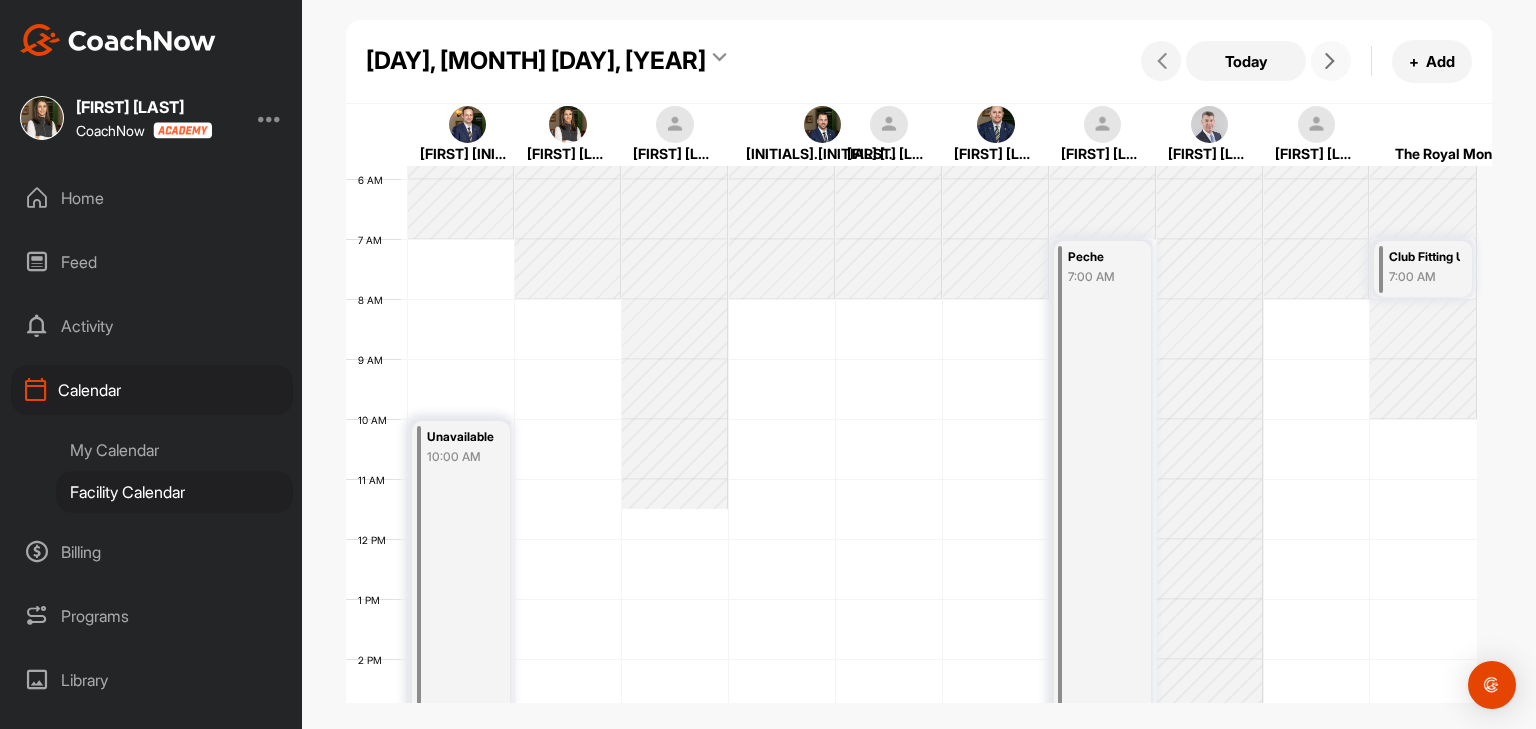 click at bounding box center [1330, 61] 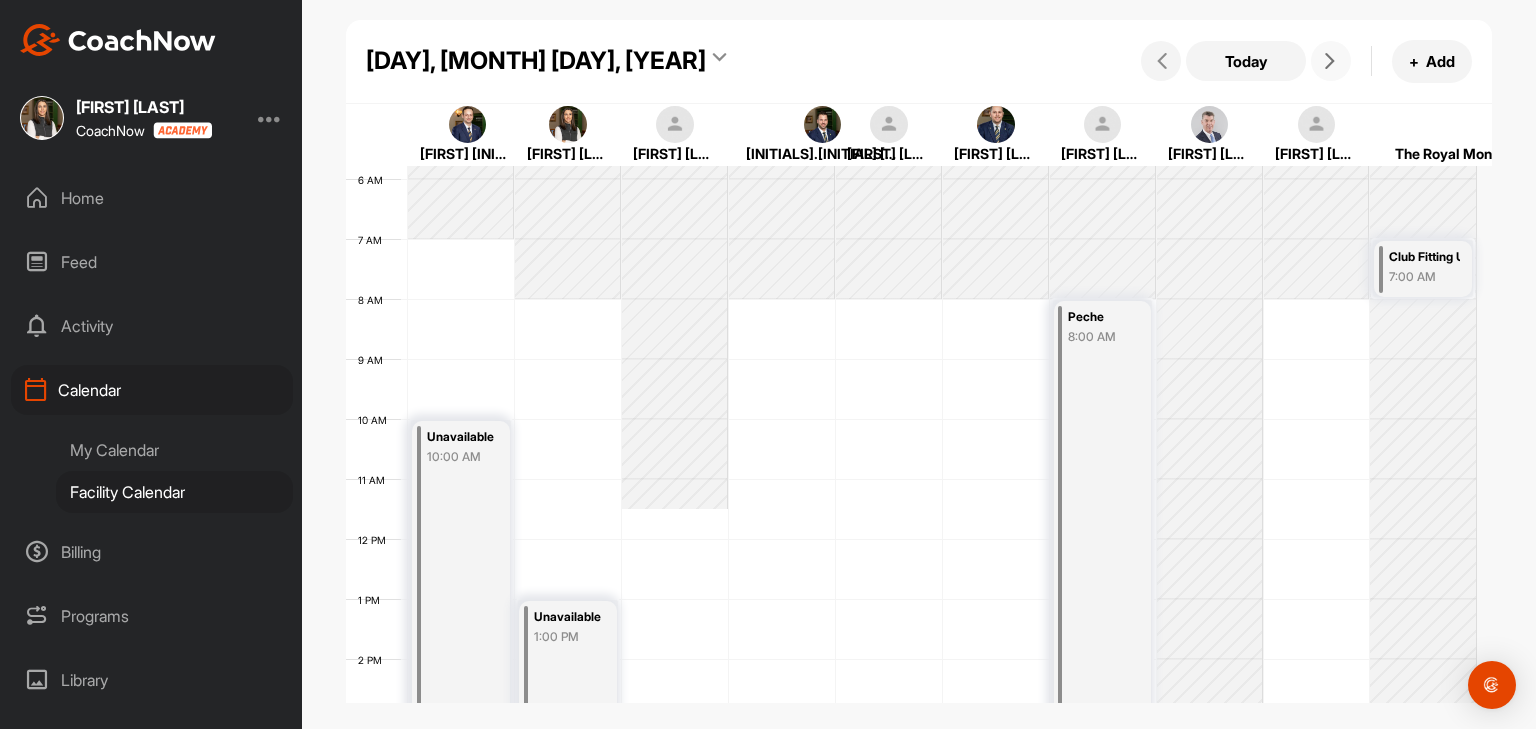 click at bounding box center [1330, 61] 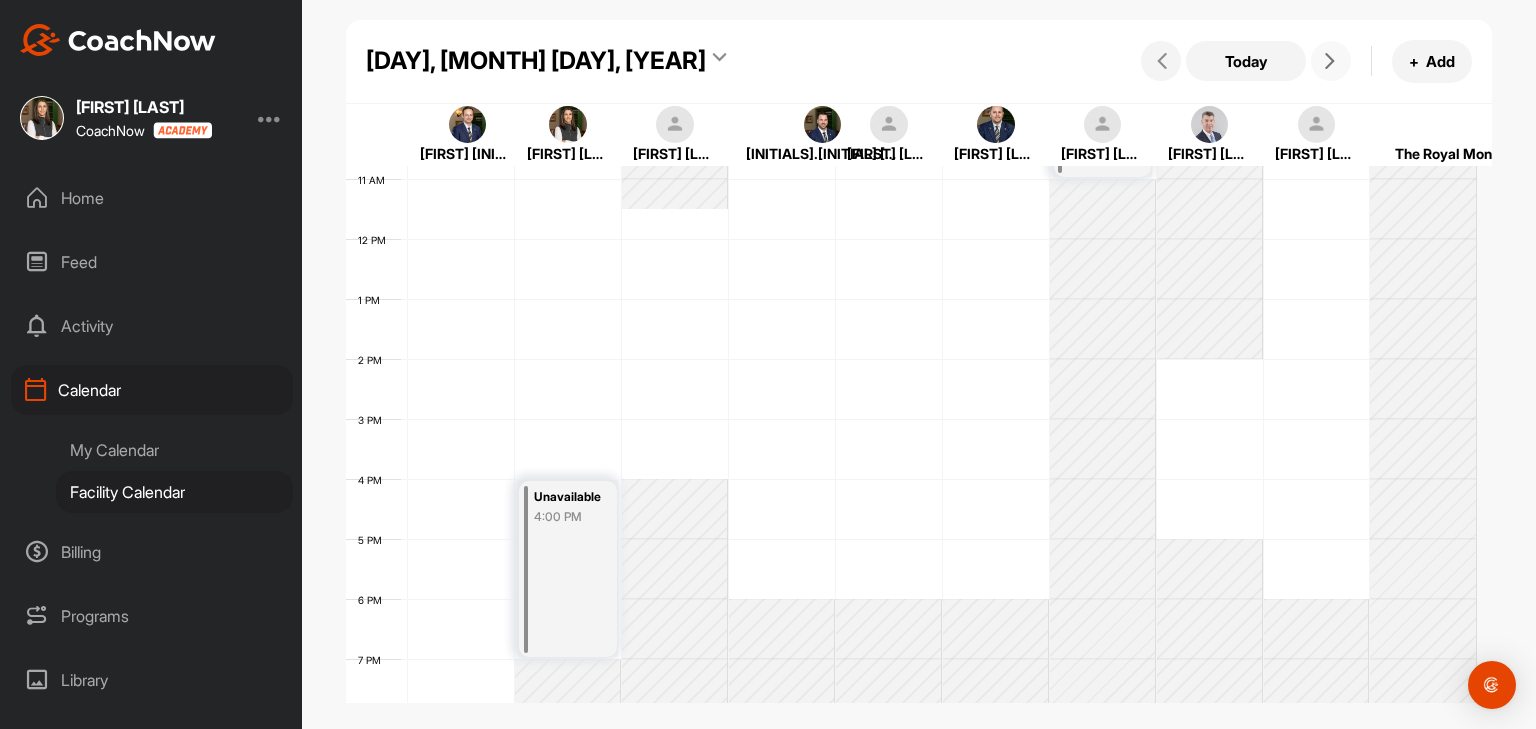 scroll, scrollTop: 447, scrollLeft: 0, axis: vertical 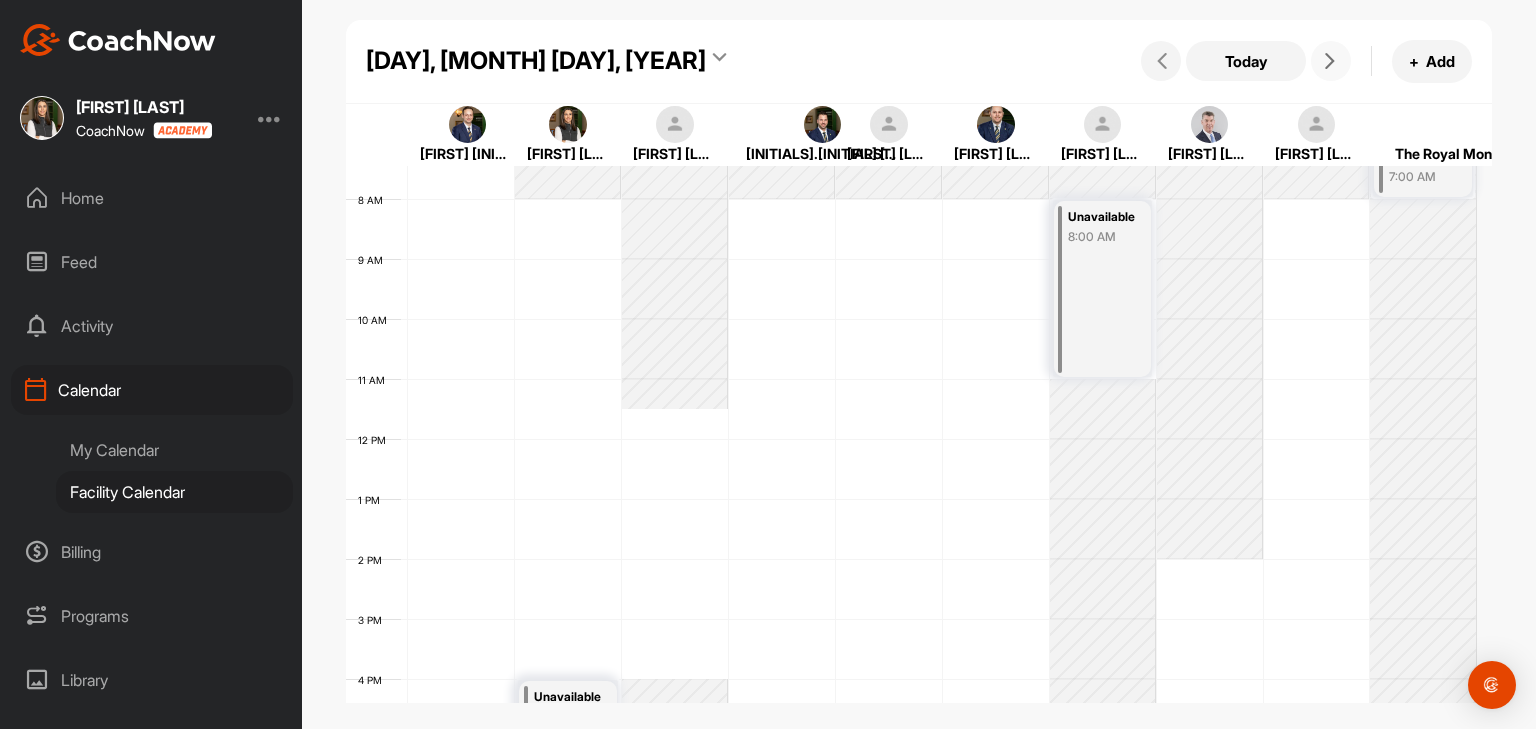 click at bounding box center [1330, 61] 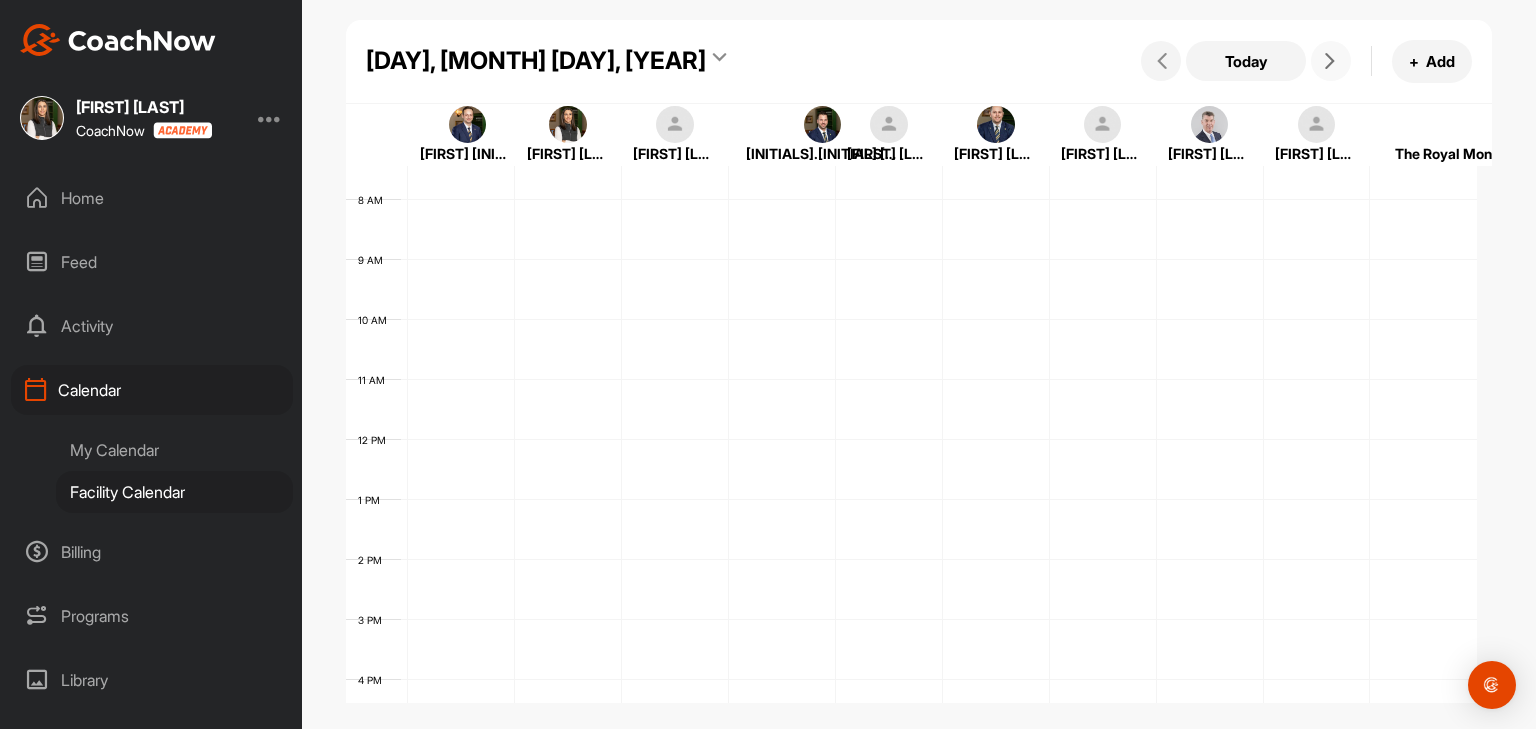 scroll, scrollTop: 347, scrollLeft: 0, axis: vertical 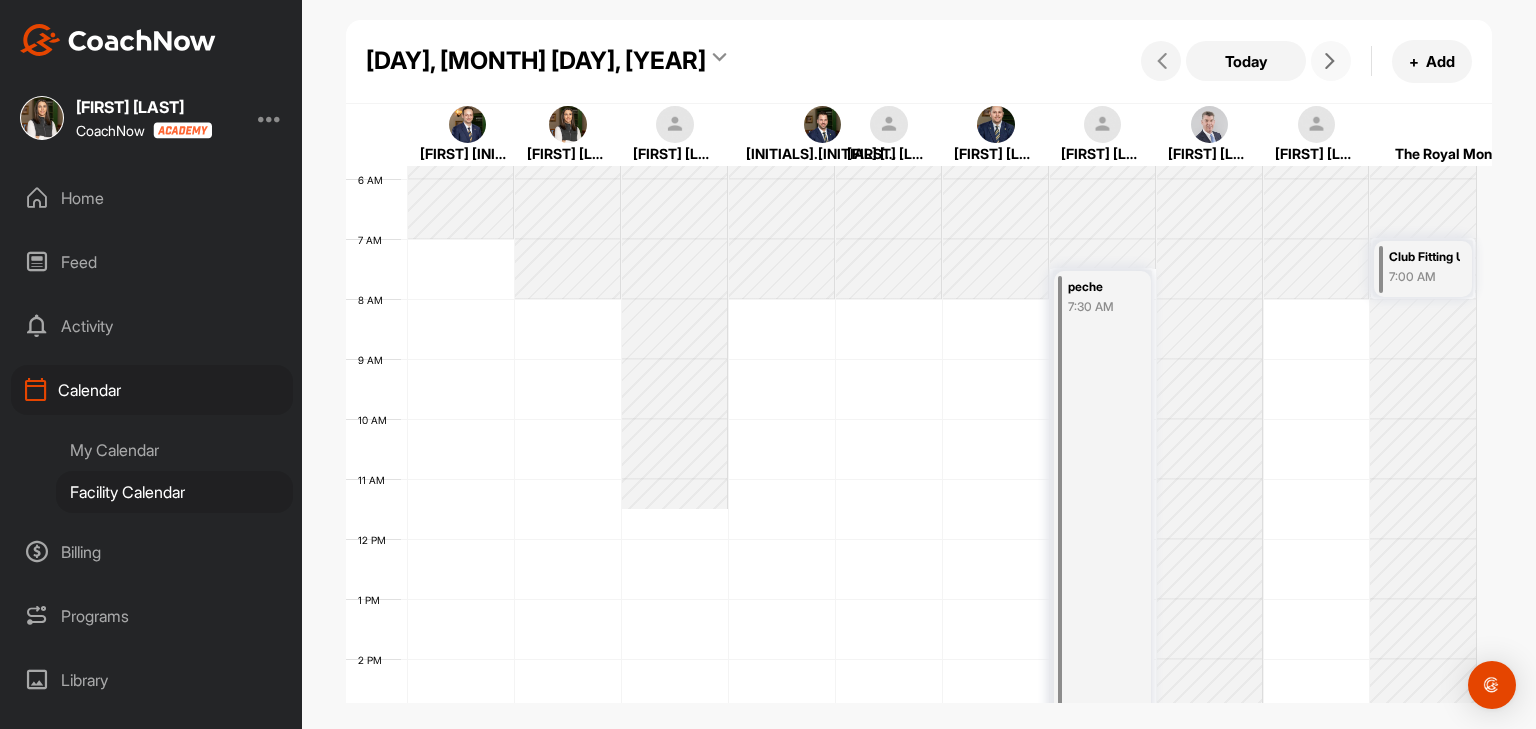 click at bounding box center [1330, 61] 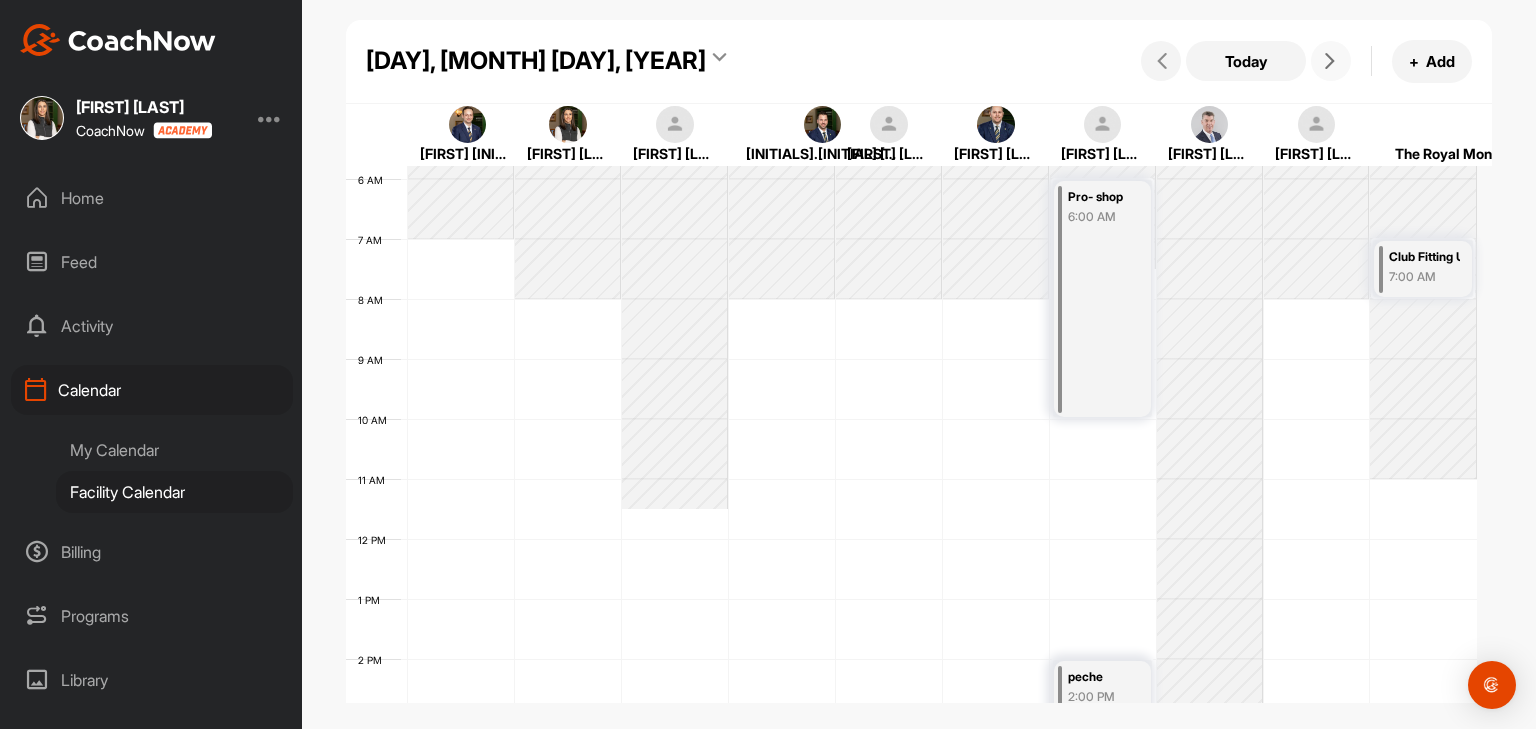 click at bounding box center [1330, 61] 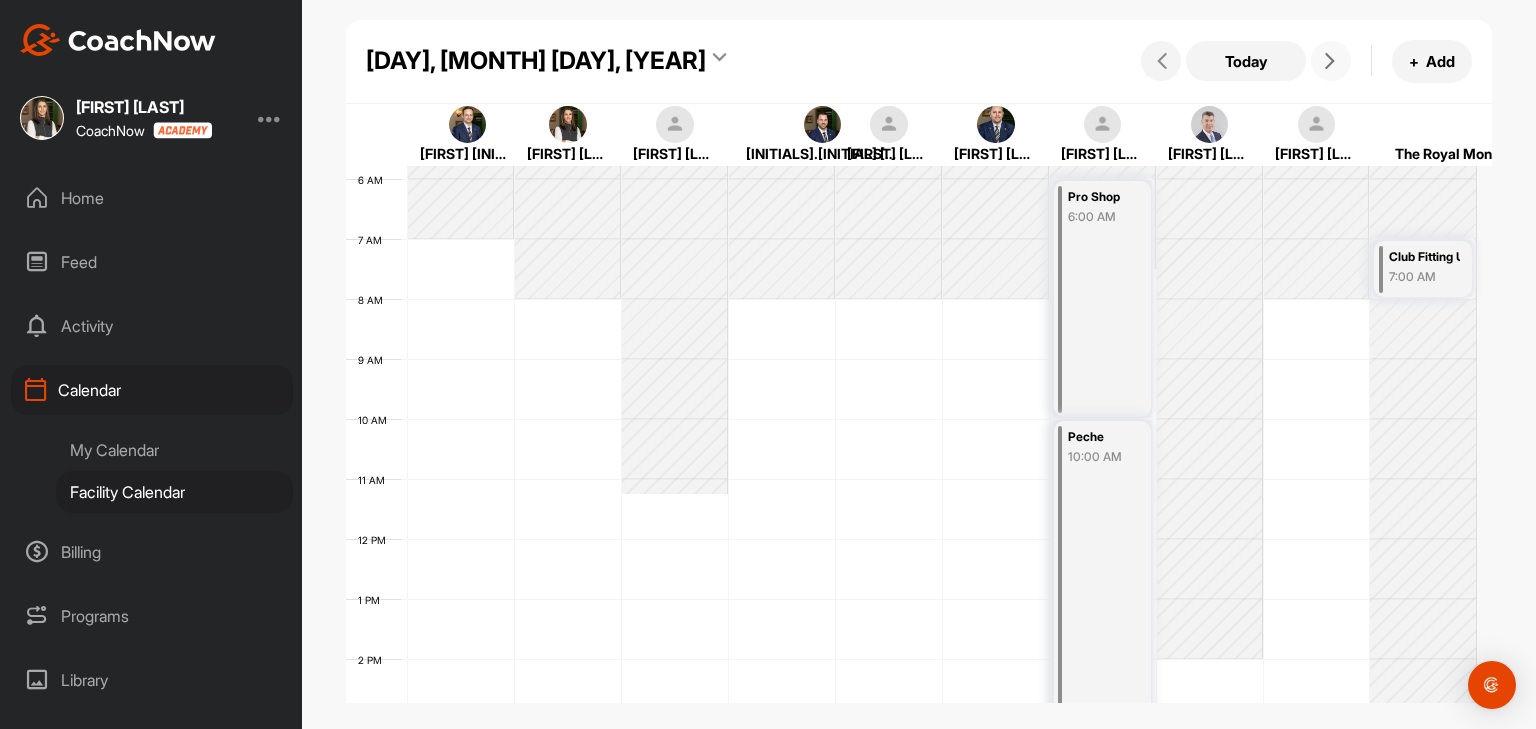 click at bounding box center [1330, 61] 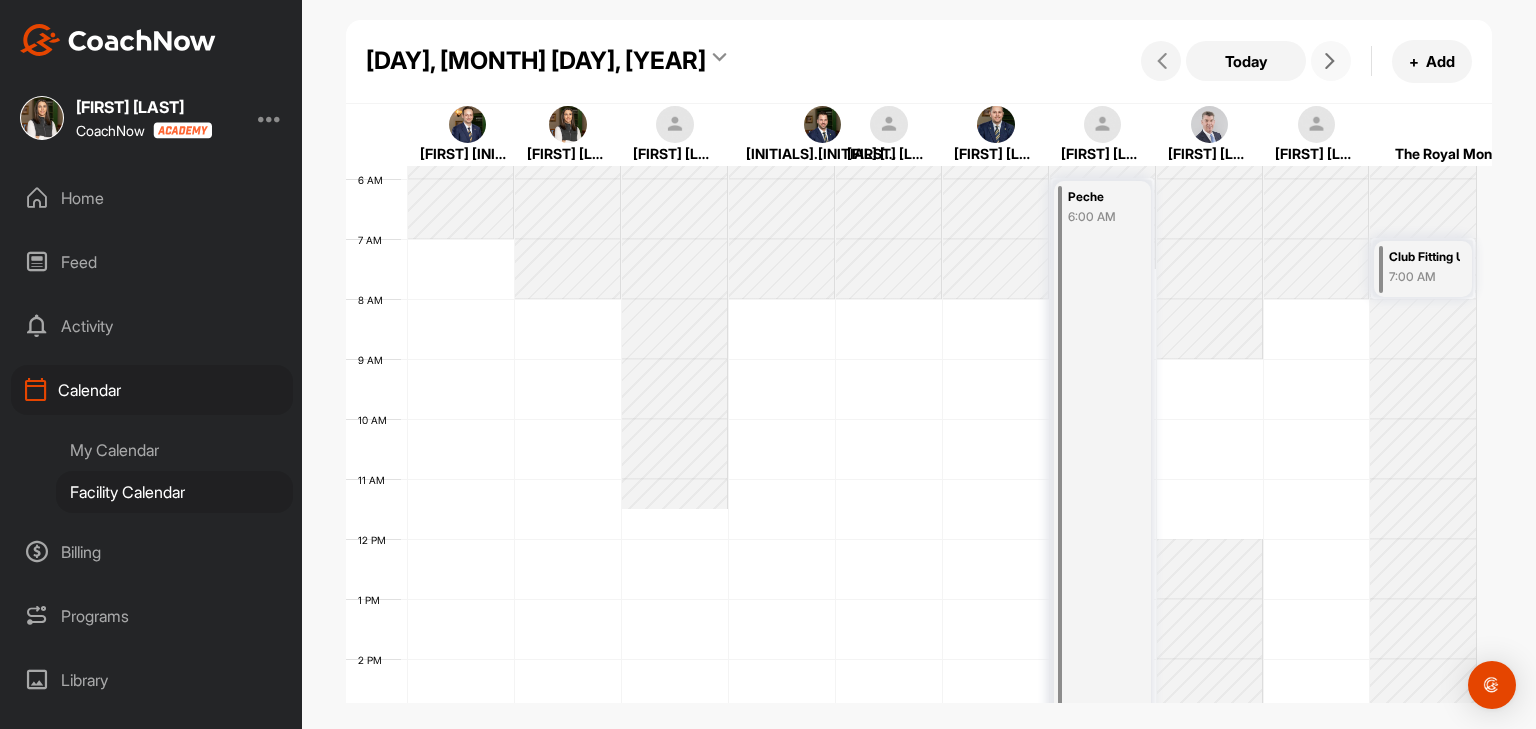 click at bounding box center [1330, 61] 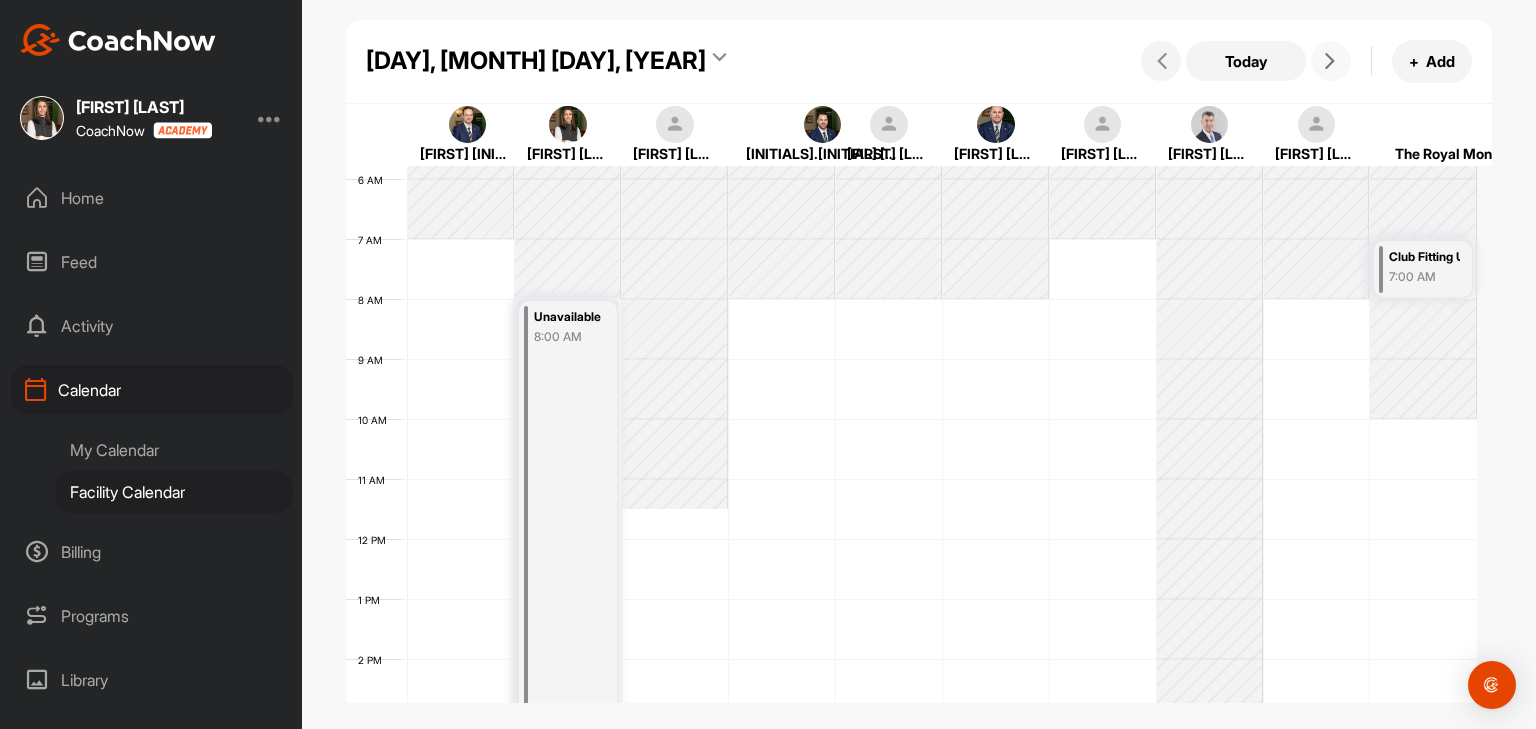 click at bounding box center [1330, 61] 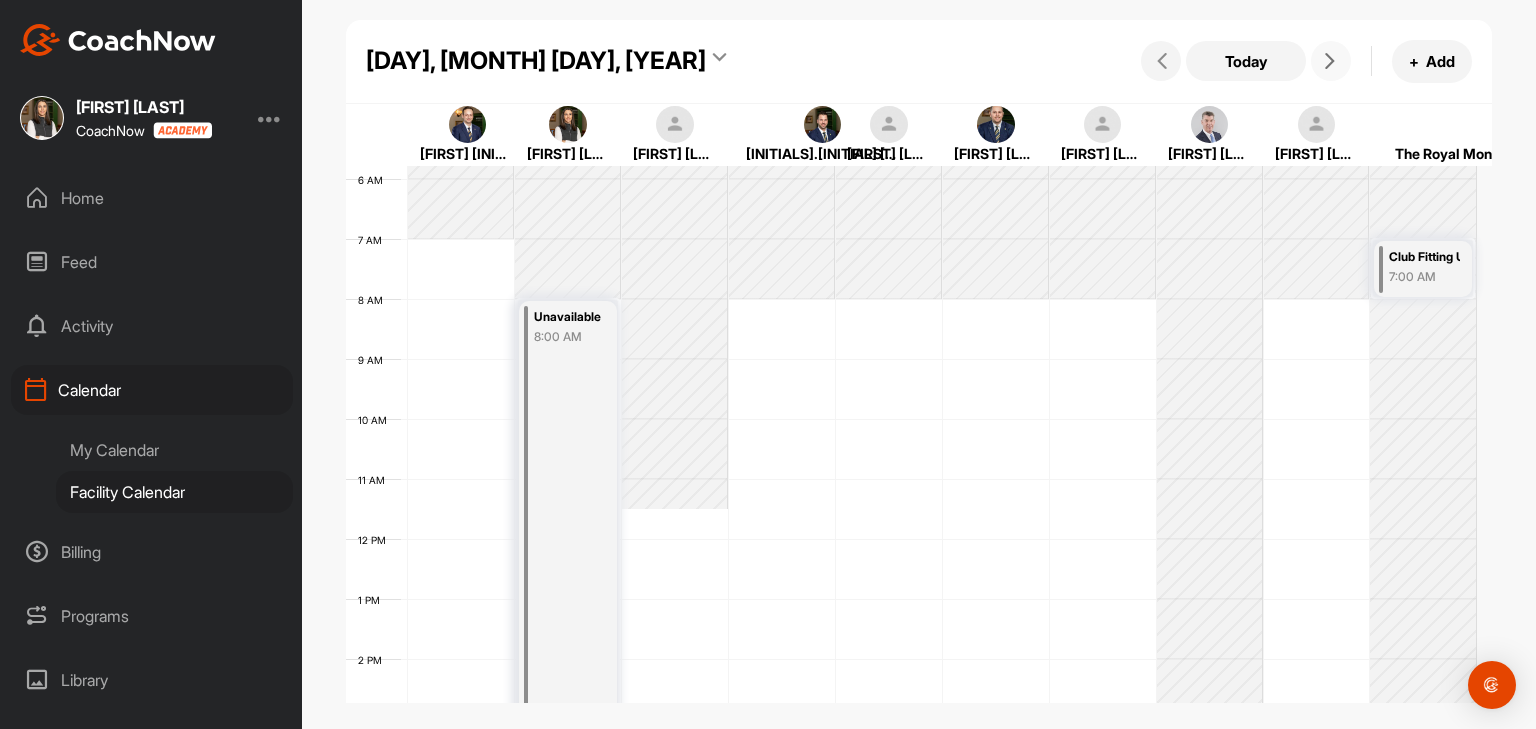 click at bounding box center (1330, 61) 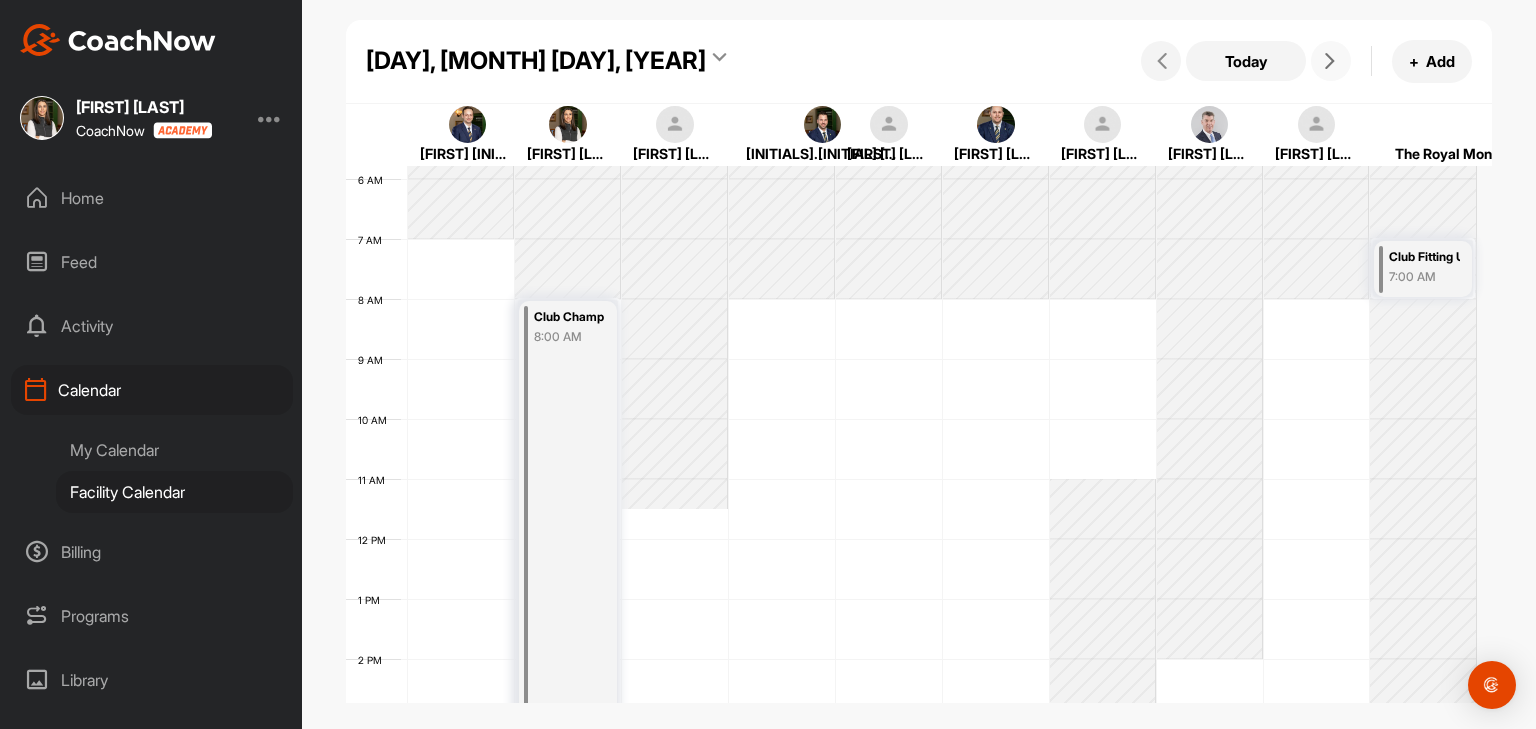 click at bounding box center [1330, 61] 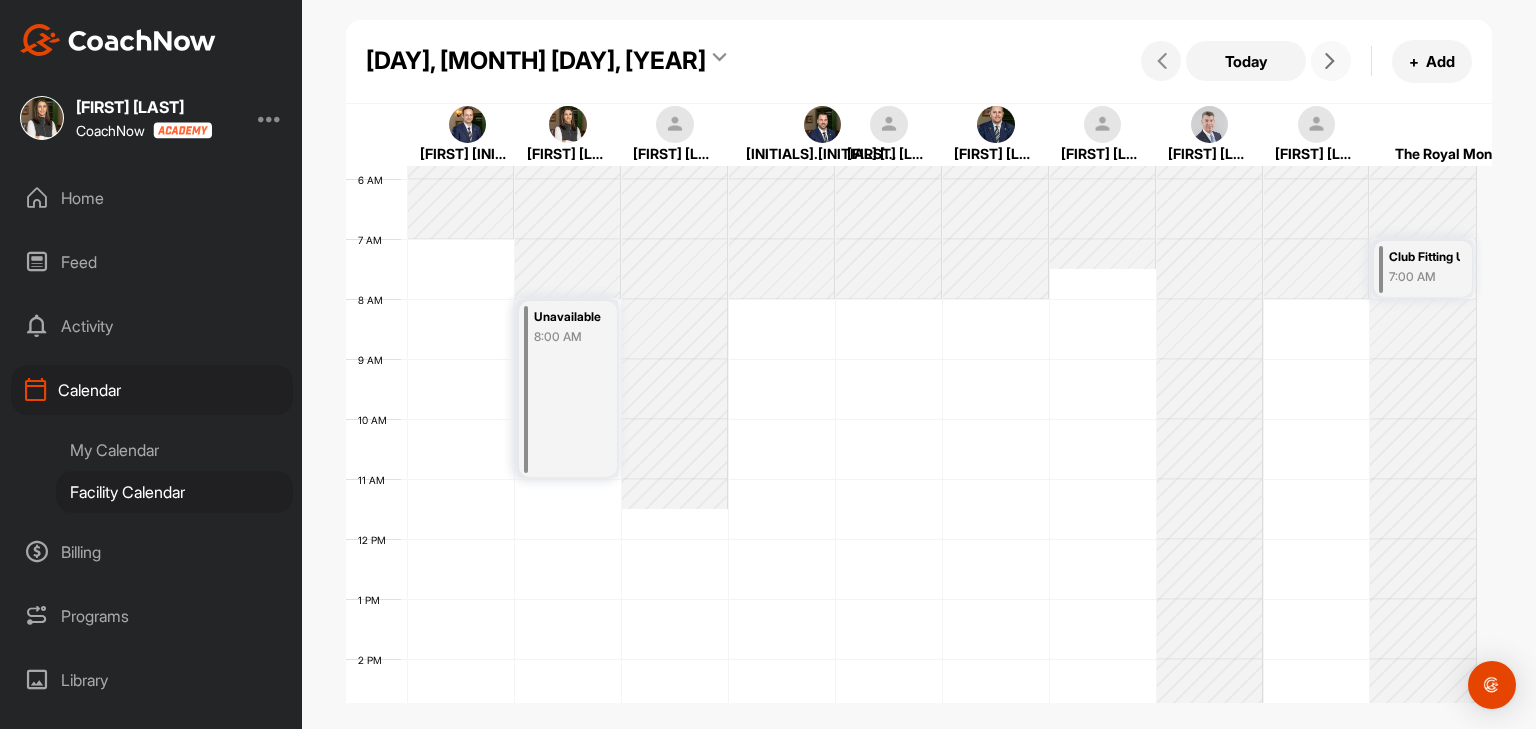 click on "Unavailable 8:00 AM" at bounding box center [567, 389] 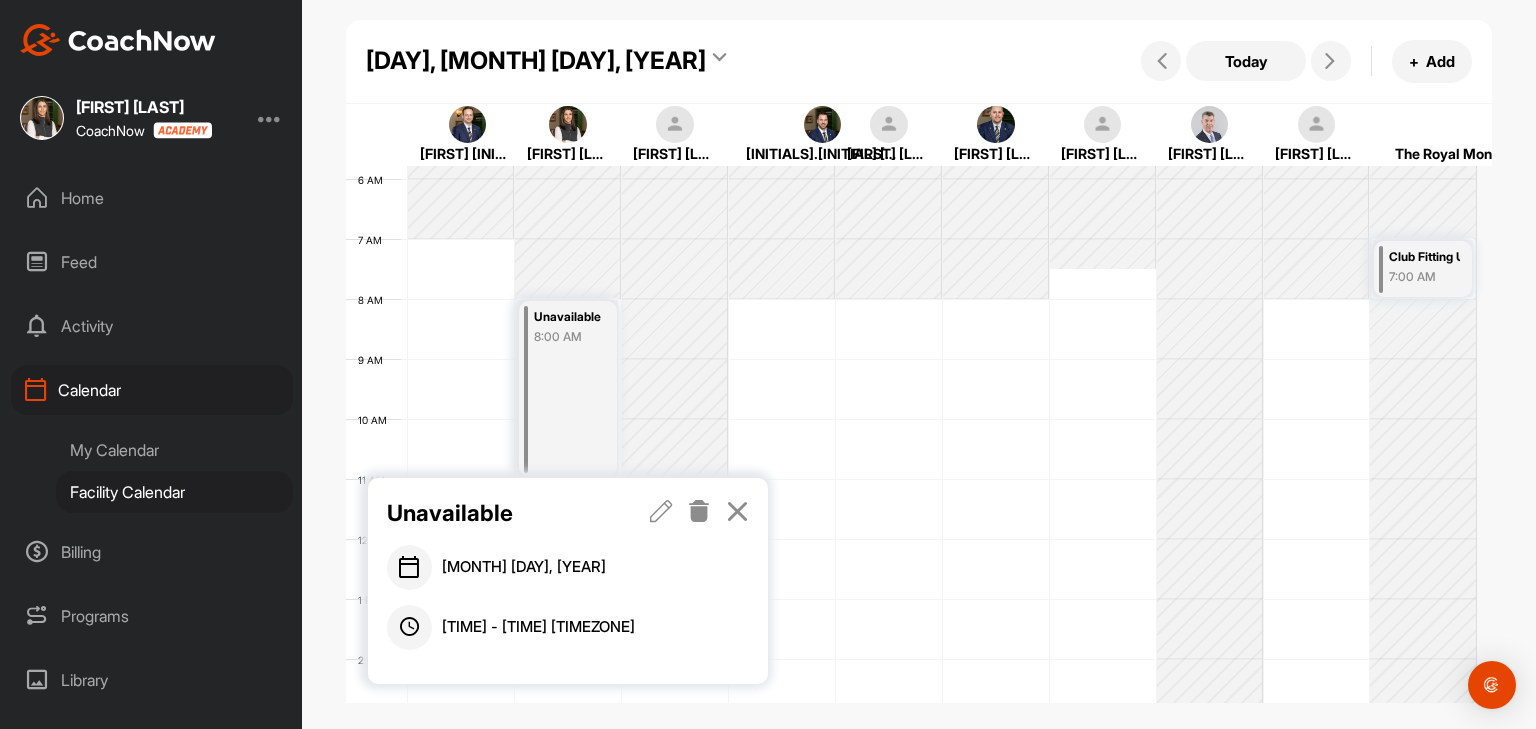 click at bounding box center (661, 511) 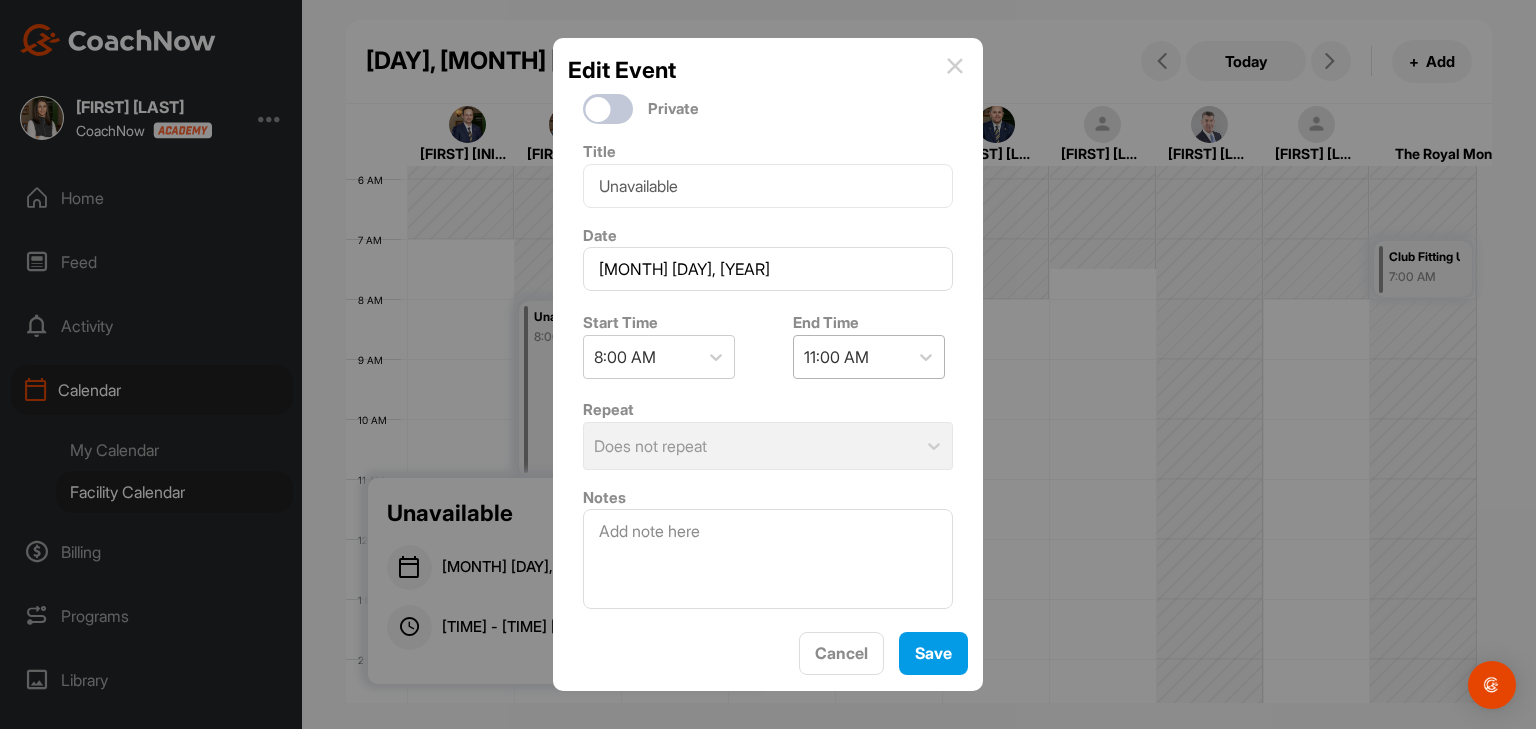 click on "11:00 AM" at bounding box center (836, 357) 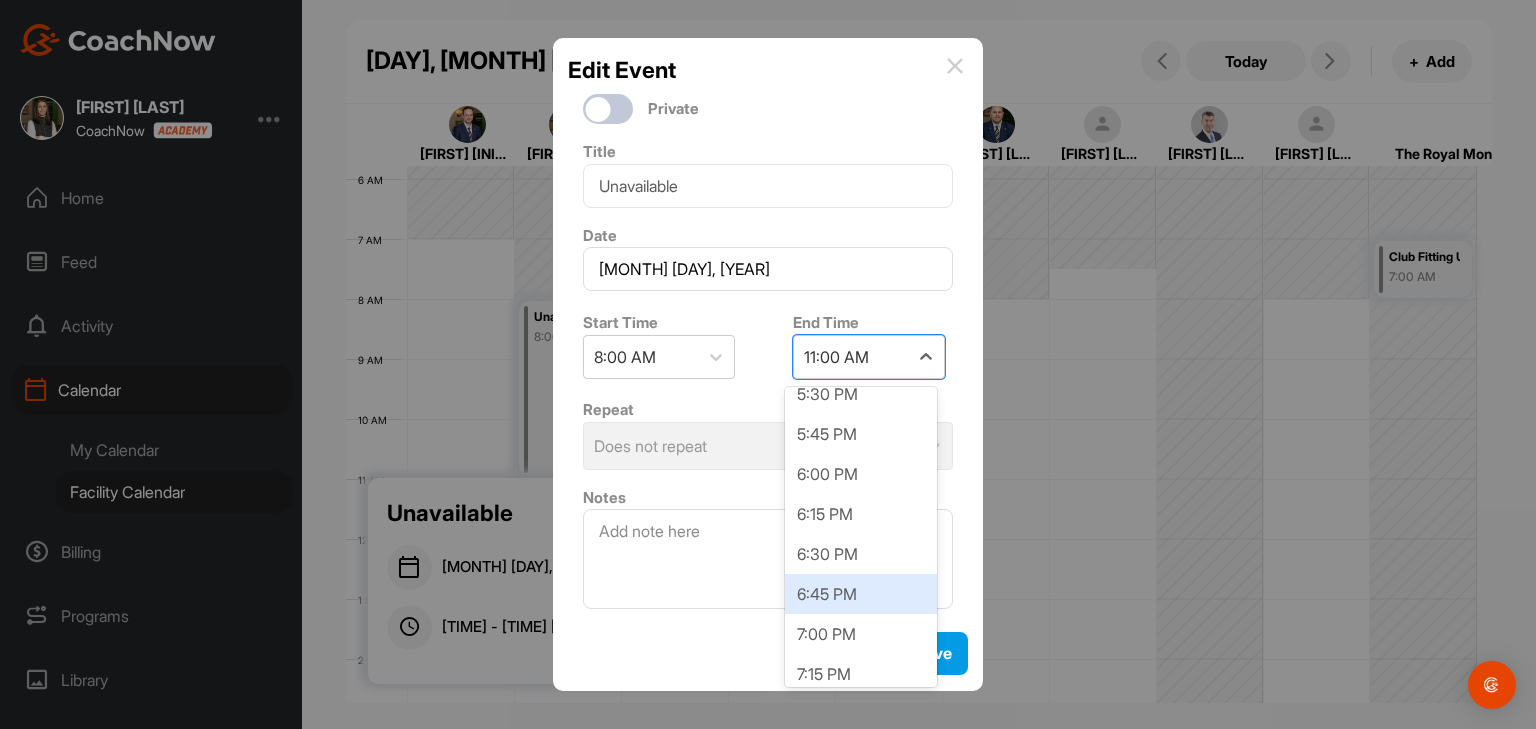 scroll, scrollTop: 1697, scrollLeft: 0, axis: vertical 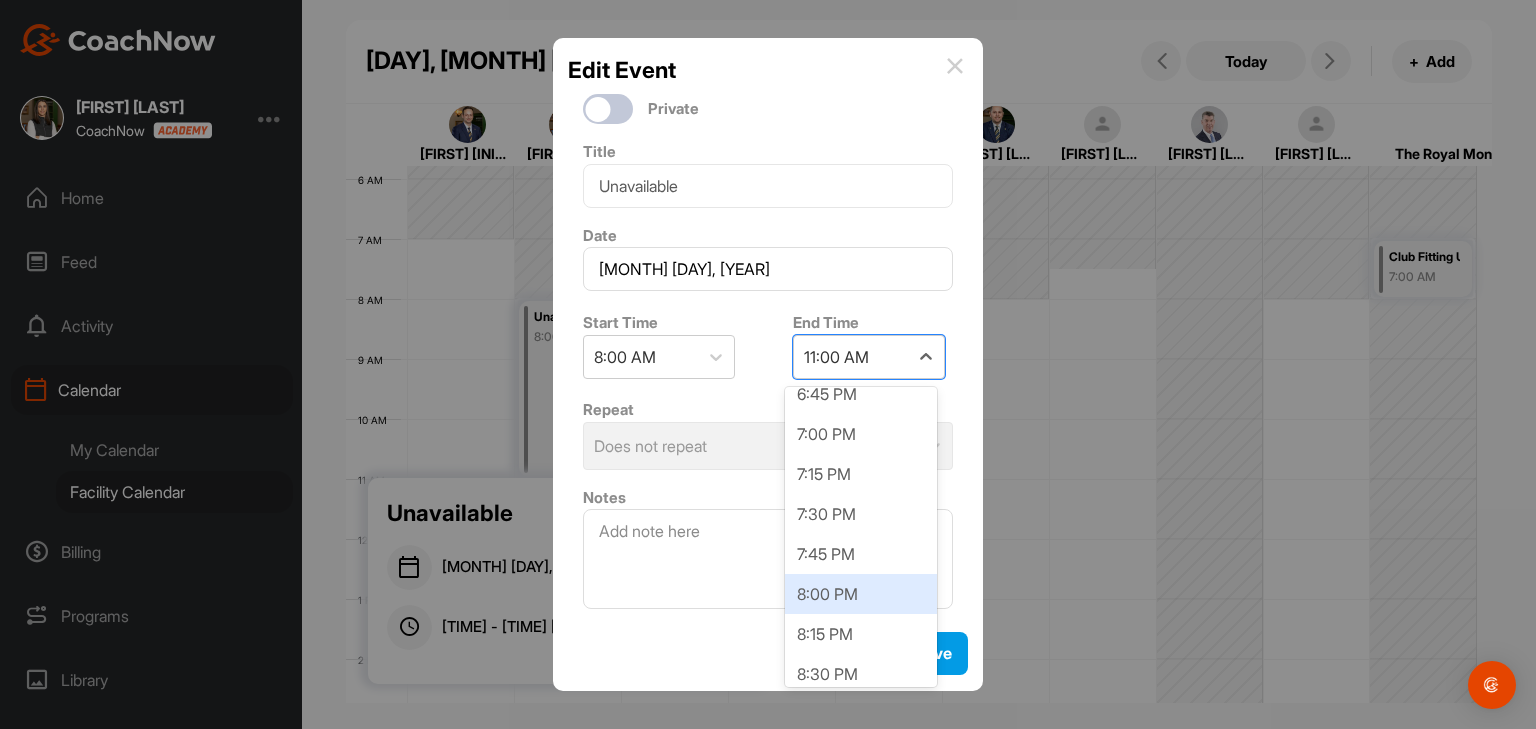 click on "8:00 PM" at bounding box center [861, 594] 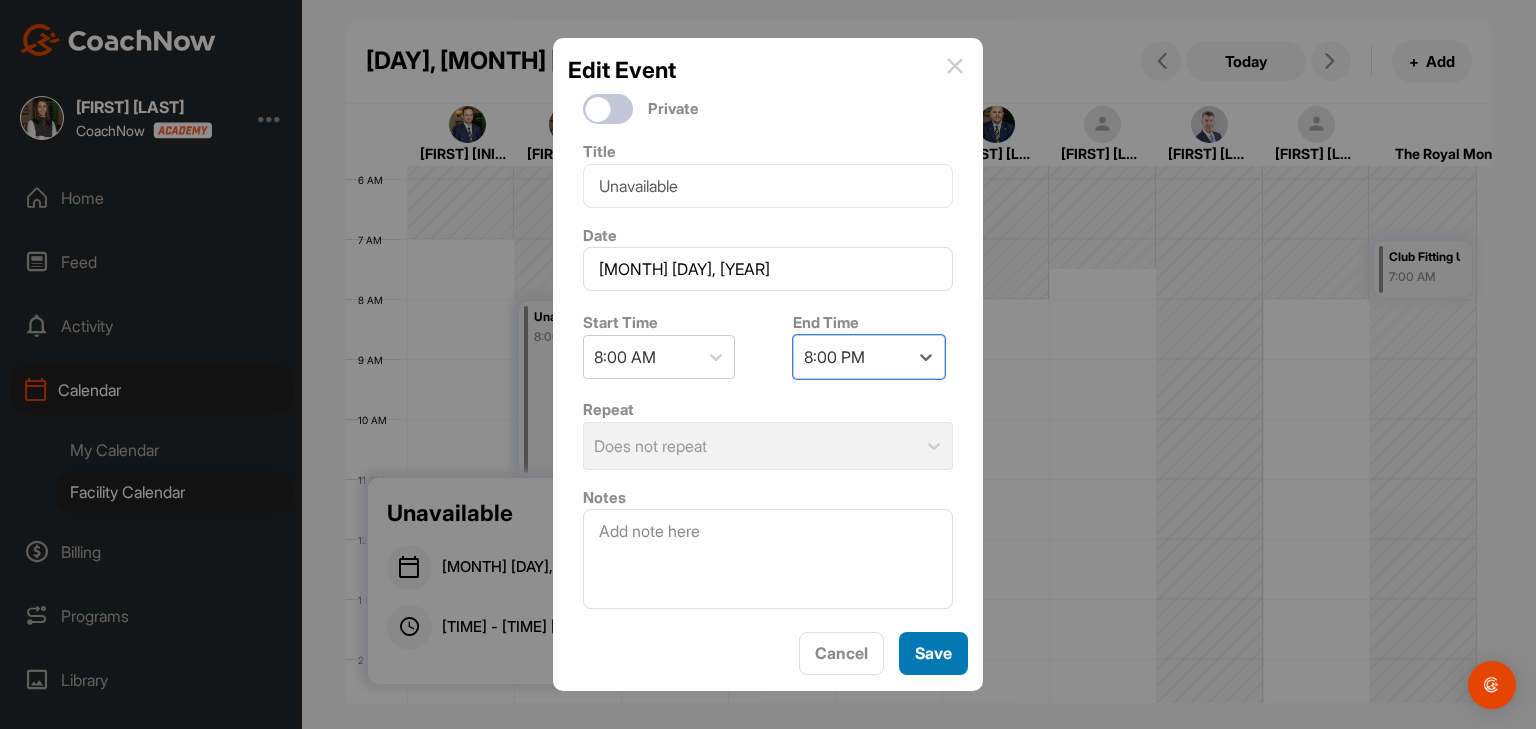 click on "Save" at bounding box center (933, 653) 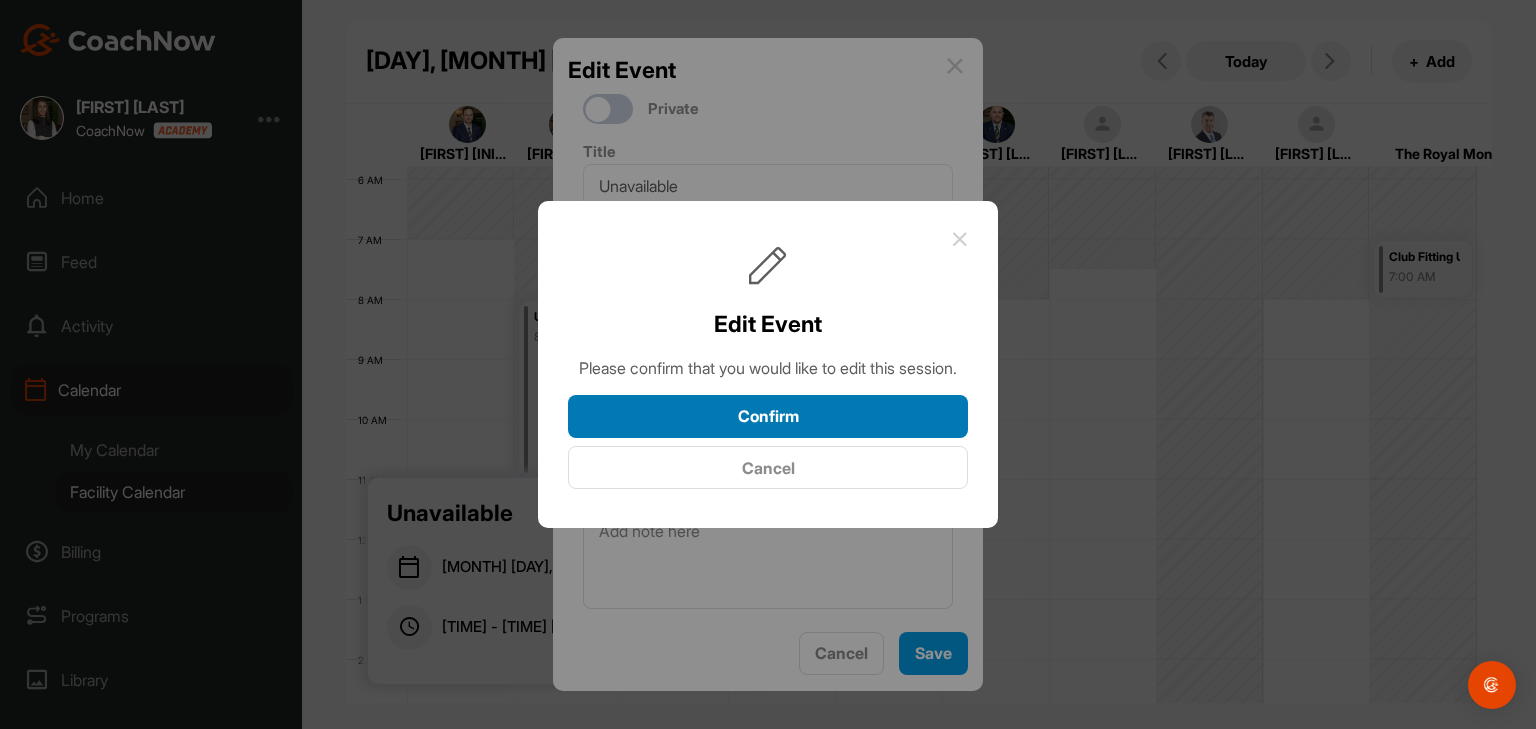 click on "Confirm" at bounding box center (768, 416) 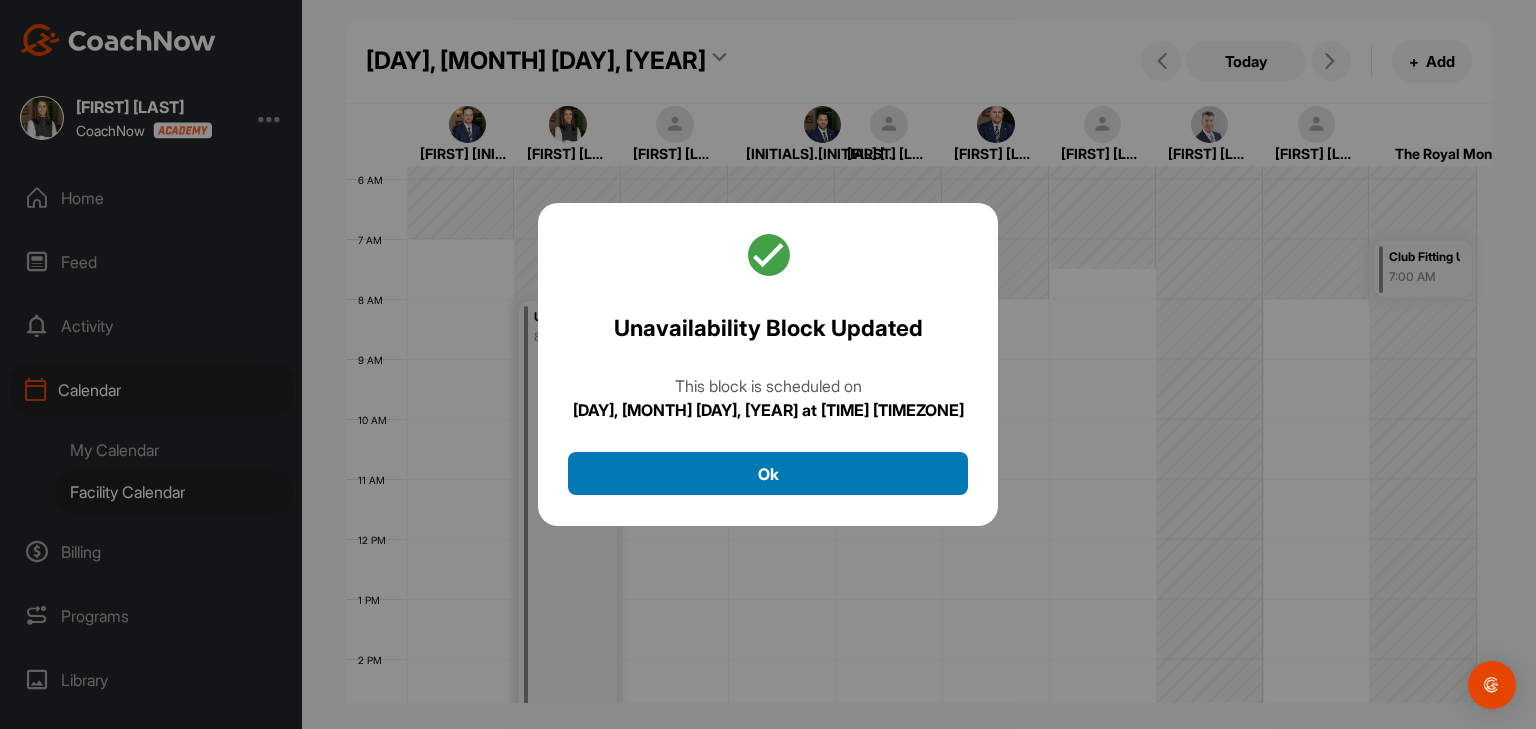 click on "Ok" at bounding box center (768, 473) 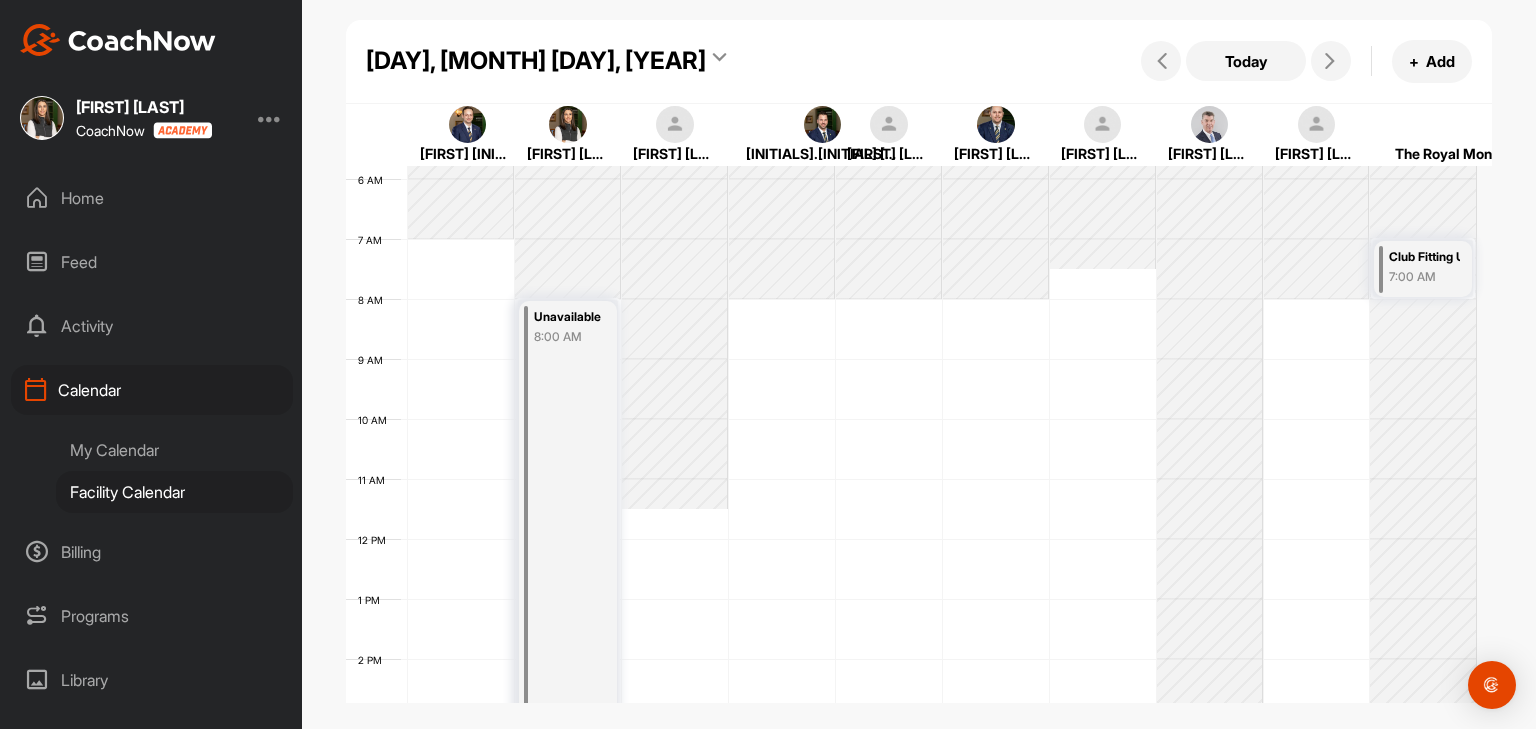 click on "My Calendar" at bounding box center [174, 450] 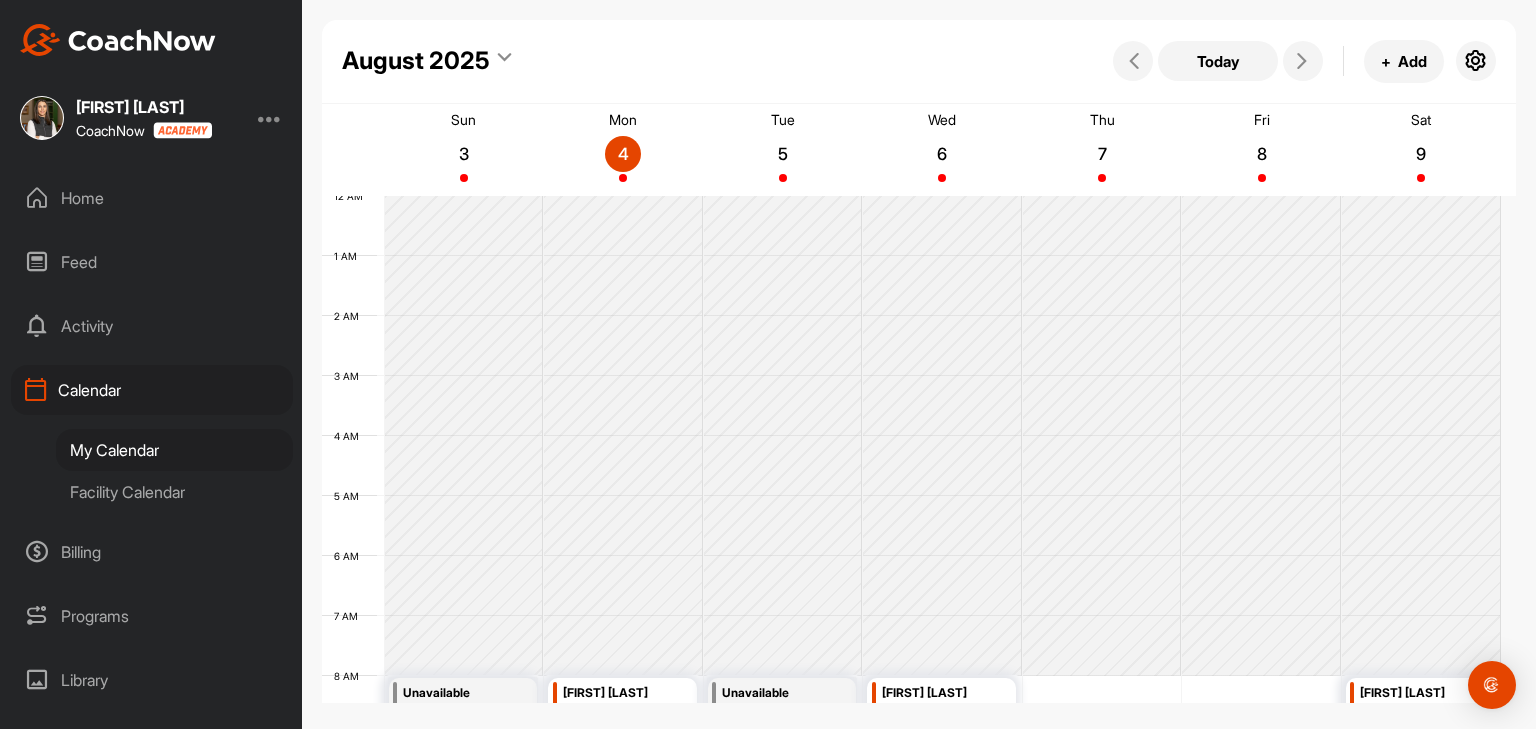 scroll, scrollTop: 347, scrollLeft: 0, axis: vertical 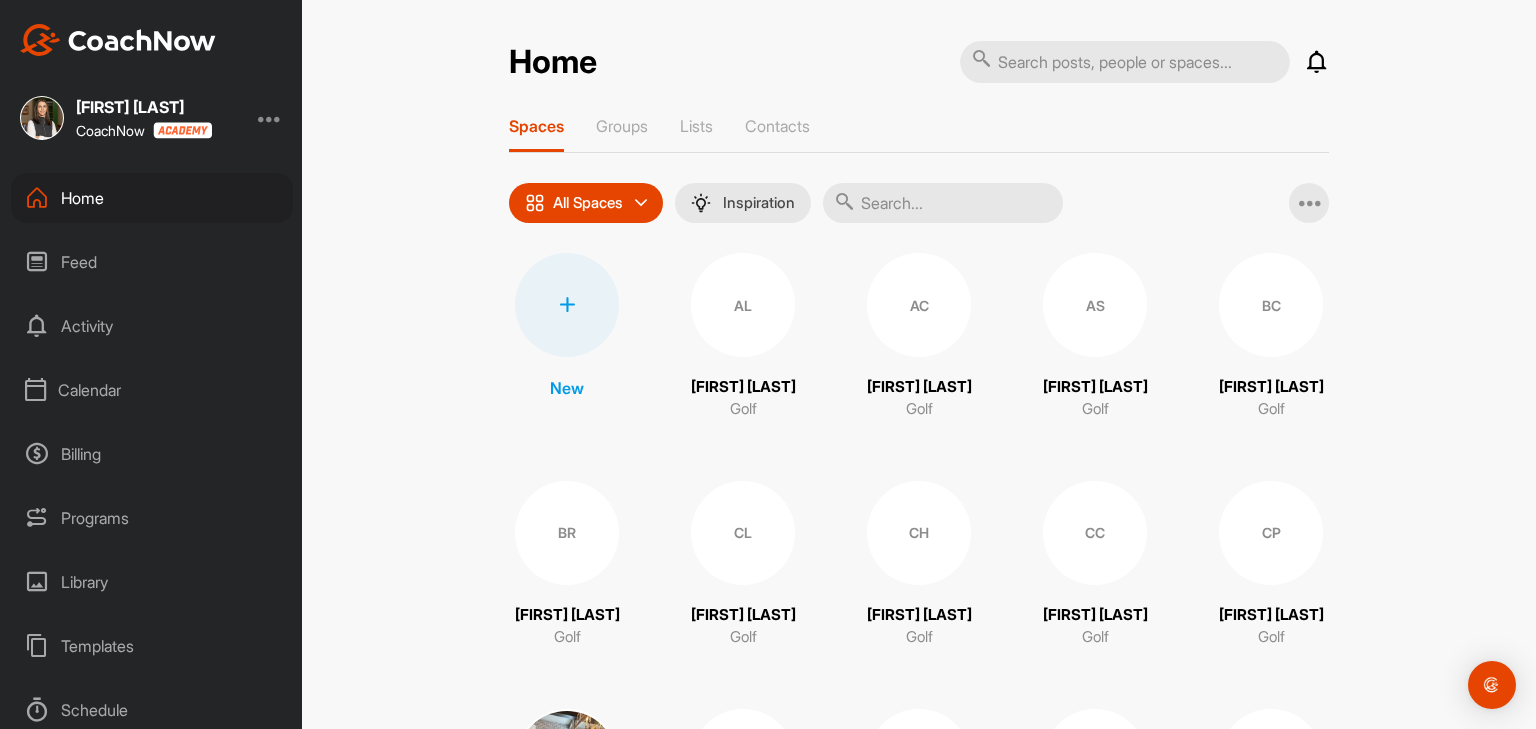 click on "Calendar" at bounding box center (152, 390) 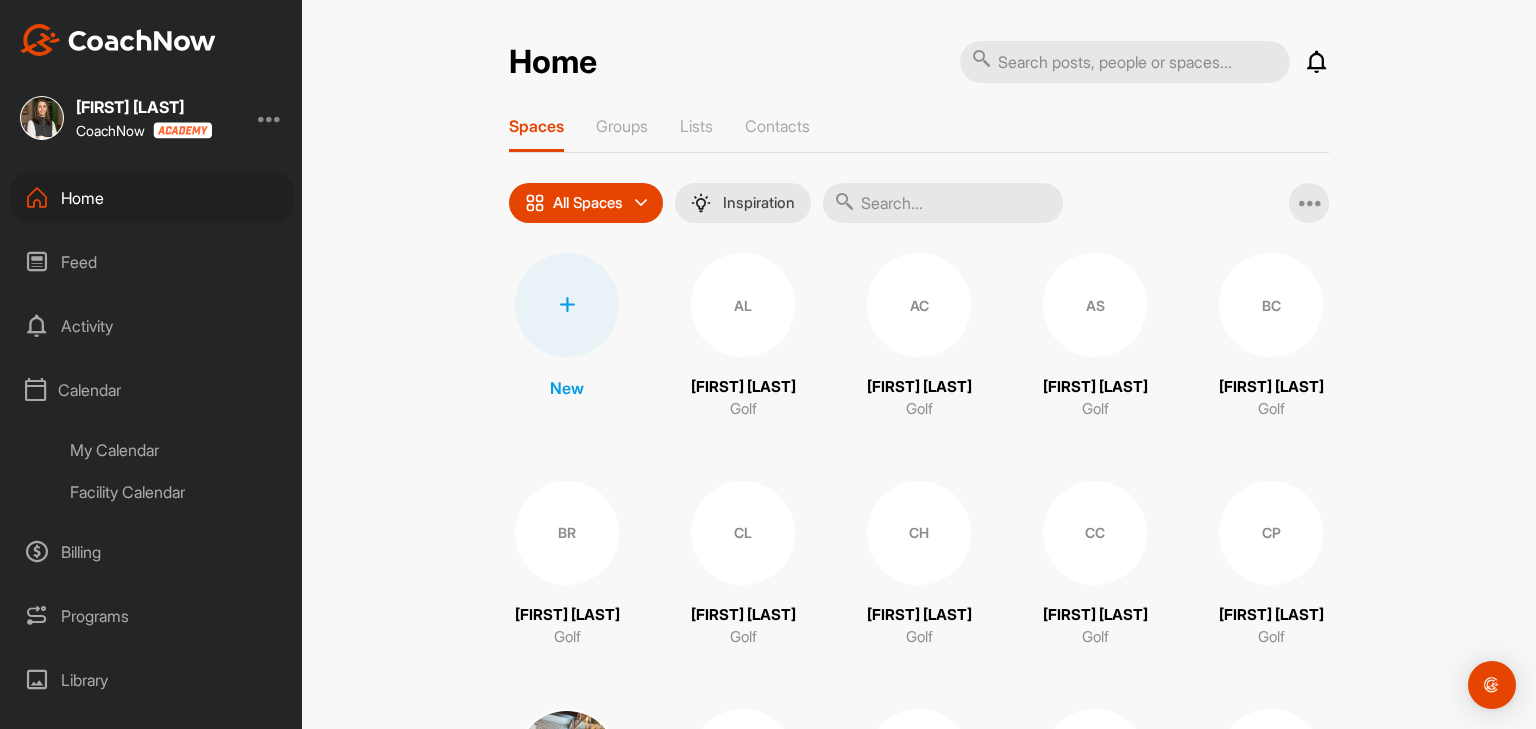 click on "My Calendar" at bounding box center [174, 450] 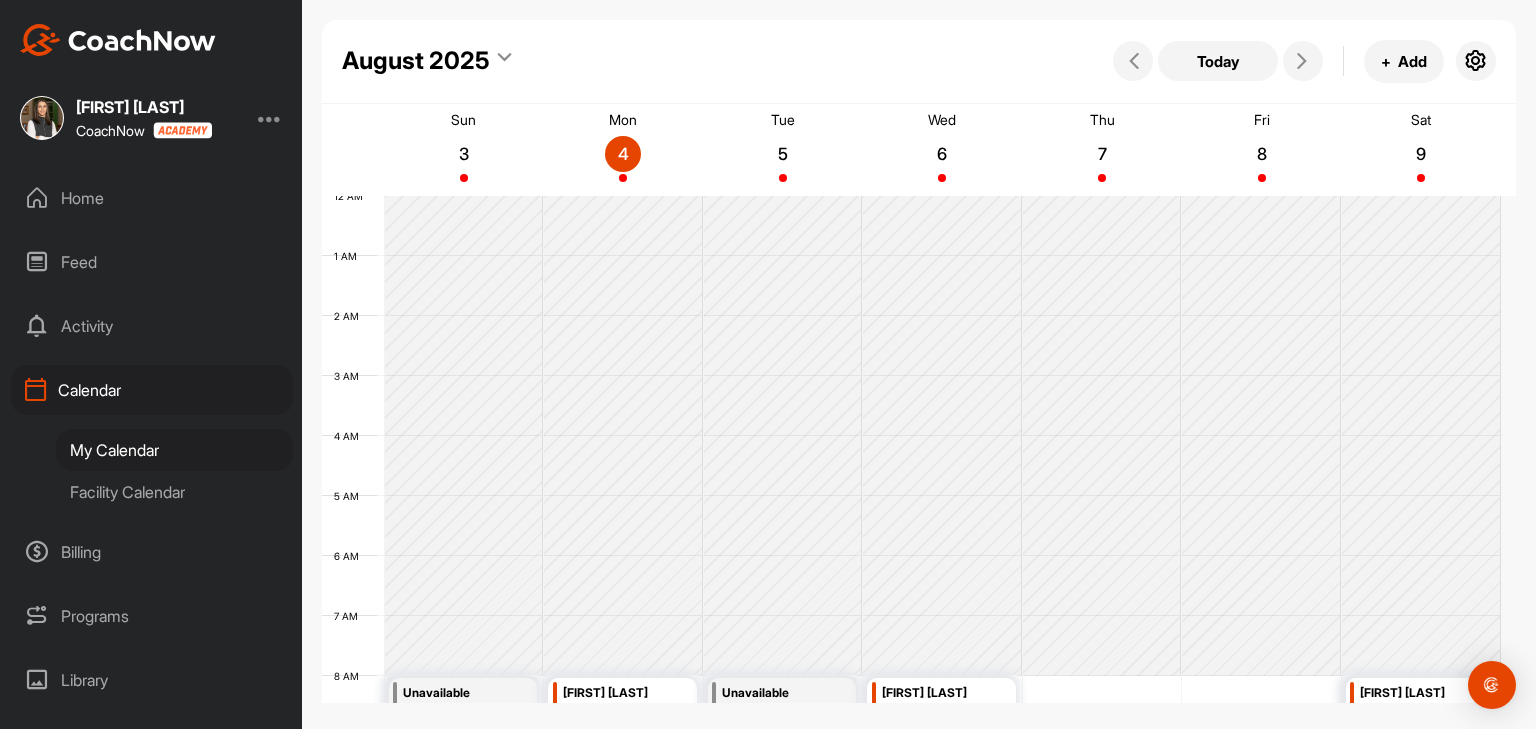 scroll, scrollTop: 347, scrollLeft: 0, axis: vertical 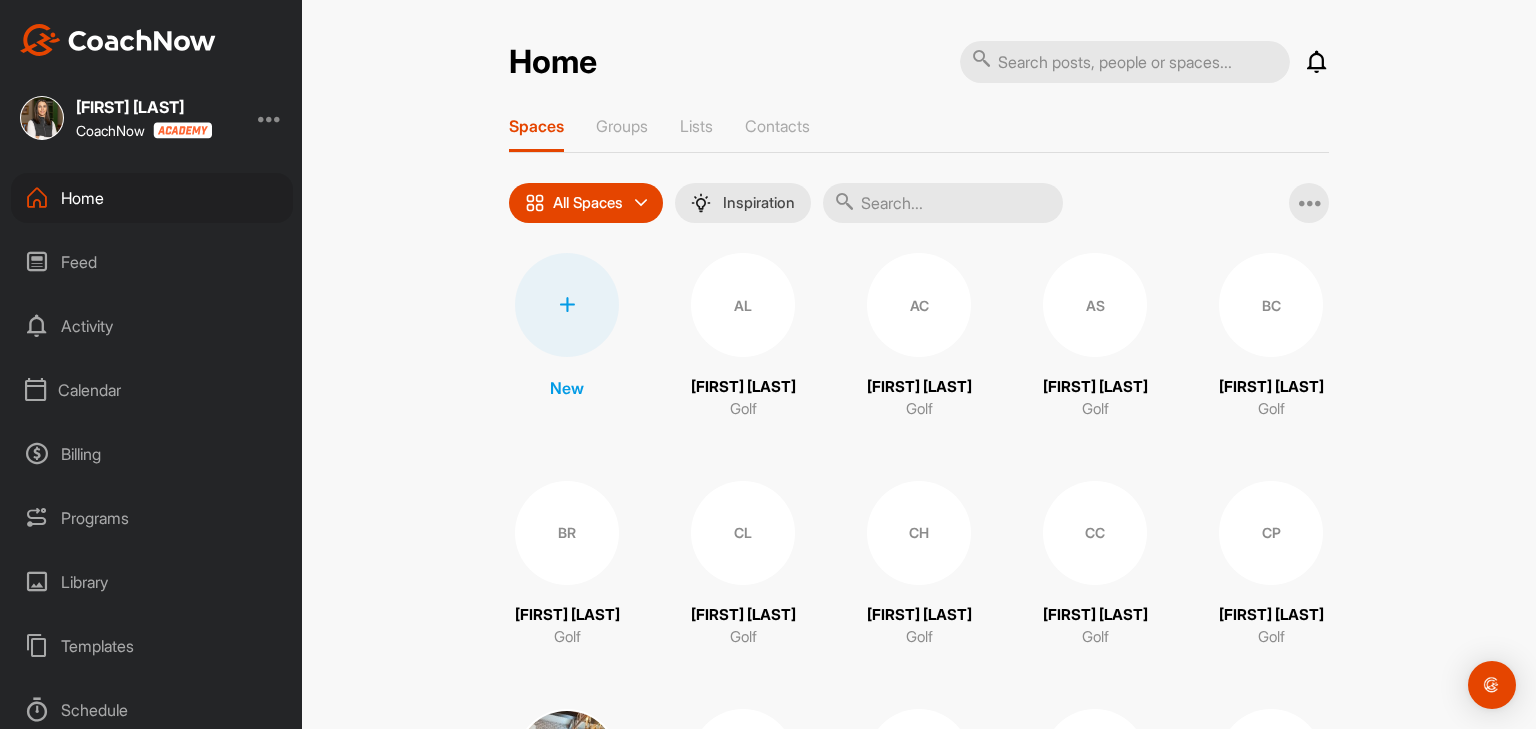 click on "Calendar" at bounding box center [152, 390] 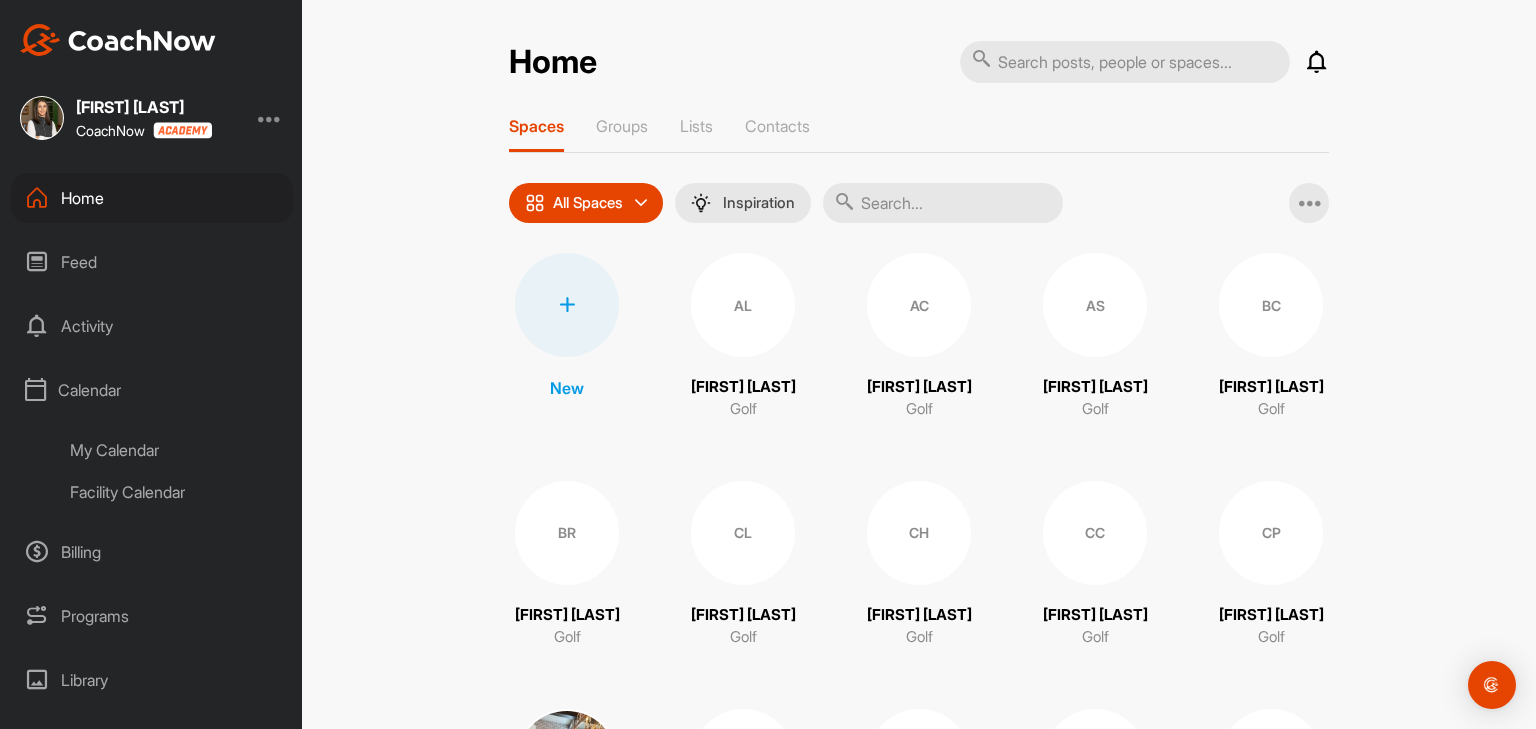 click on "My Calendar" at bounding box center (174, 450) 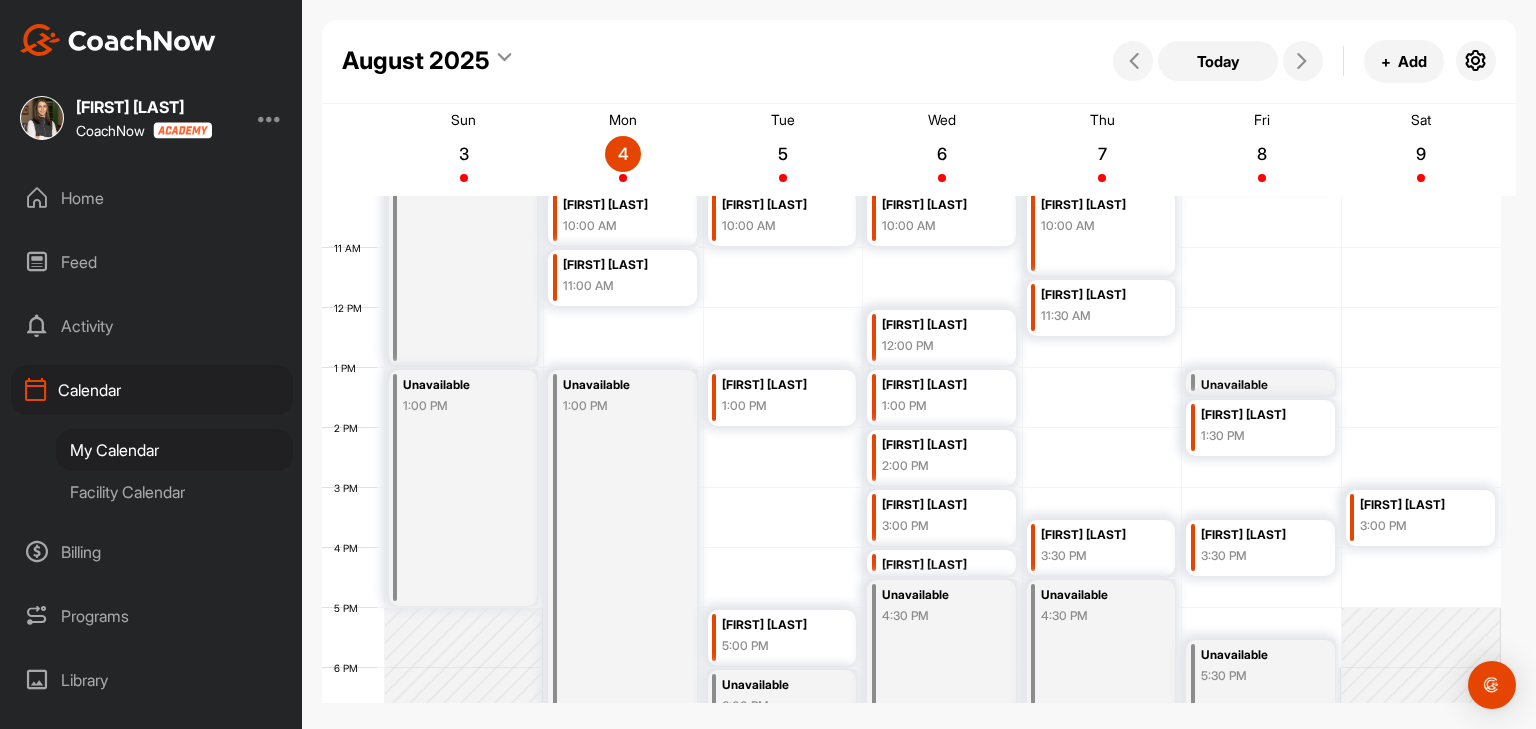 scroll, scrollTop: 647, scrollLeft: 0, axis: vertical 